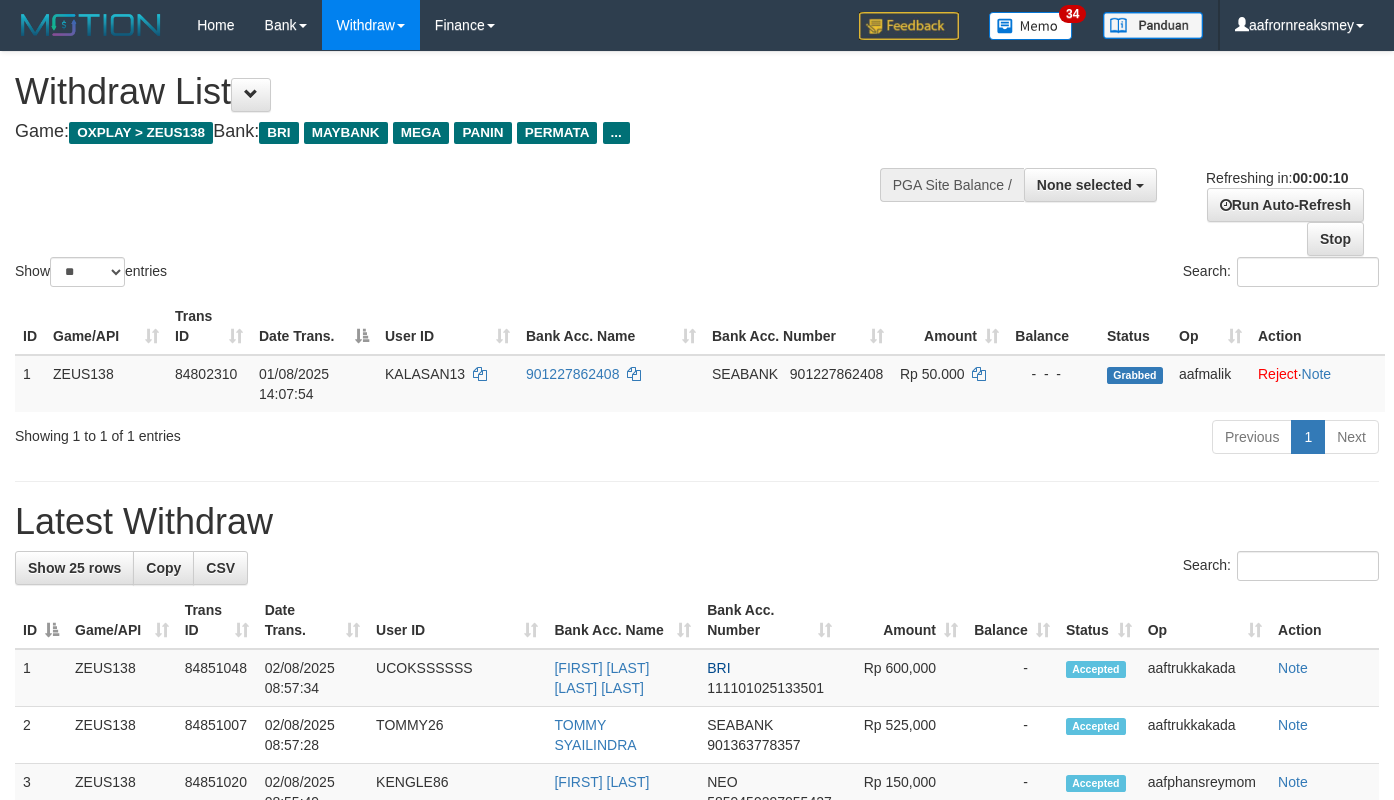 select 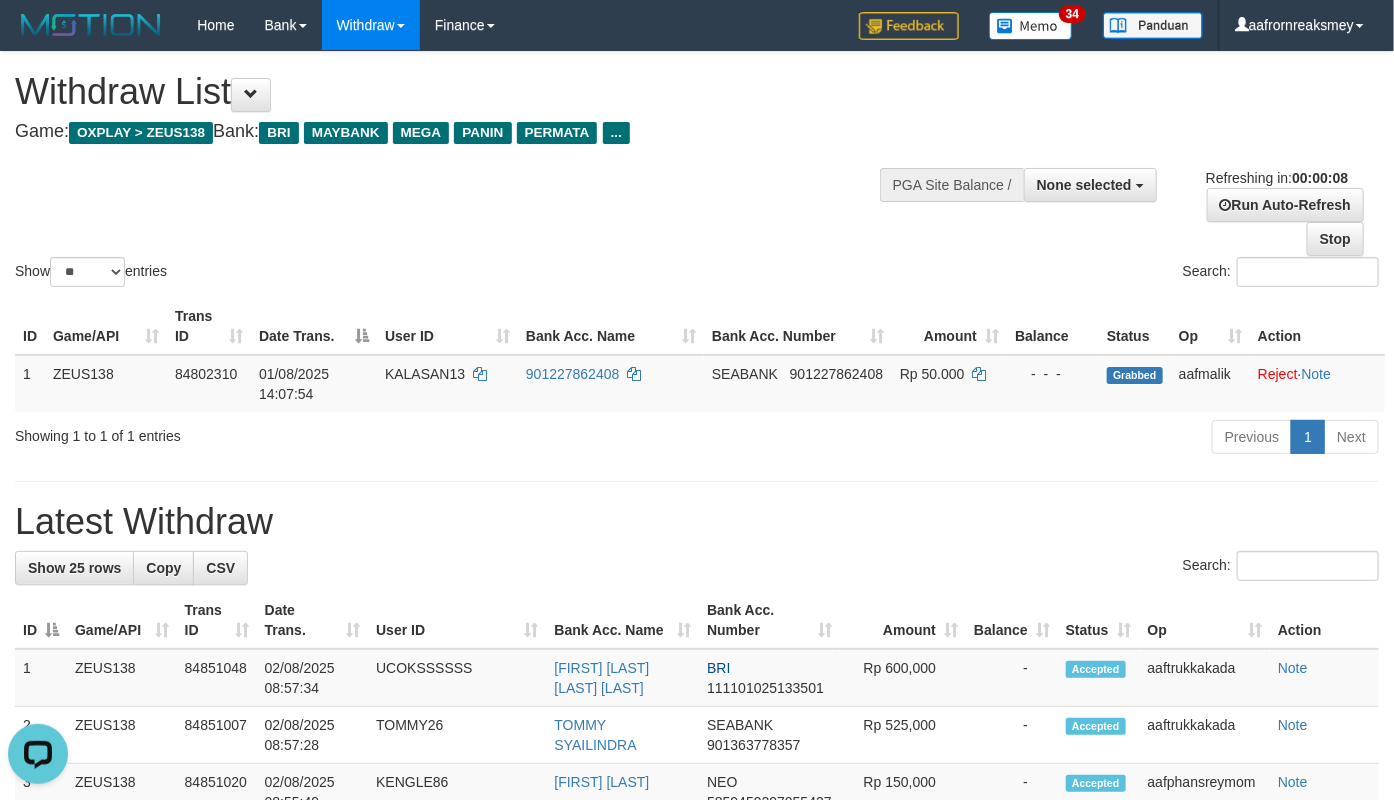 scroll, scrollTop: 0, scrollLeft: 0, axis: both 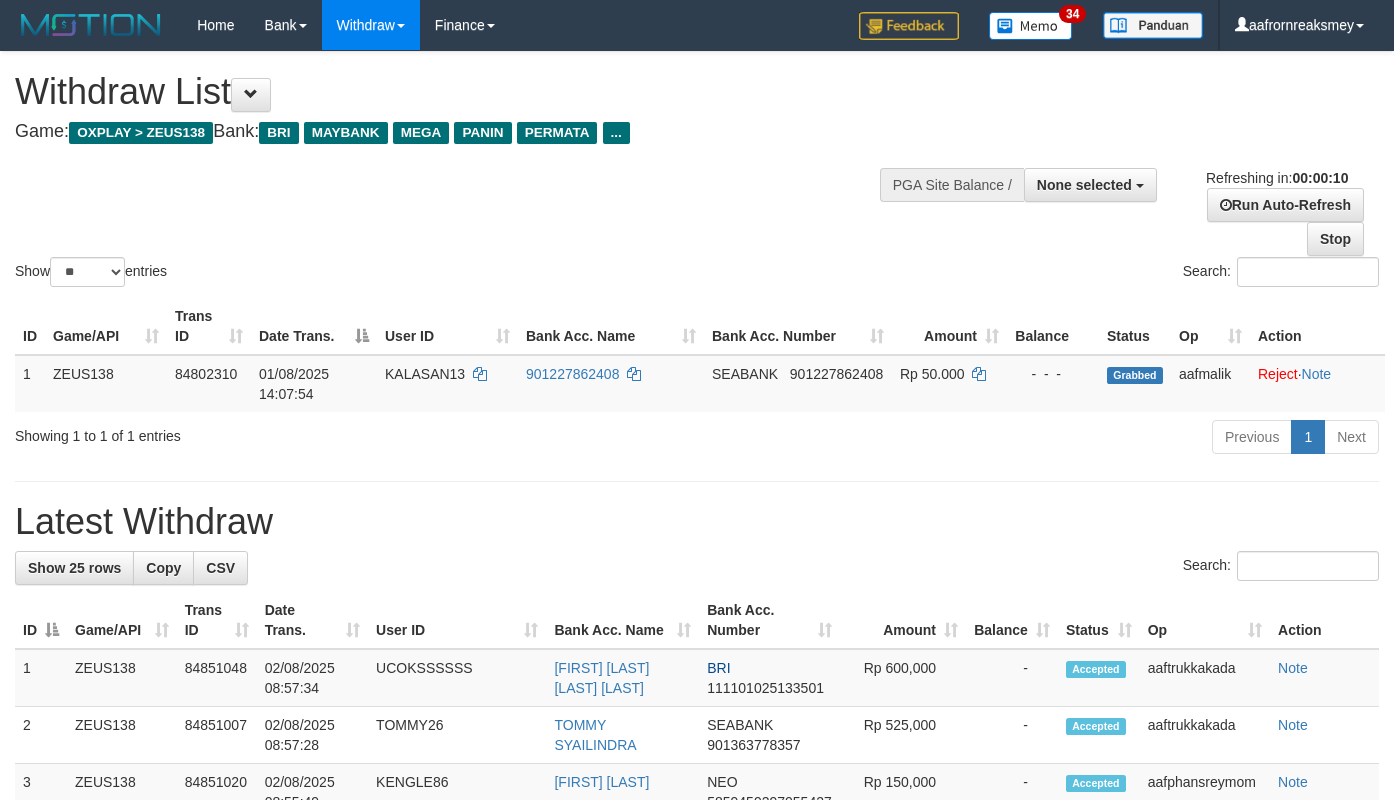 select 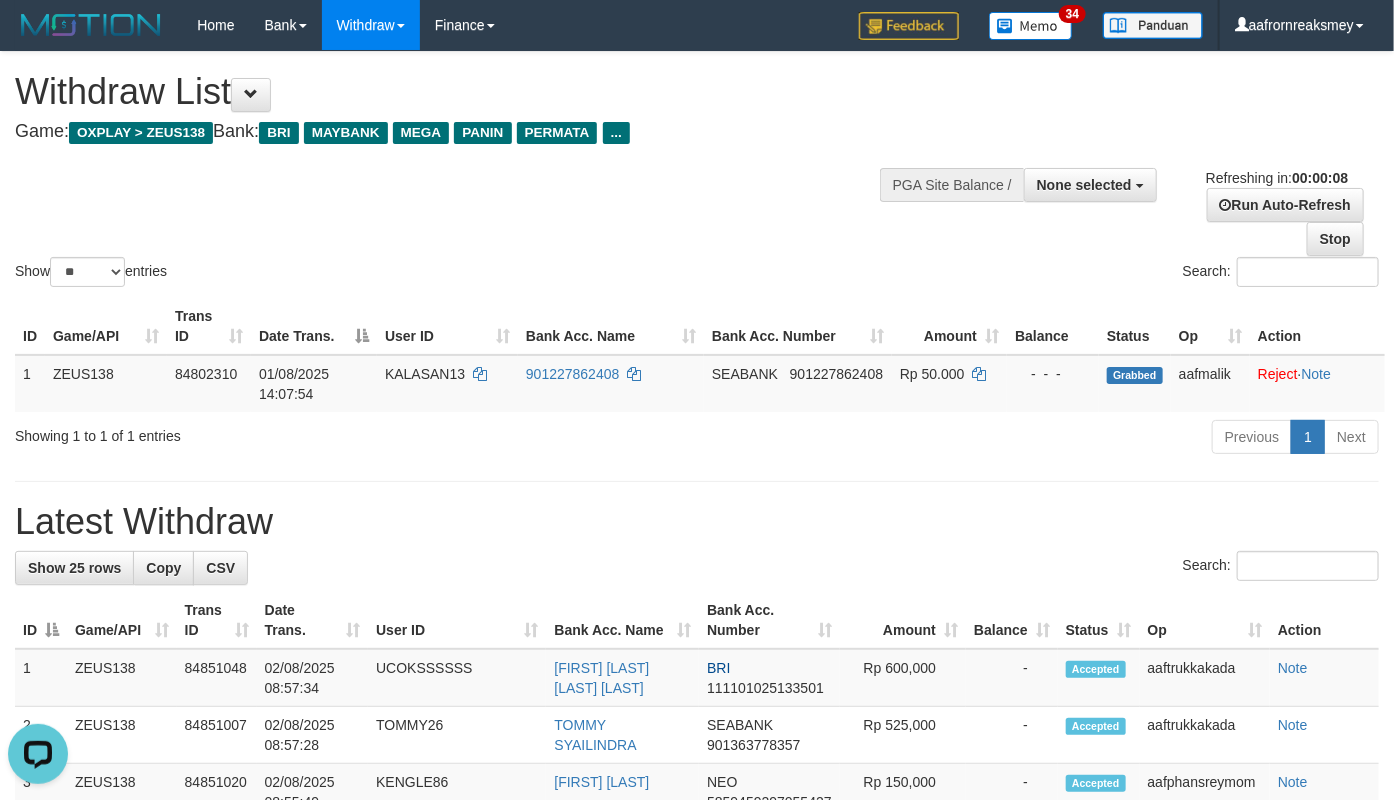 scroll, scrollTop: 0, scrollLeft: 0, axis: both 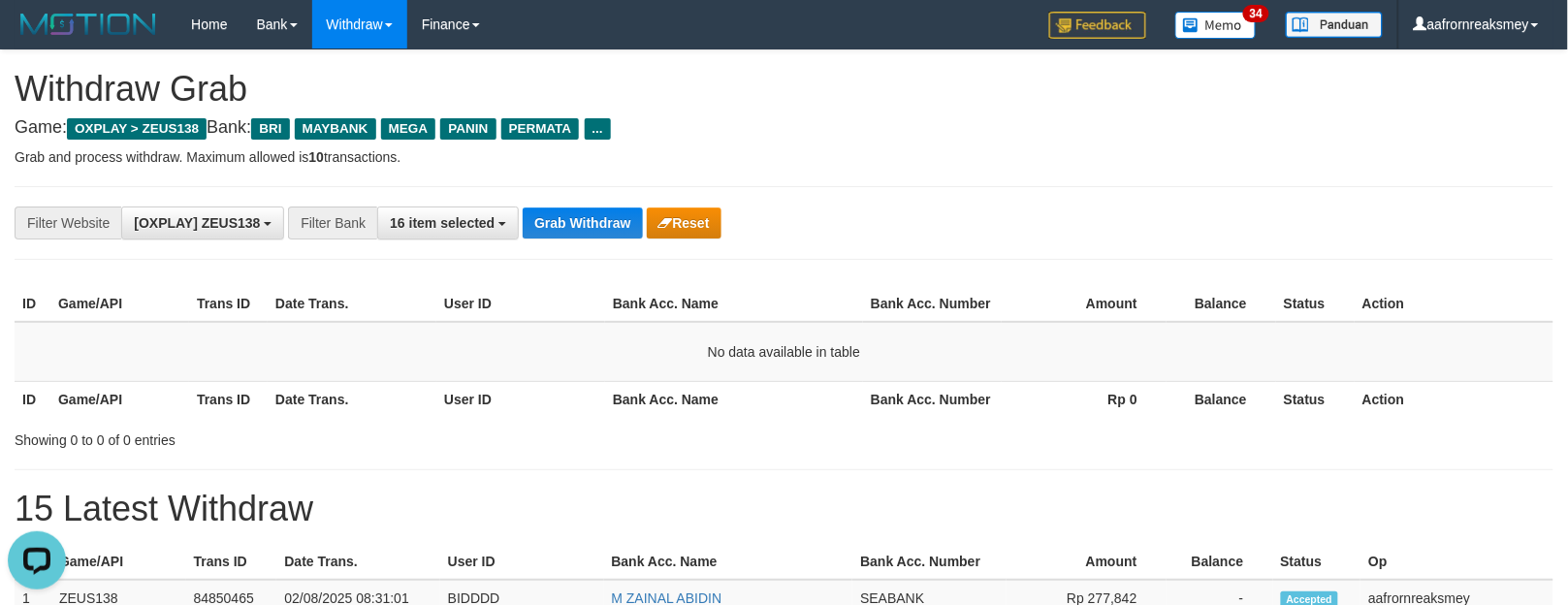 drag, startPoint x: 943, startPoint y: 292, endPoint x: 1578, endPoint y: 392, distance: 642.826 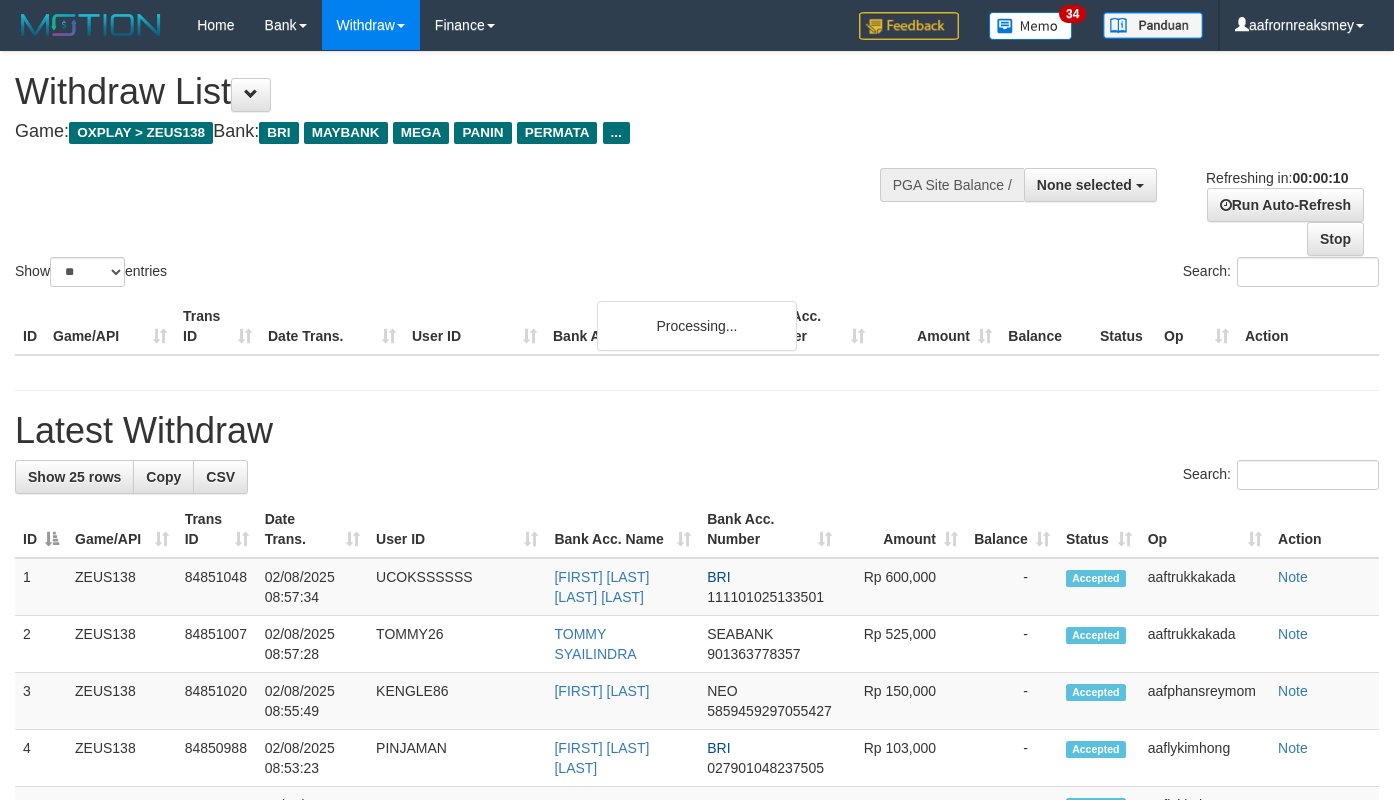 select 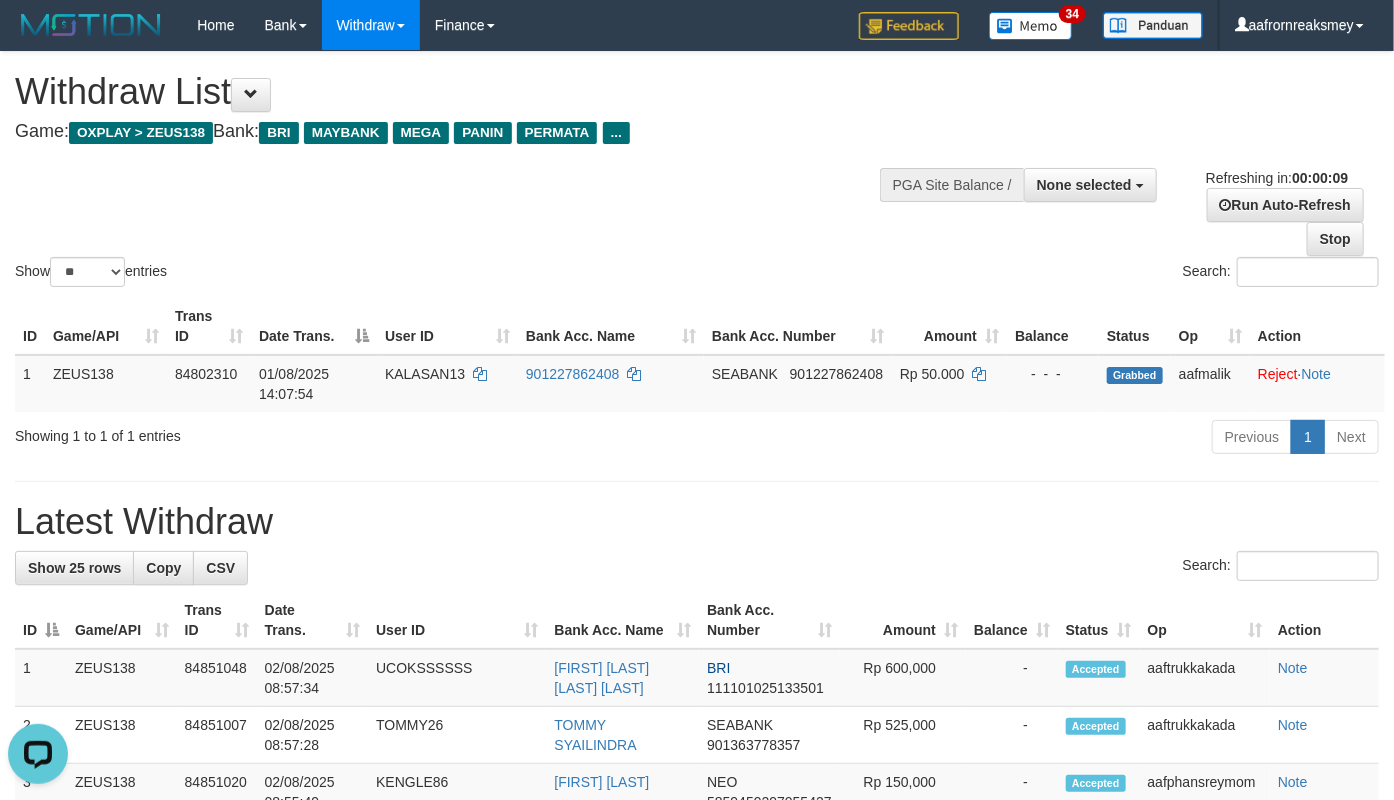 scroll, scrollTop: 0, scrollLeft: 0, axis: both 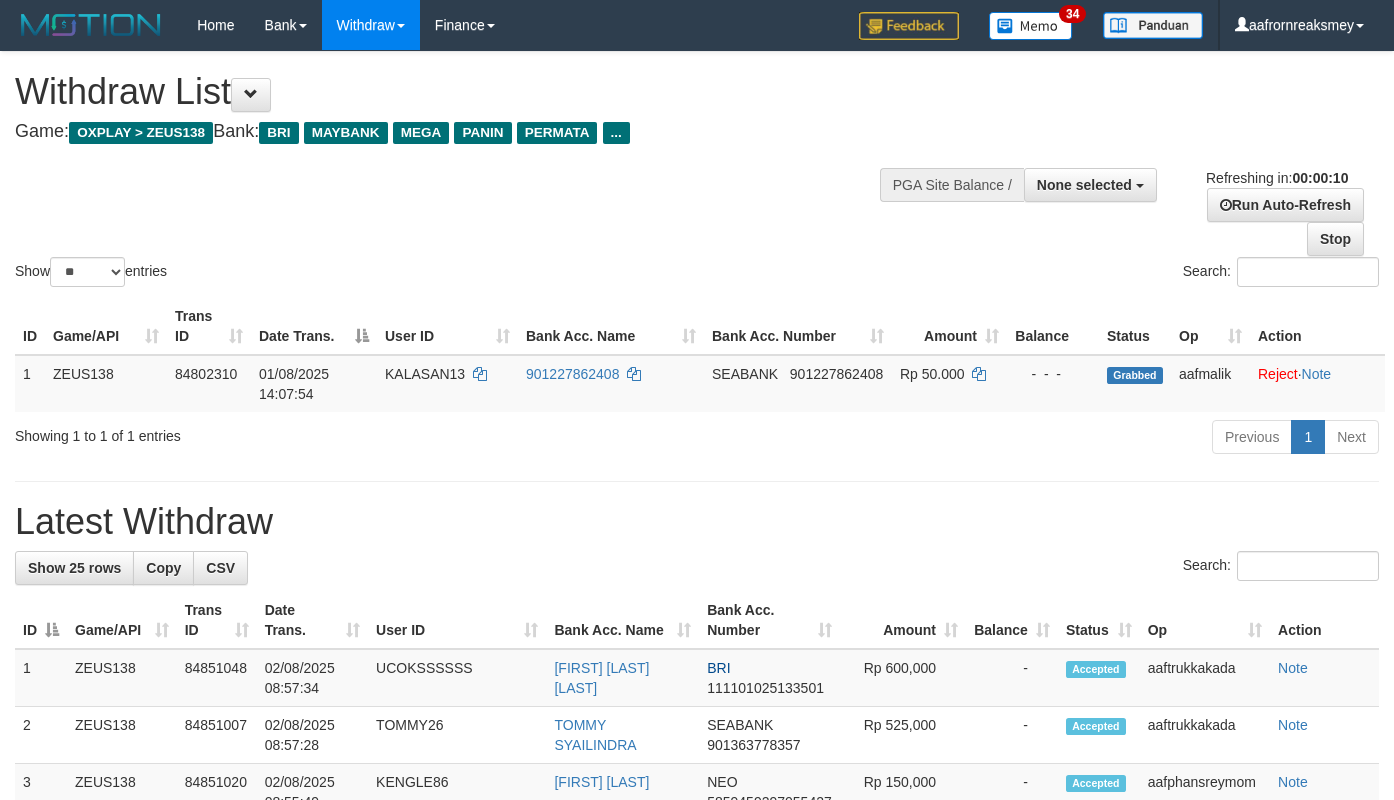select 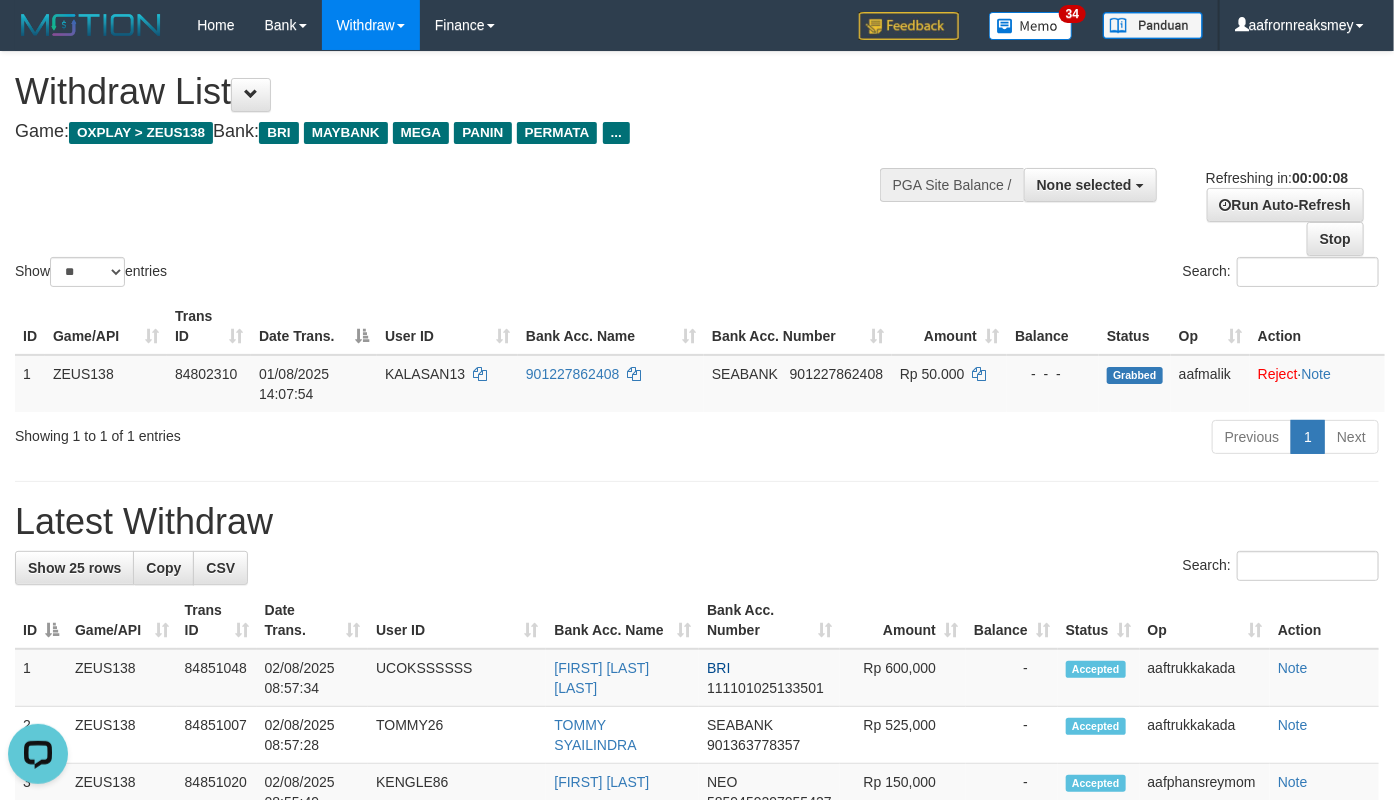 scroll, scrollTop: 0, scrollLeft: 0, axis: both 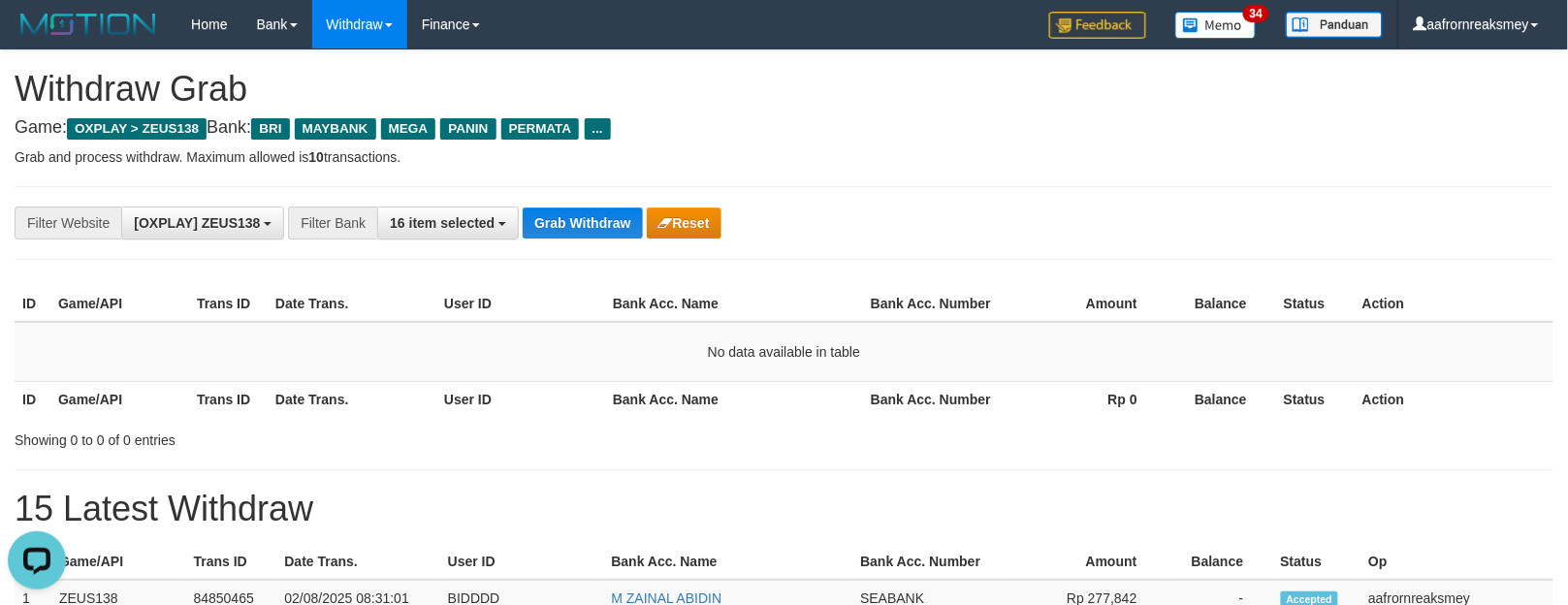 click on "**********" at bounding box center [784, 223] 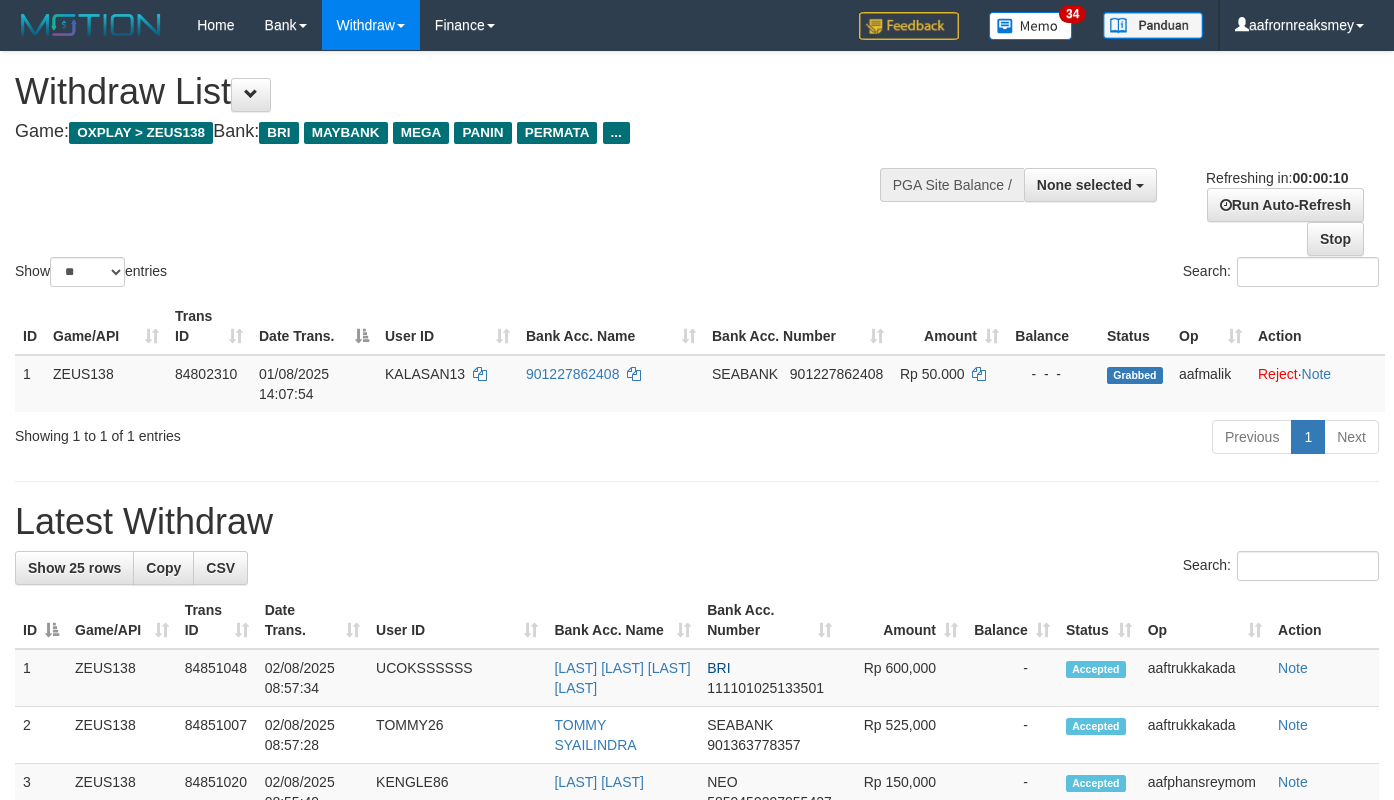 select 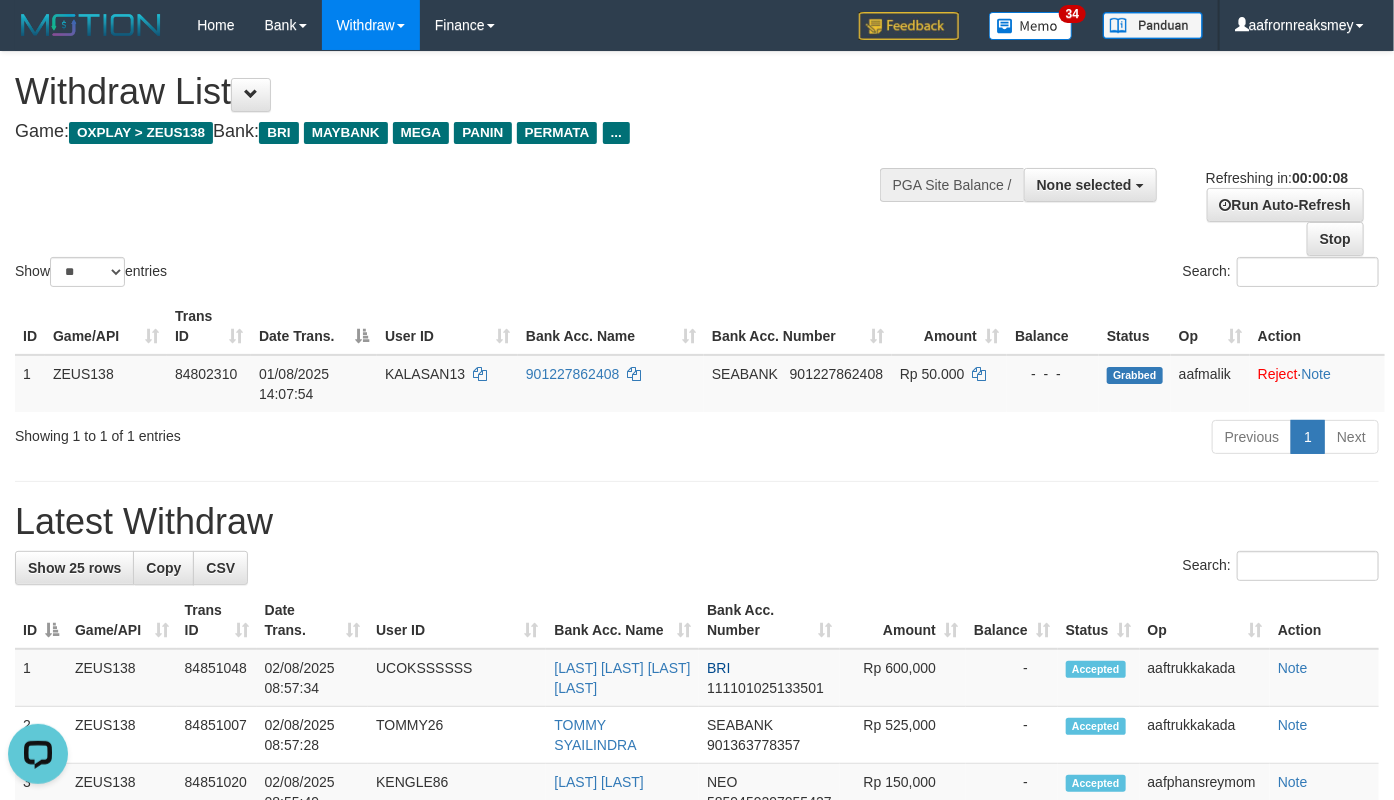 scroll, scrollTop: 0, scrollLeft: 0, axis: both 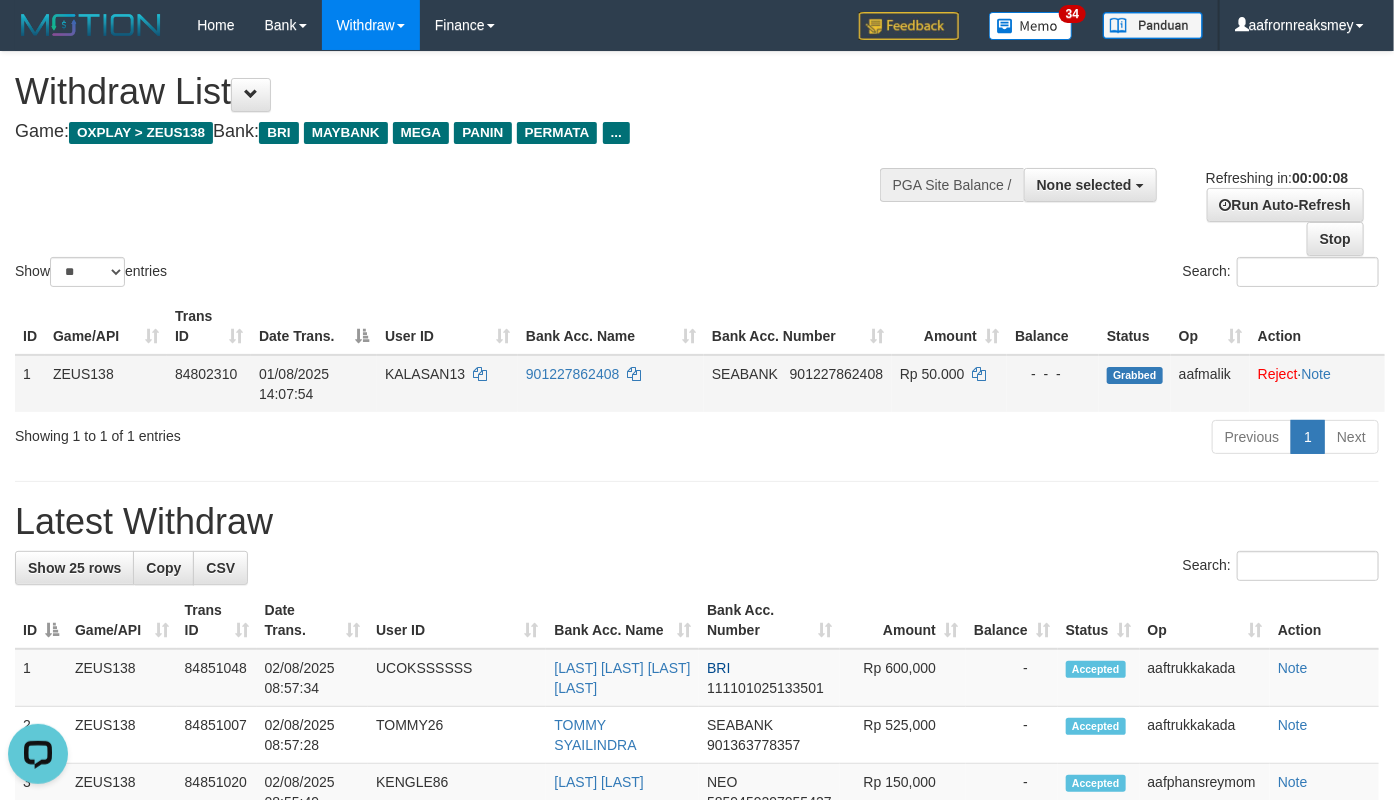 click on "Show  ** ** ** ***  entries Search:
ID Game/API Trans ID Date Trans. User ID Bank Acc. Name Bank Acc. Number Amount Balance Status Op Action
1 ZEUS138 84802310 01/08/2025 14:07:54 KALASAN13    901227862408    SEABANK     901227862408 Rp 50.000    -  -  - Grabbed aafmalik Reject ·    Note Processing... Showing 1 to 1 of 1 entries Previous 1 Next" at bounding box center (697, 256) 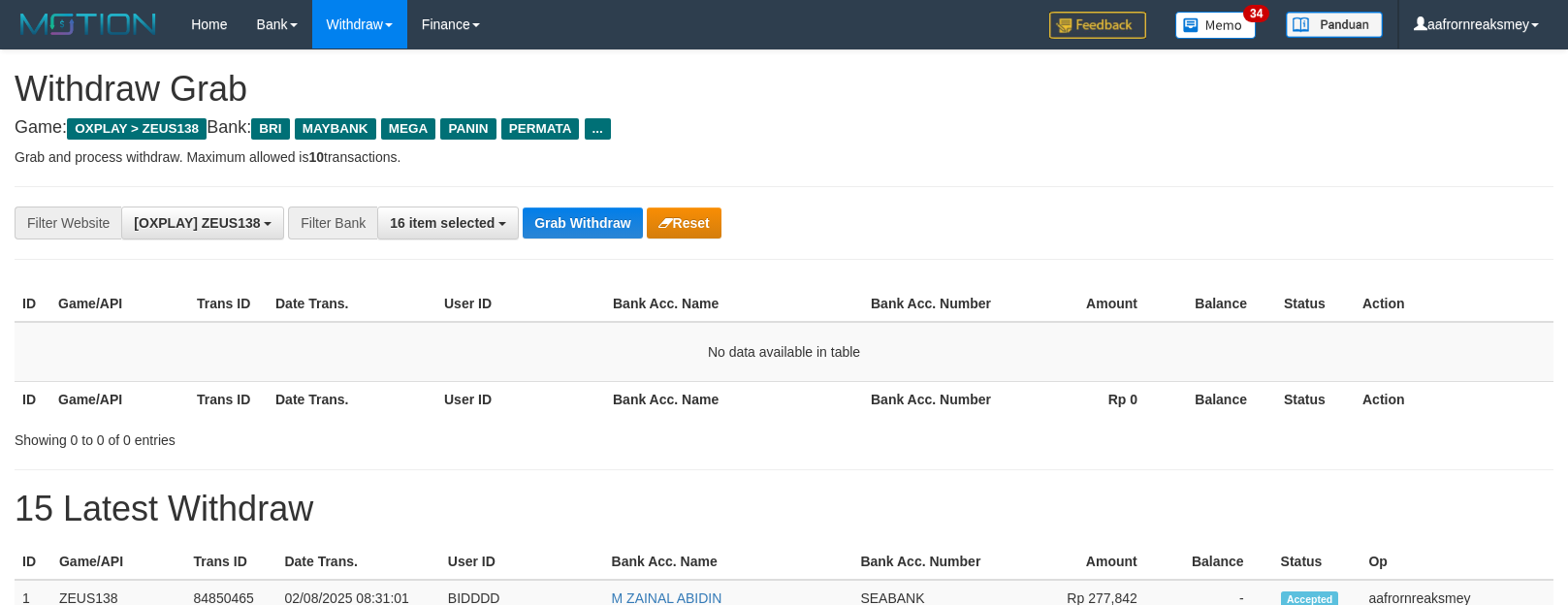 scroll, scrollTop: 0, scrollLeft: 0, axis: both 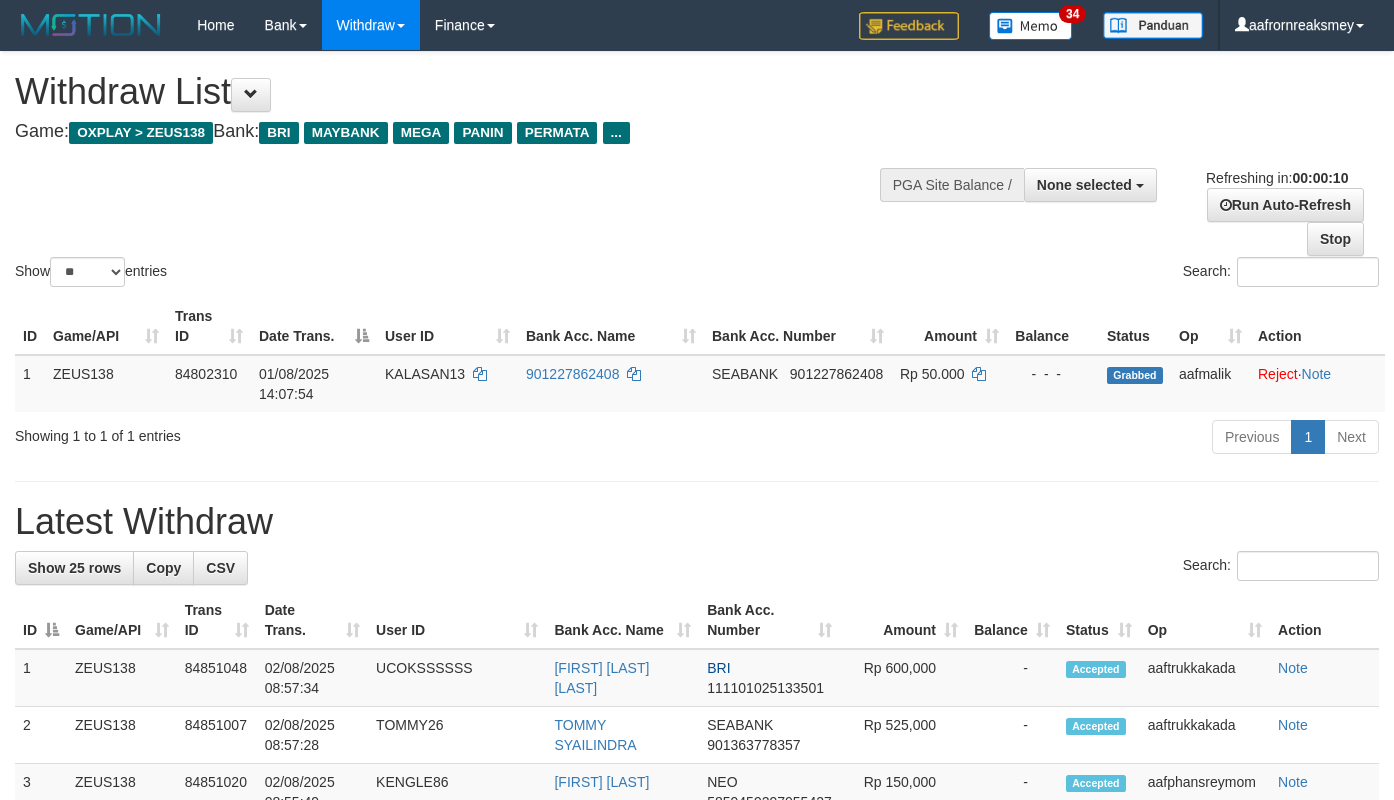 select 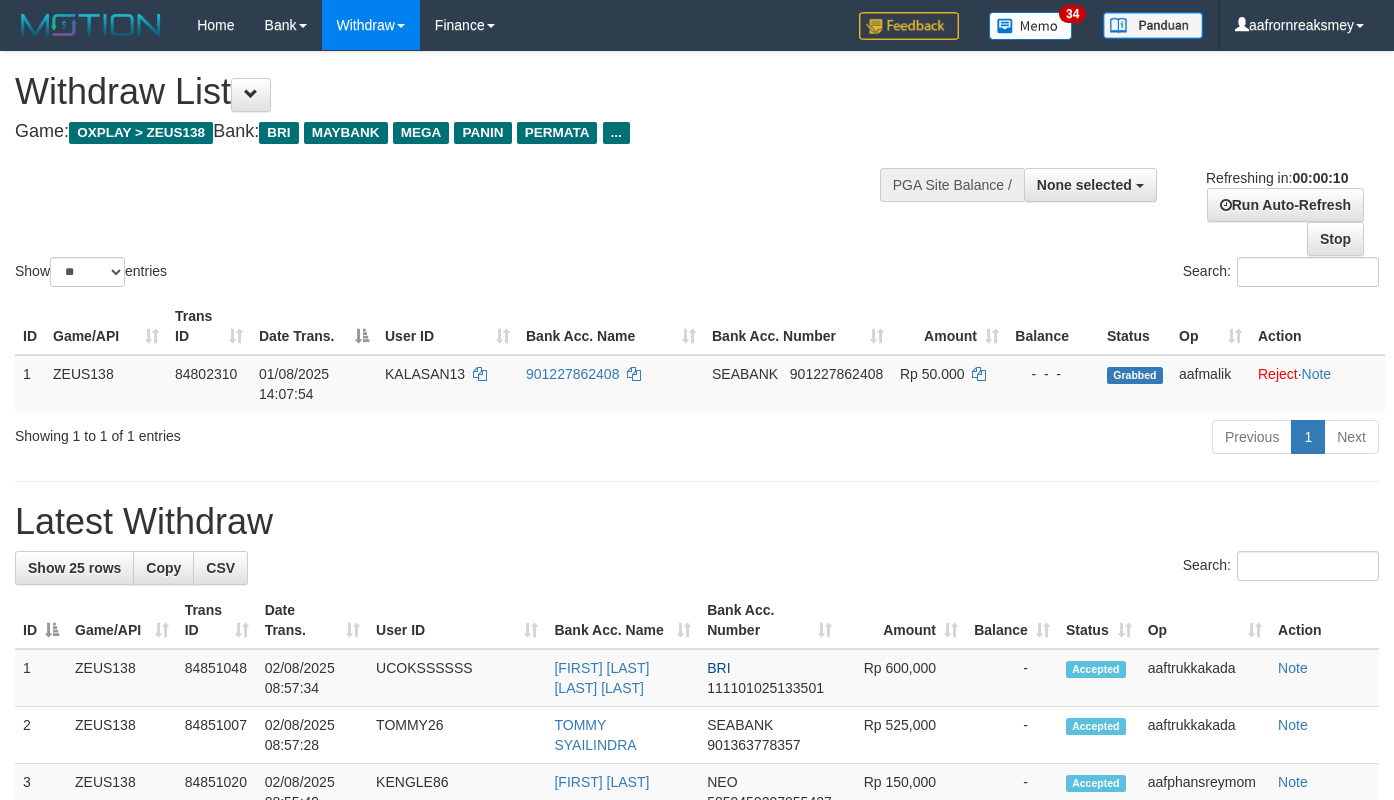 select 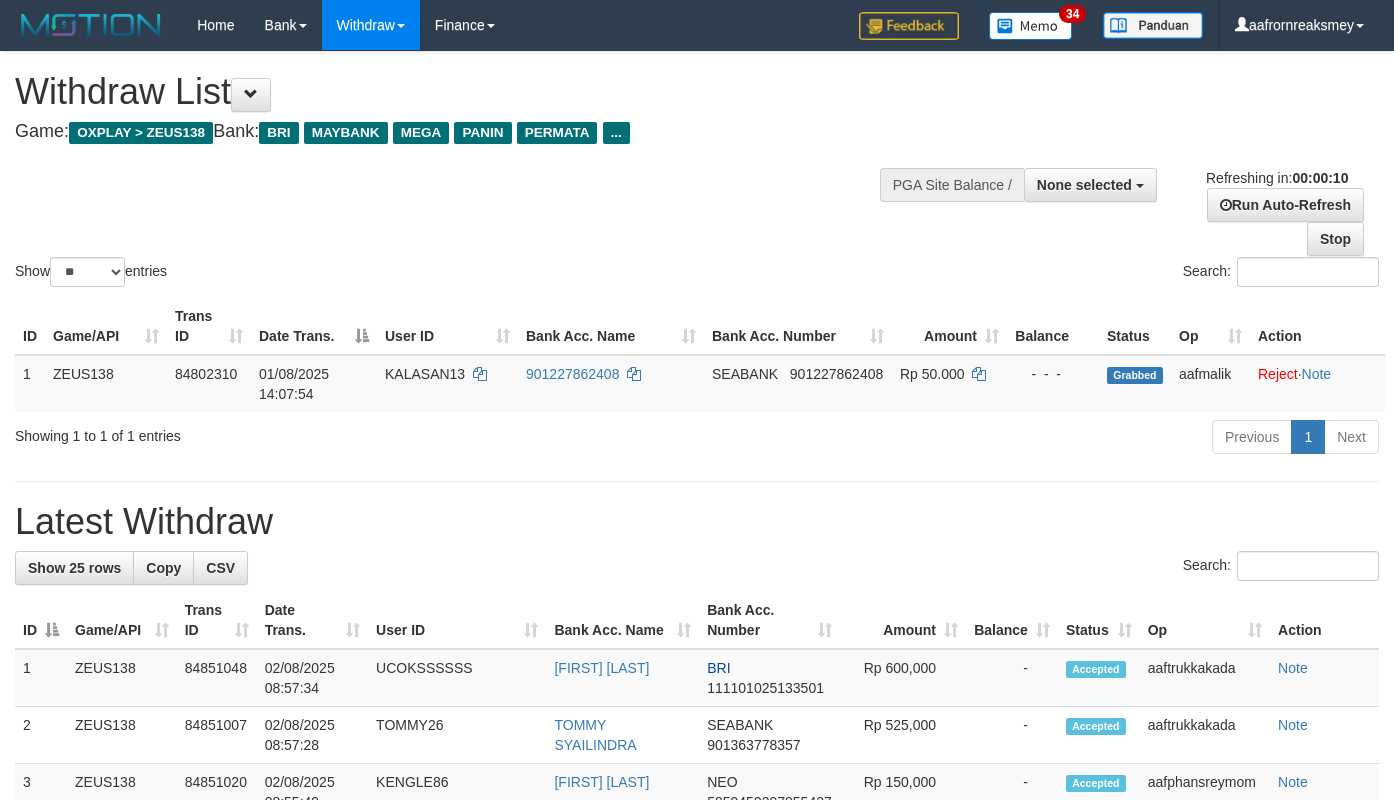 select 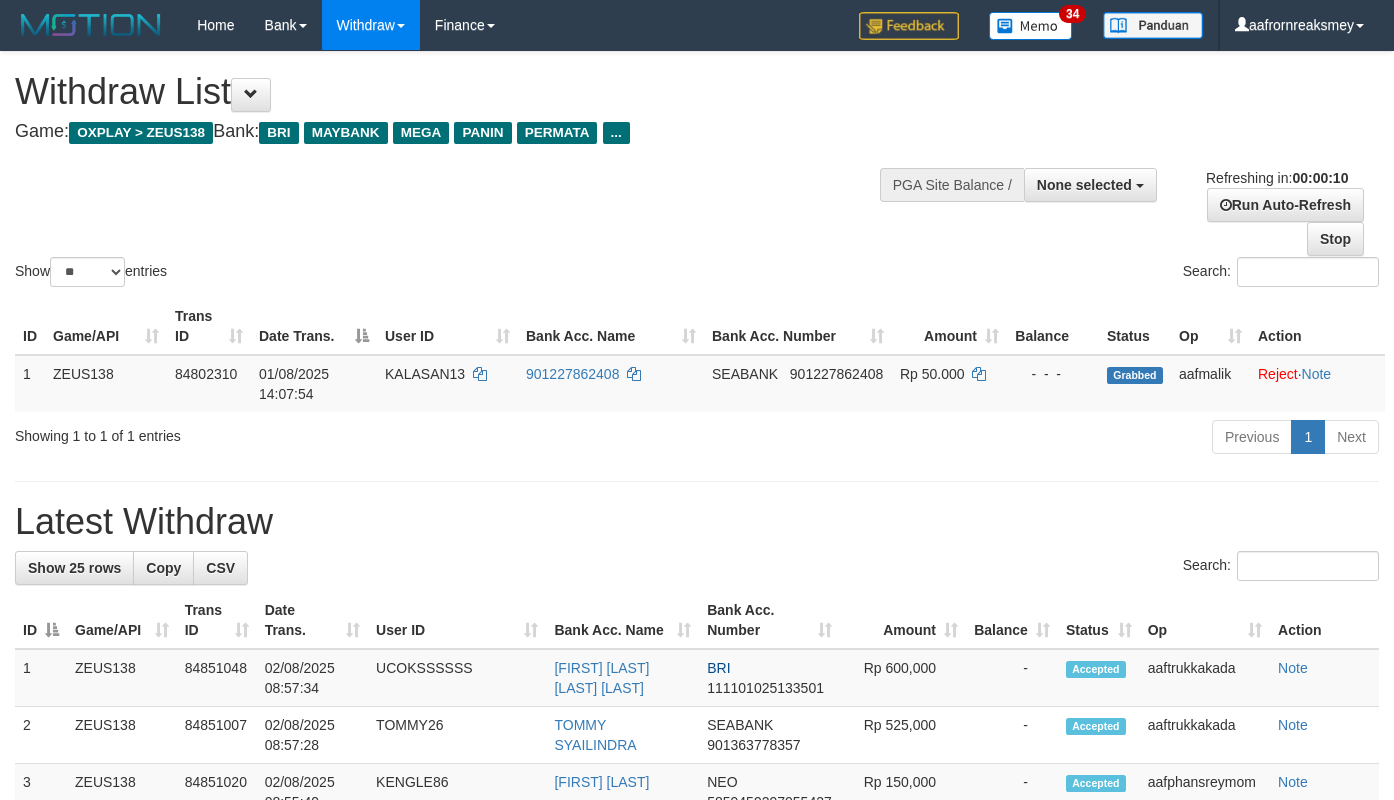 select 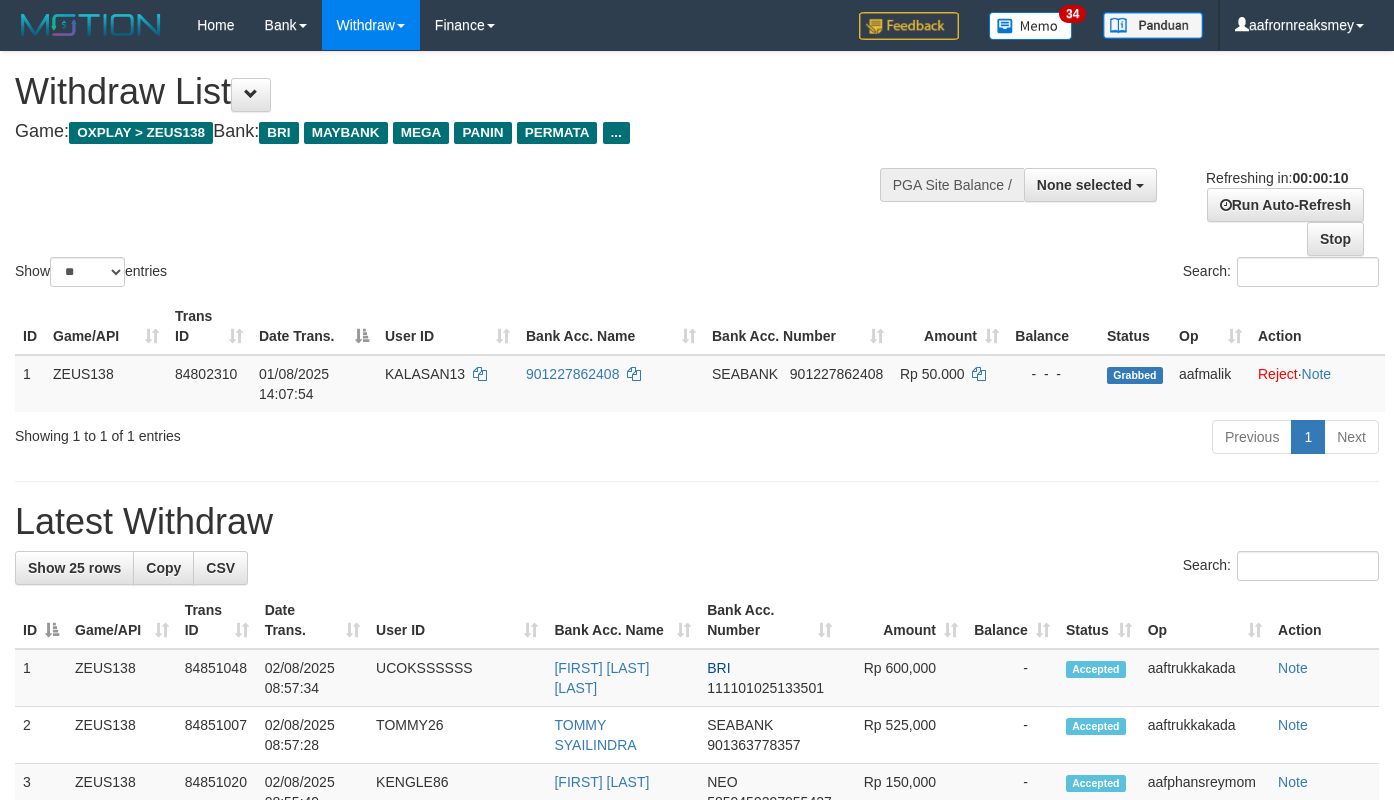 select 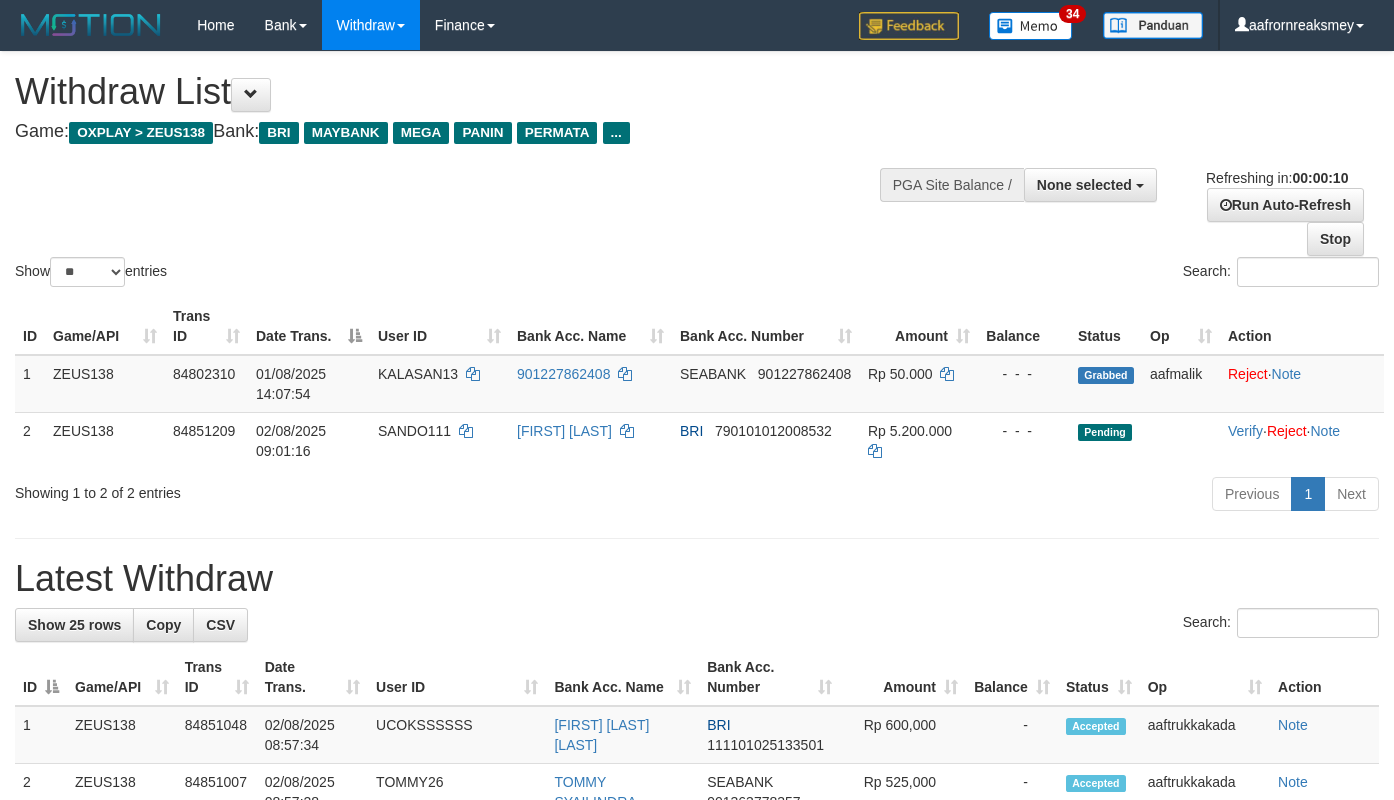 select 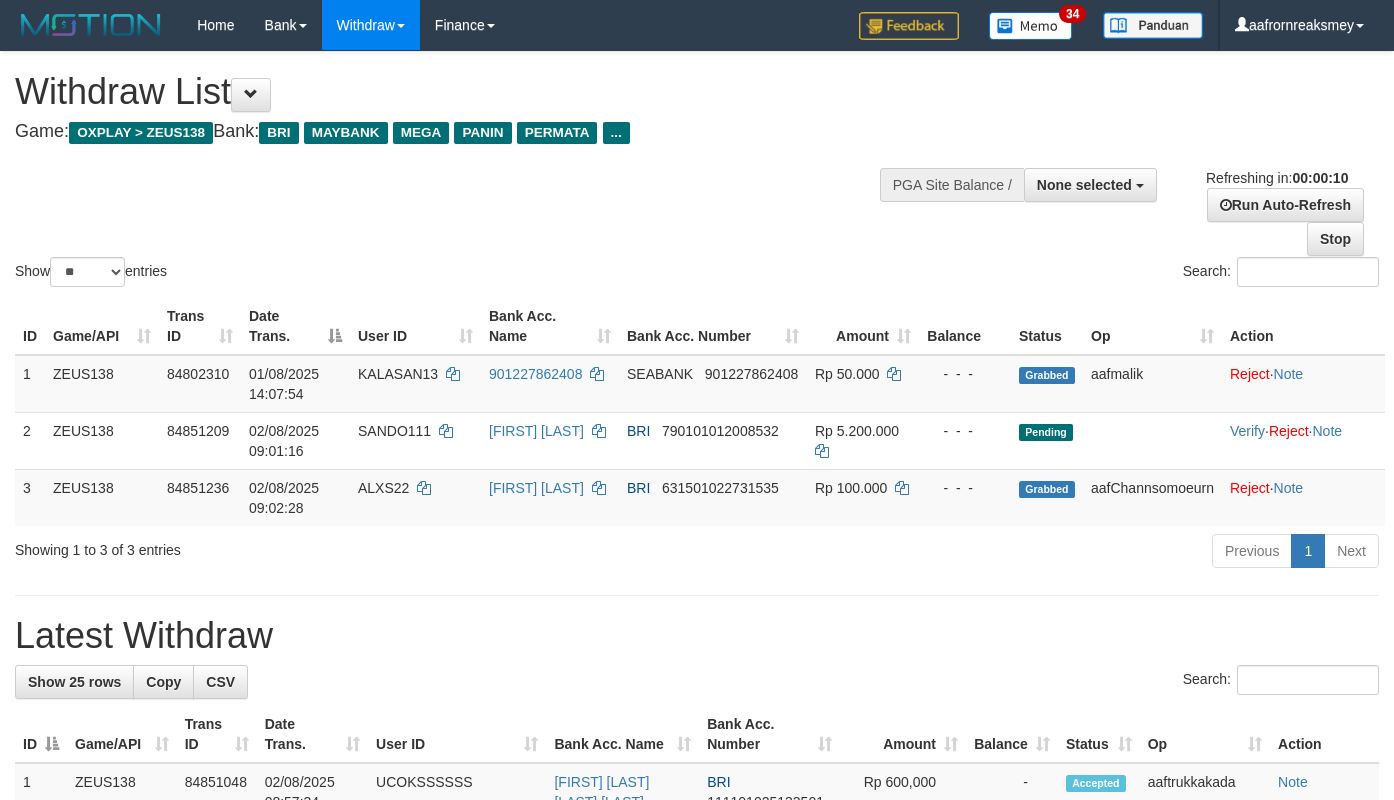 select 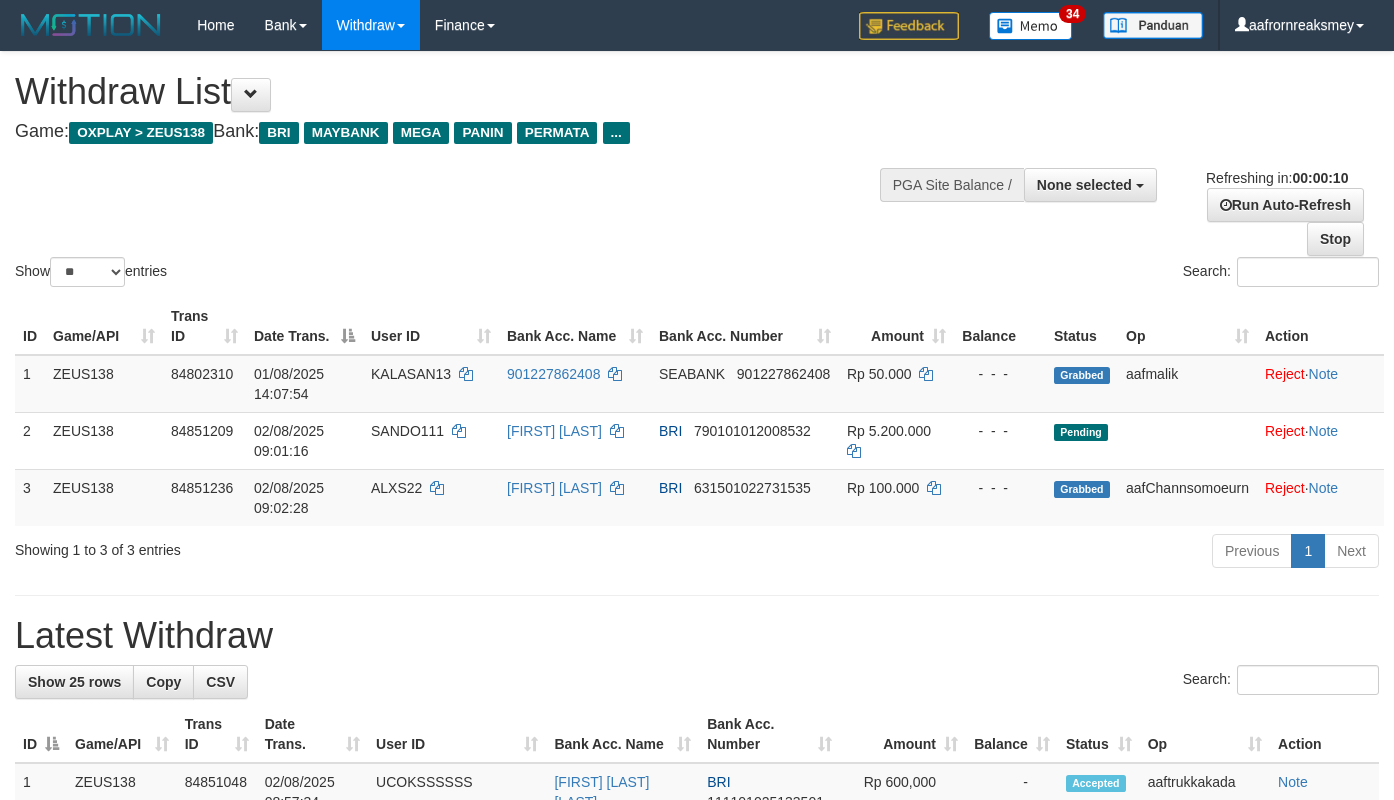 select 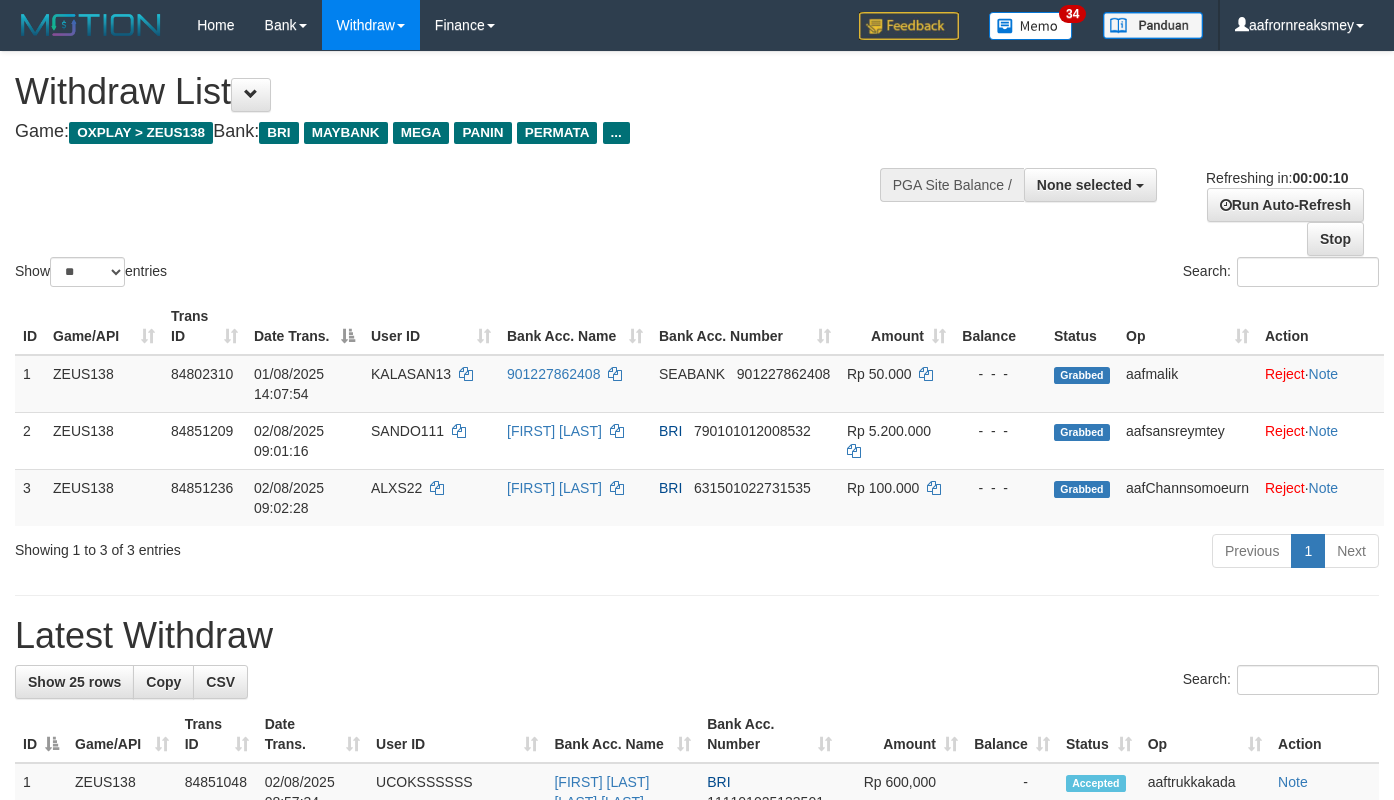 select 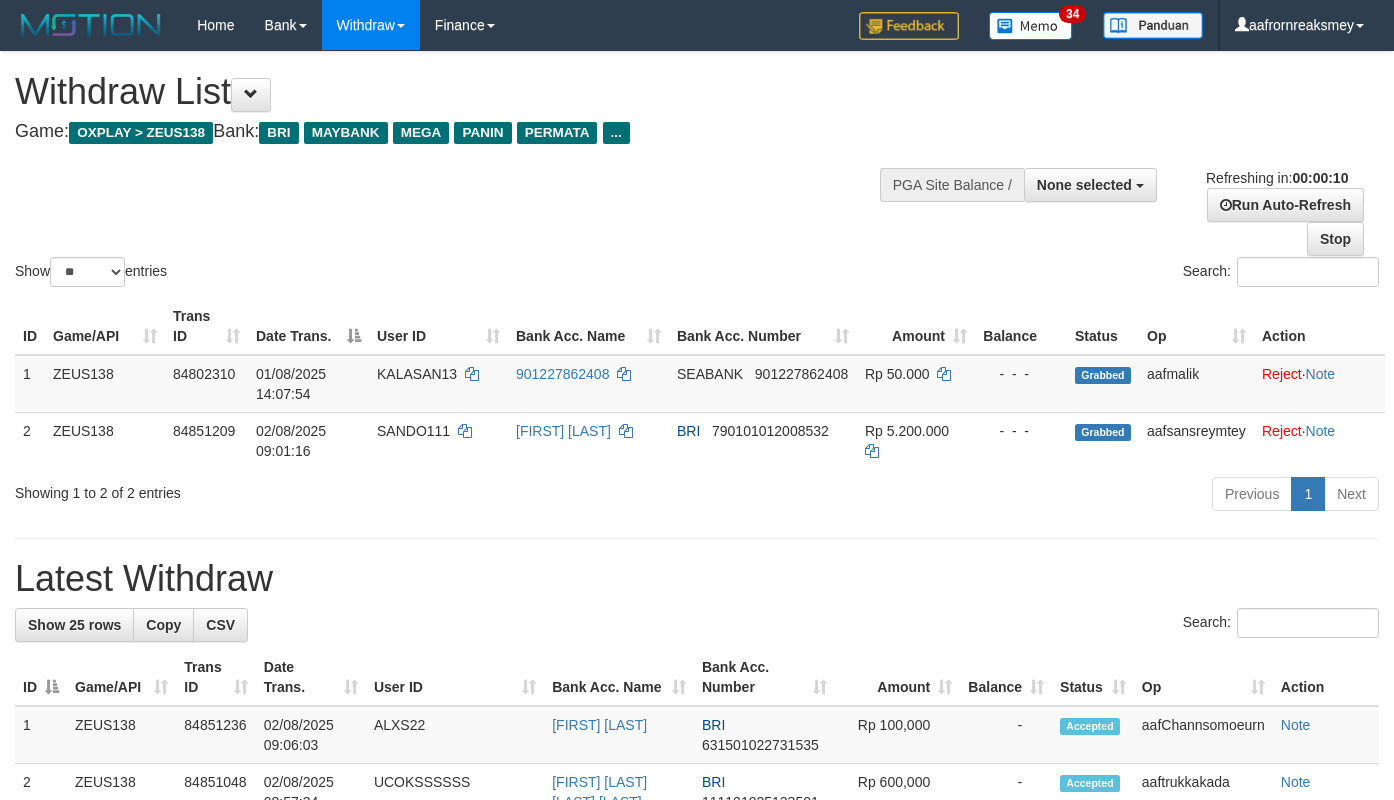 select 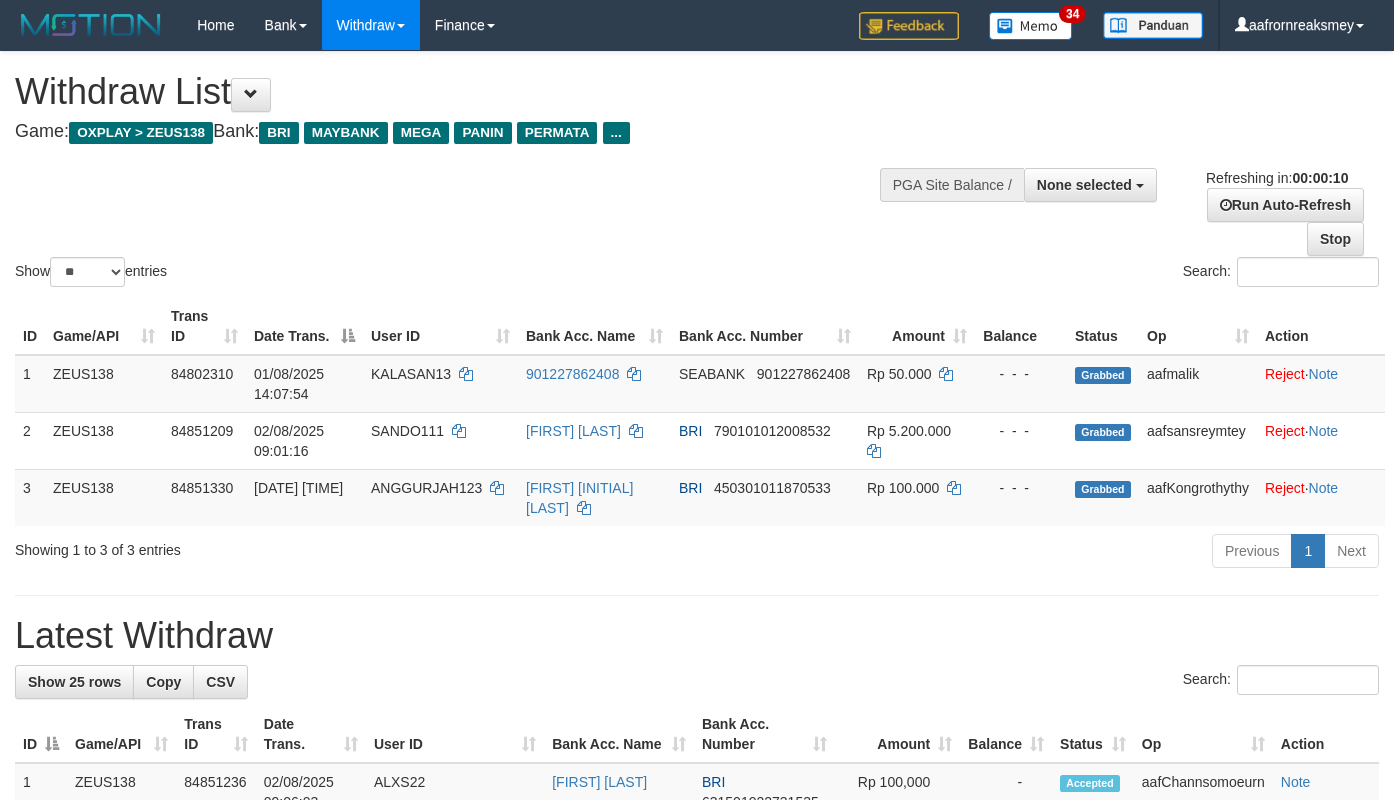 select 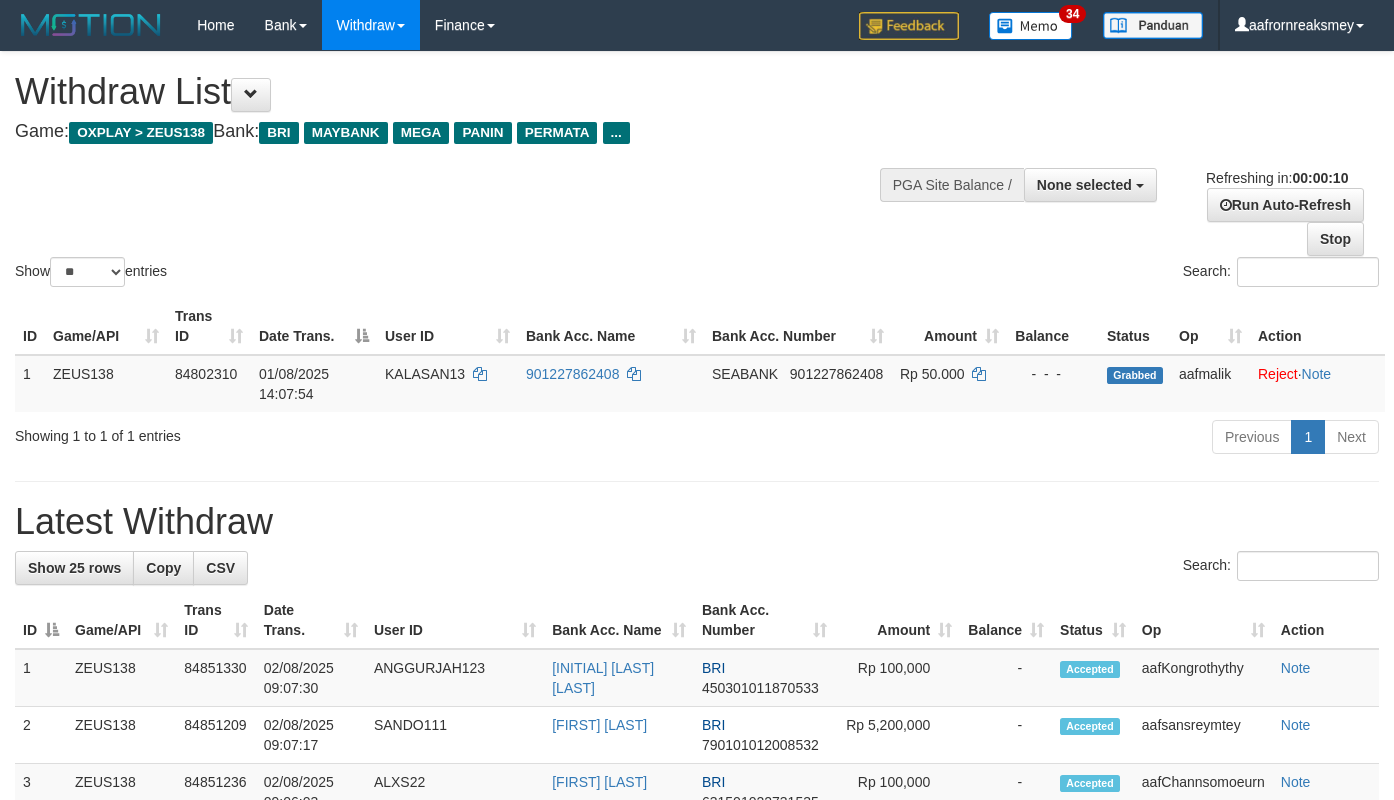 select 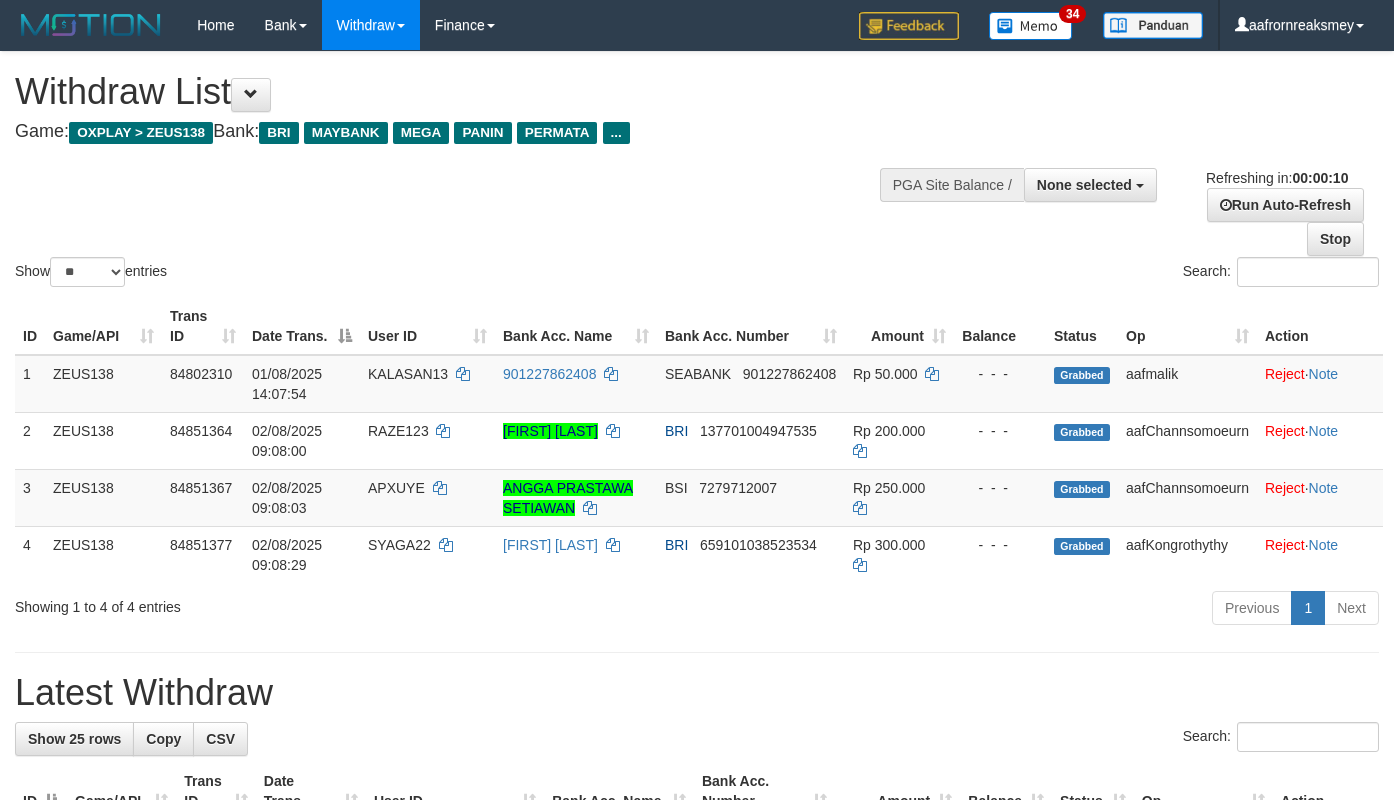 select 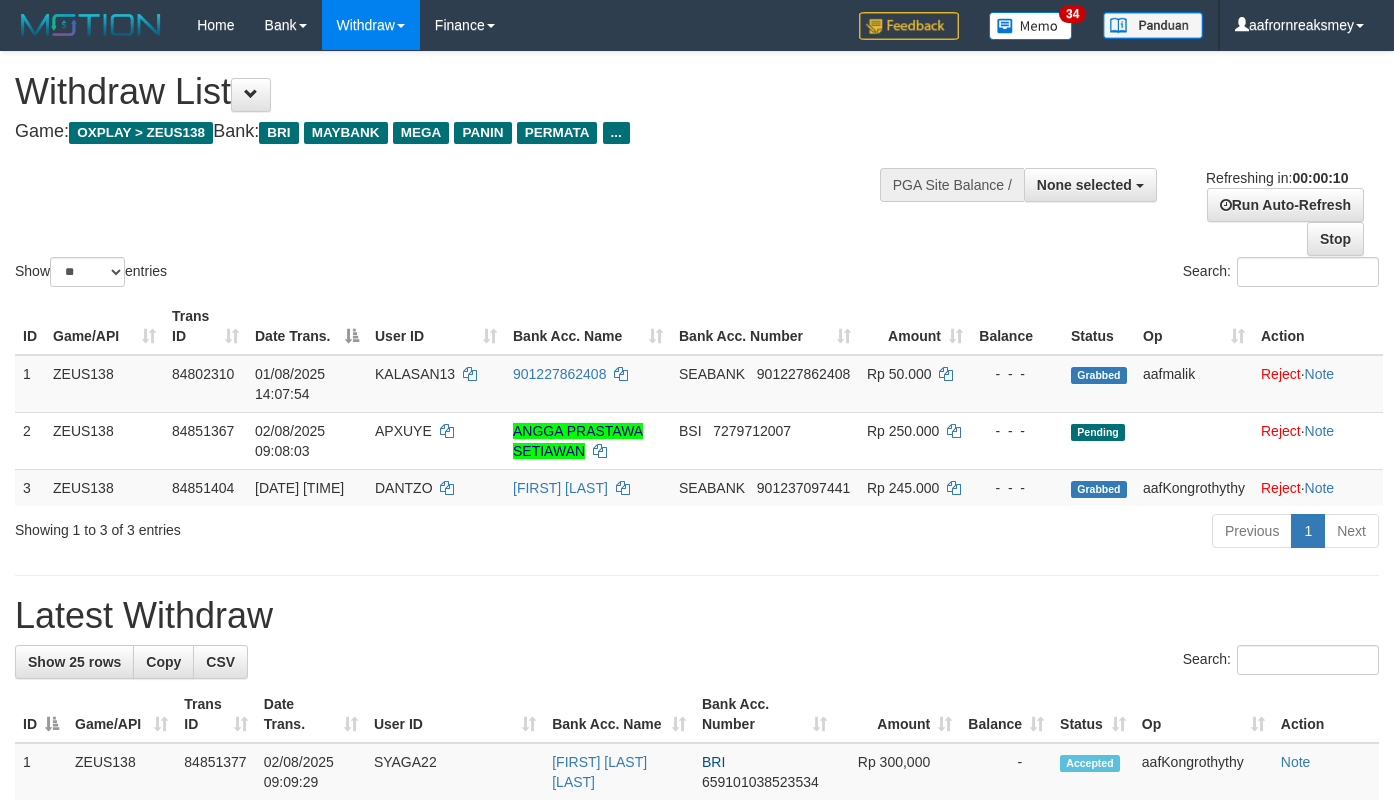 select 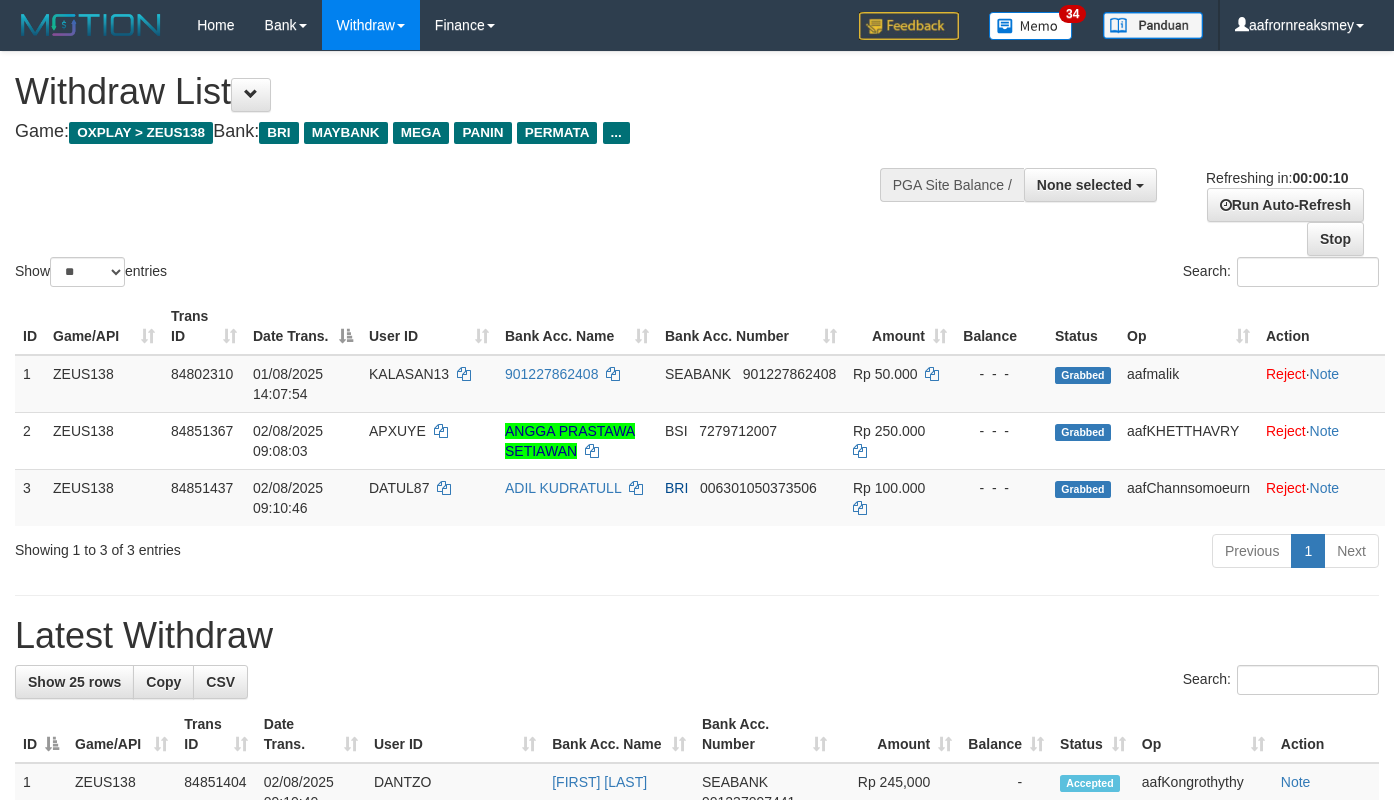 select 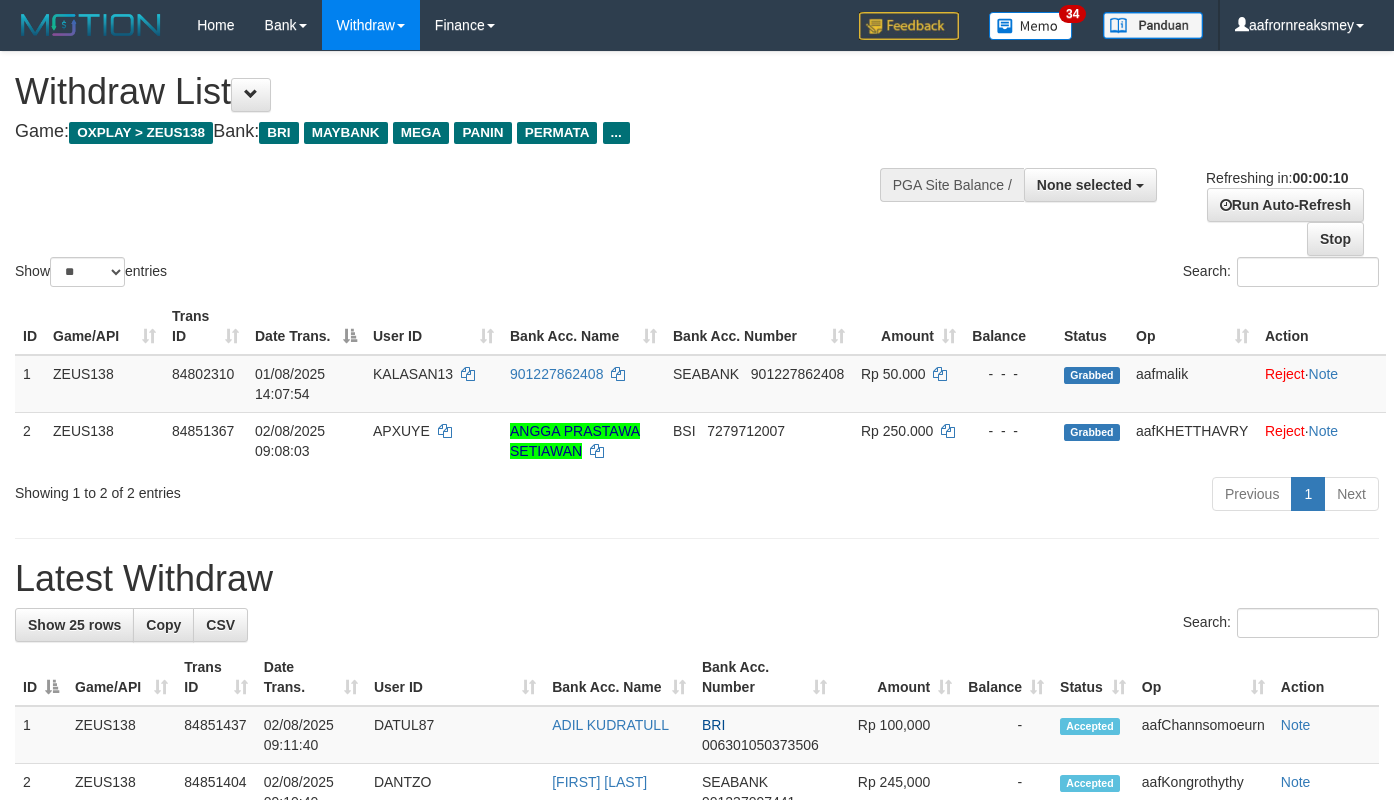 select 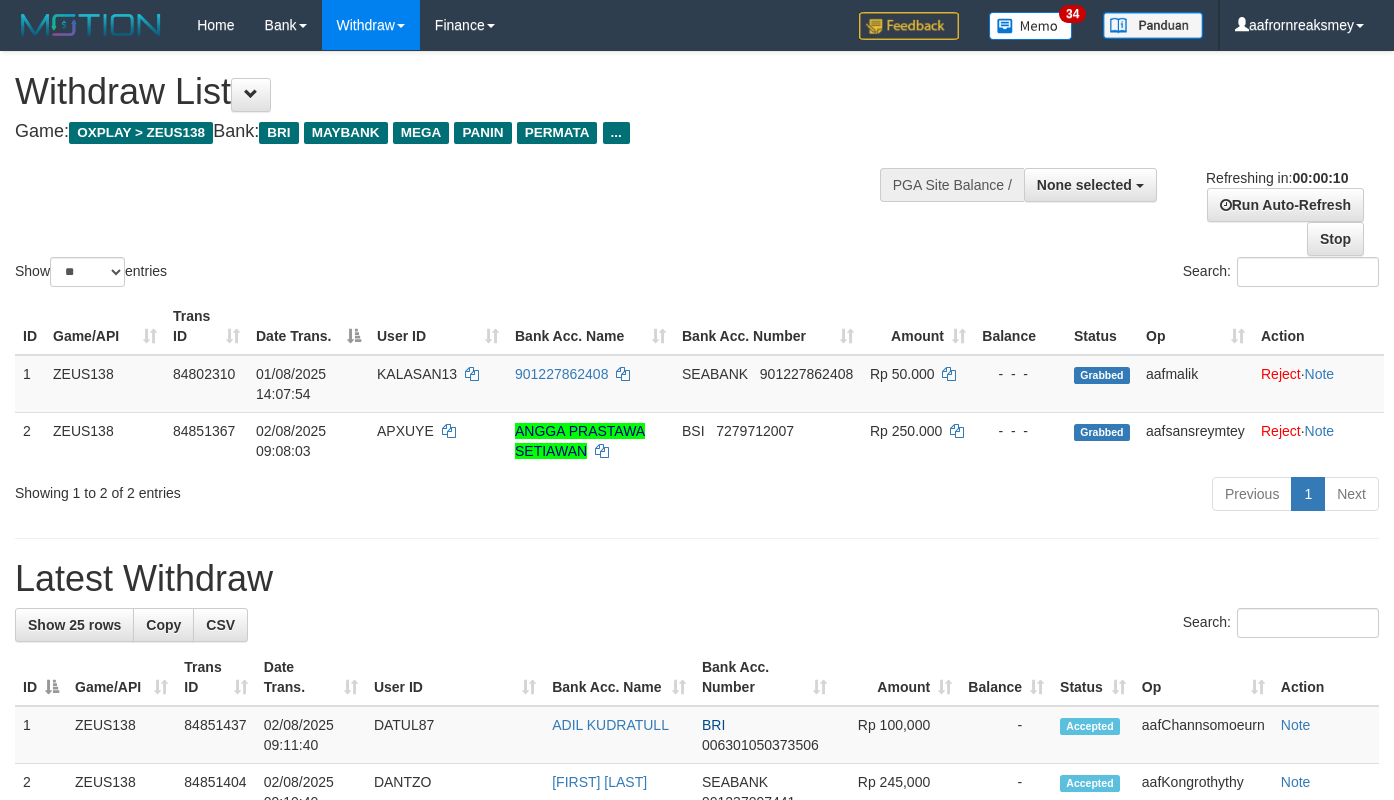 select 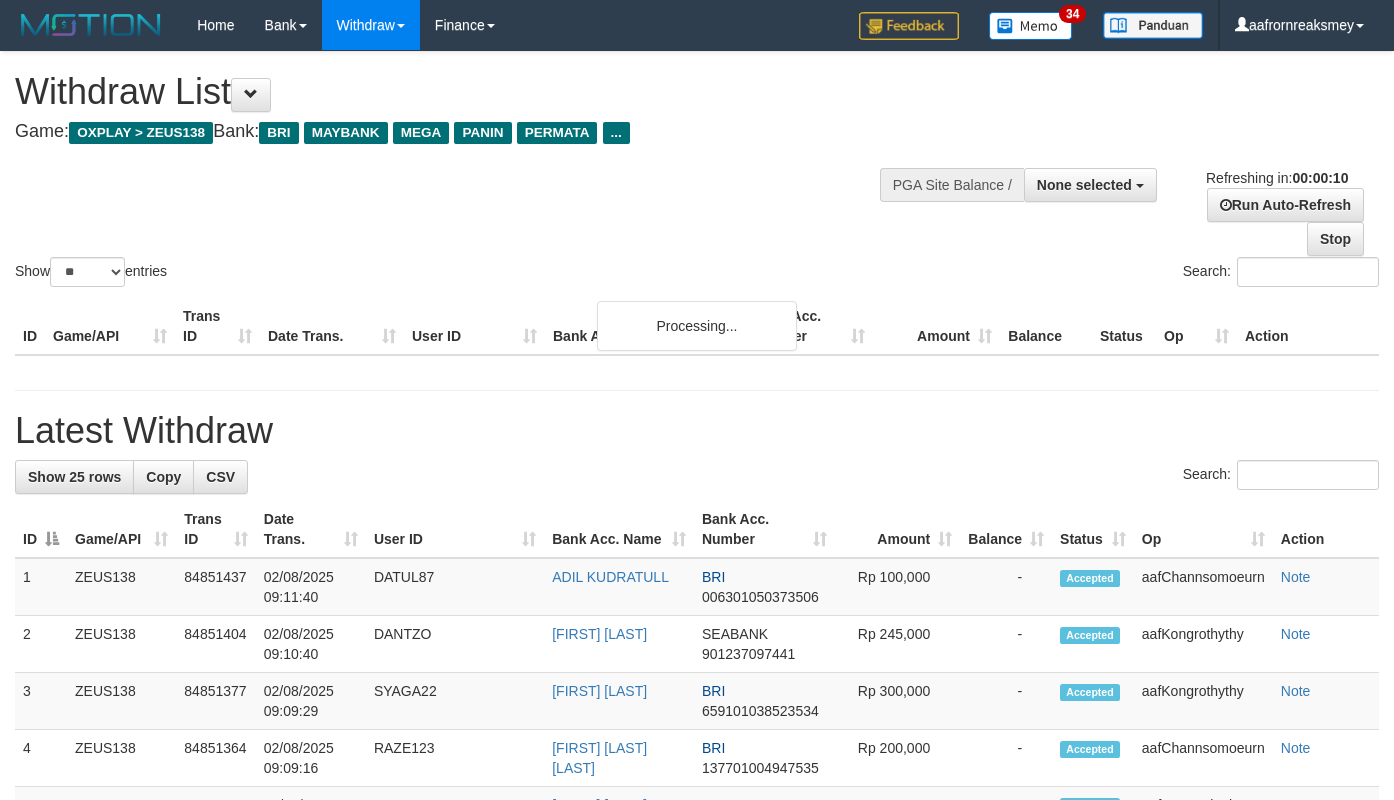 select 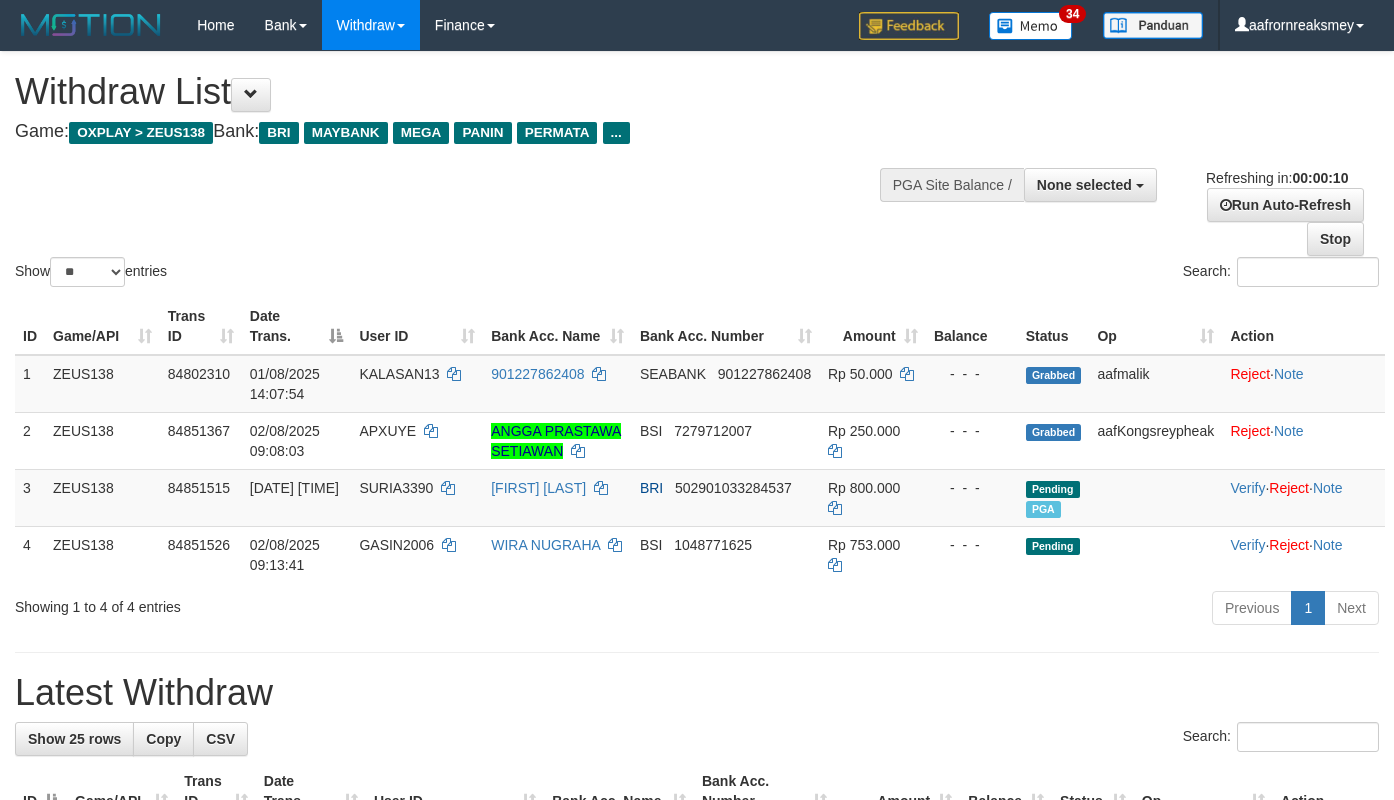 select 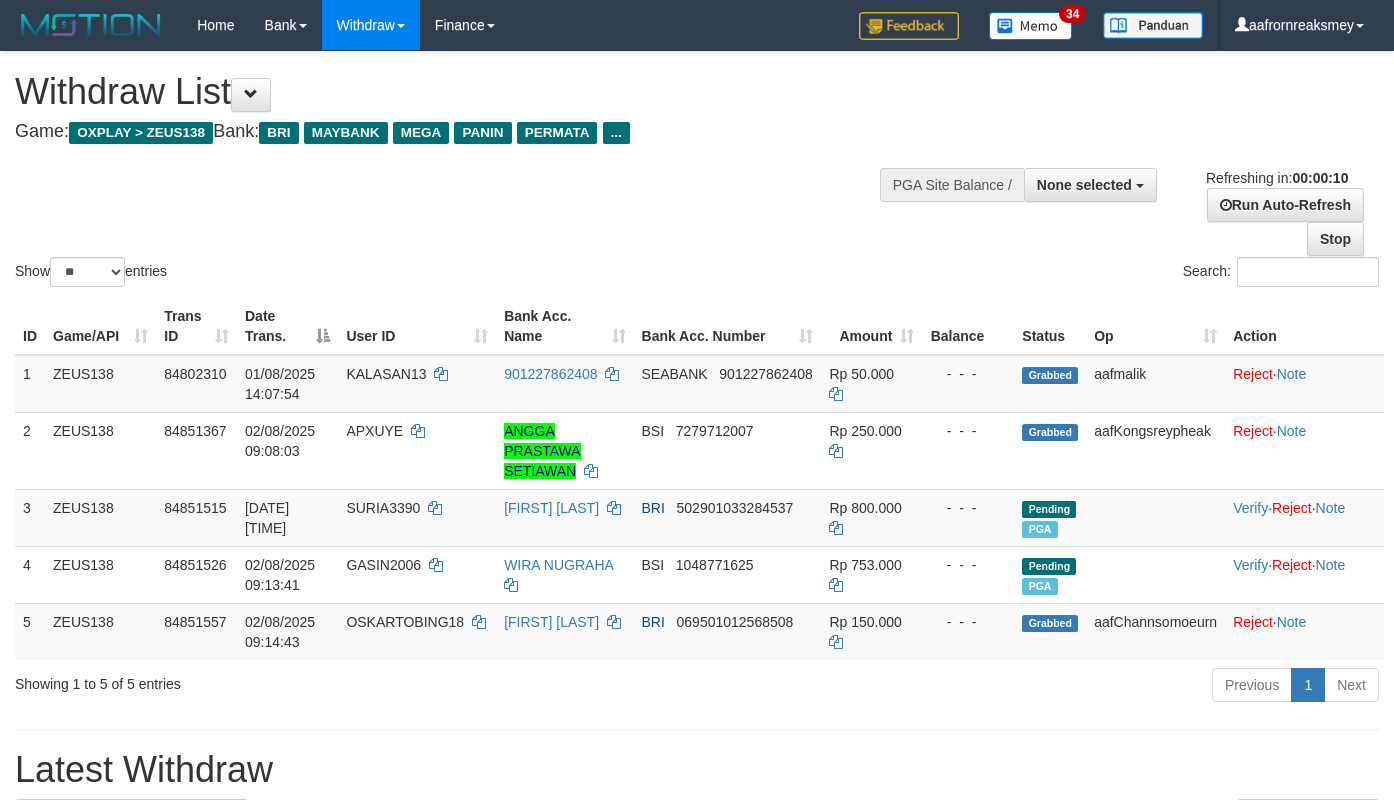 select 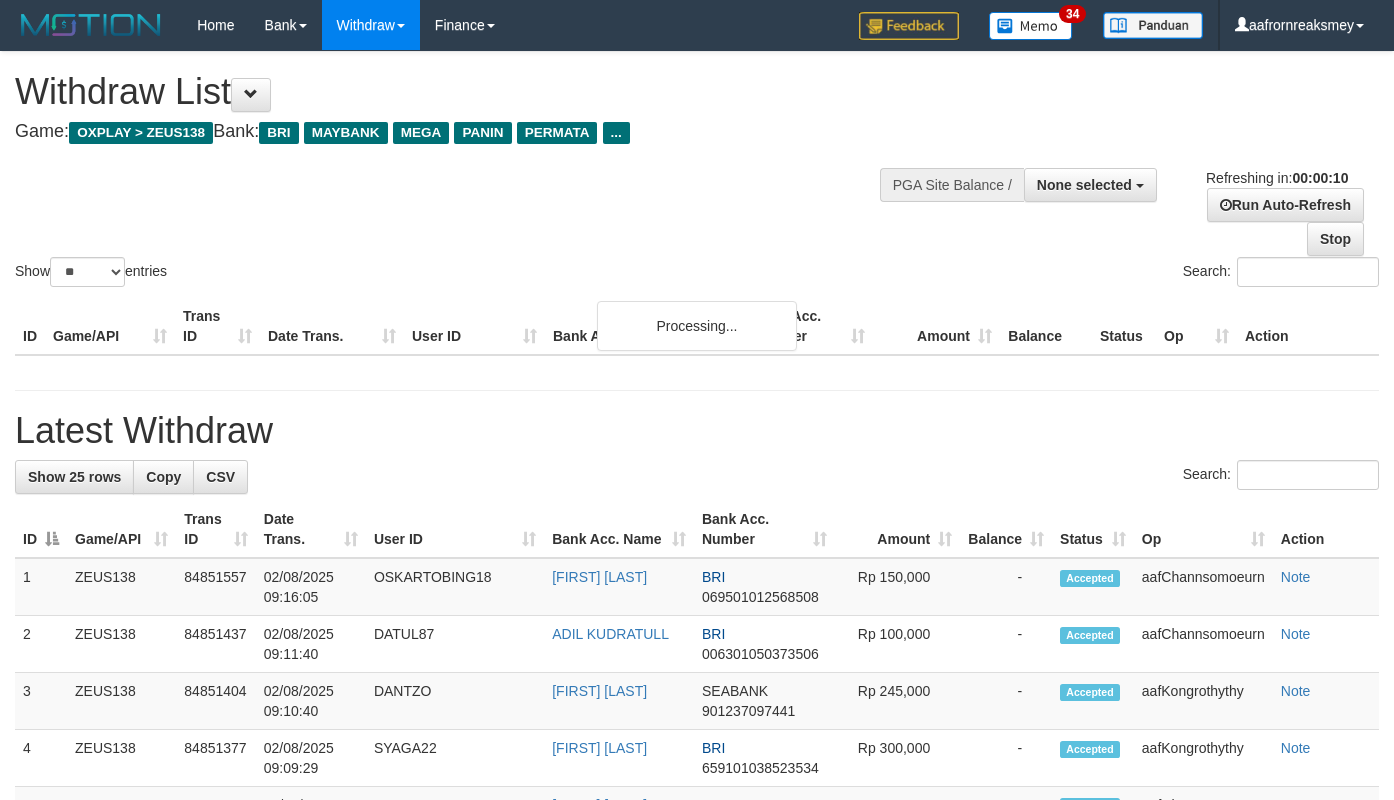 select 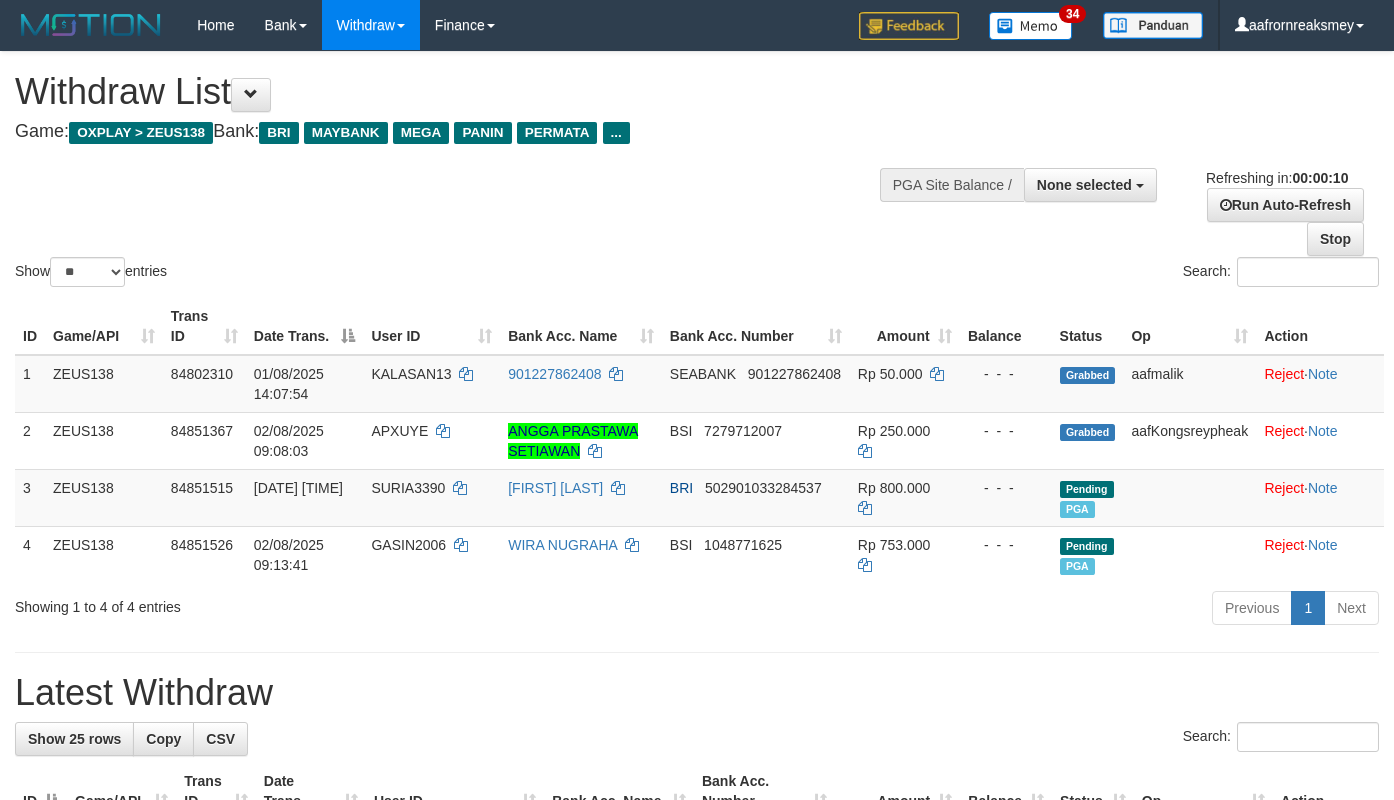 select 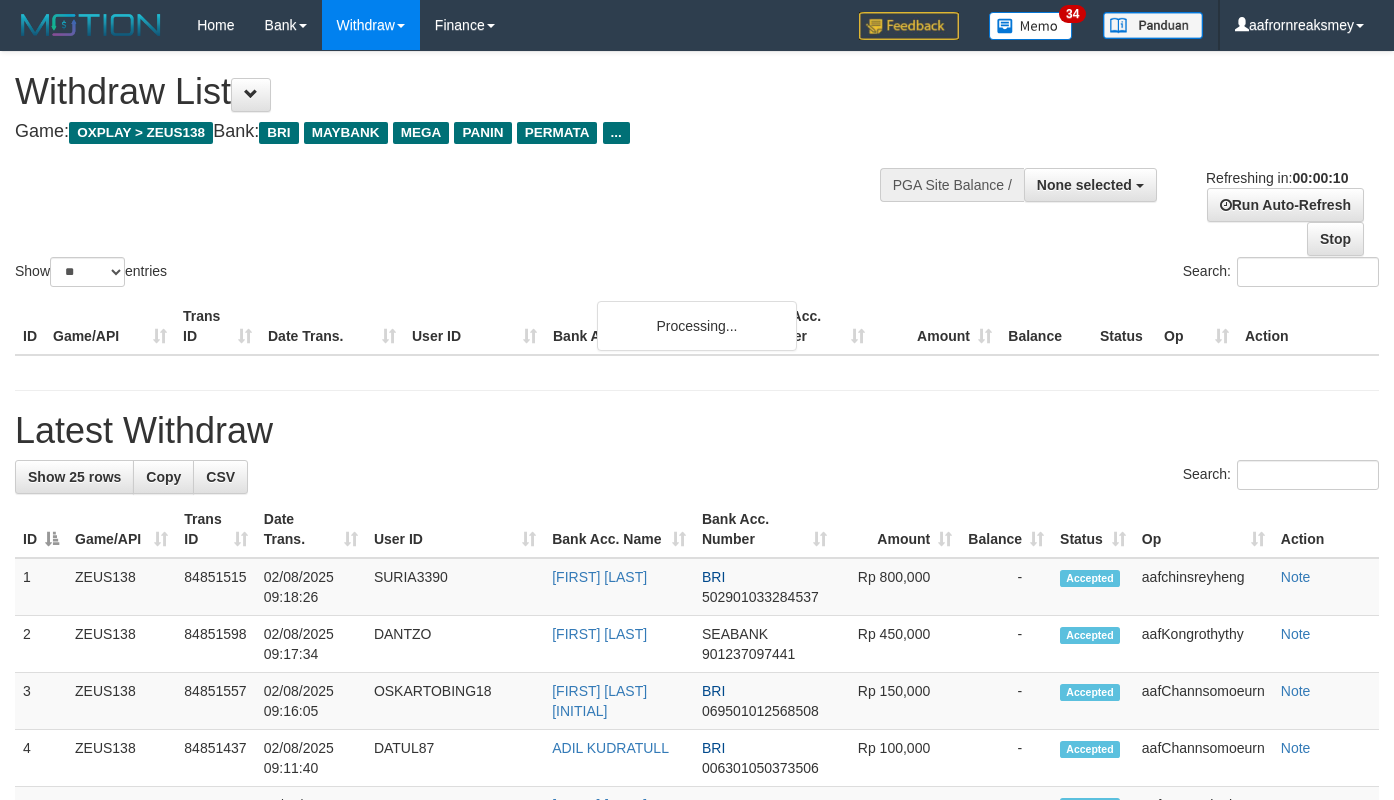 select 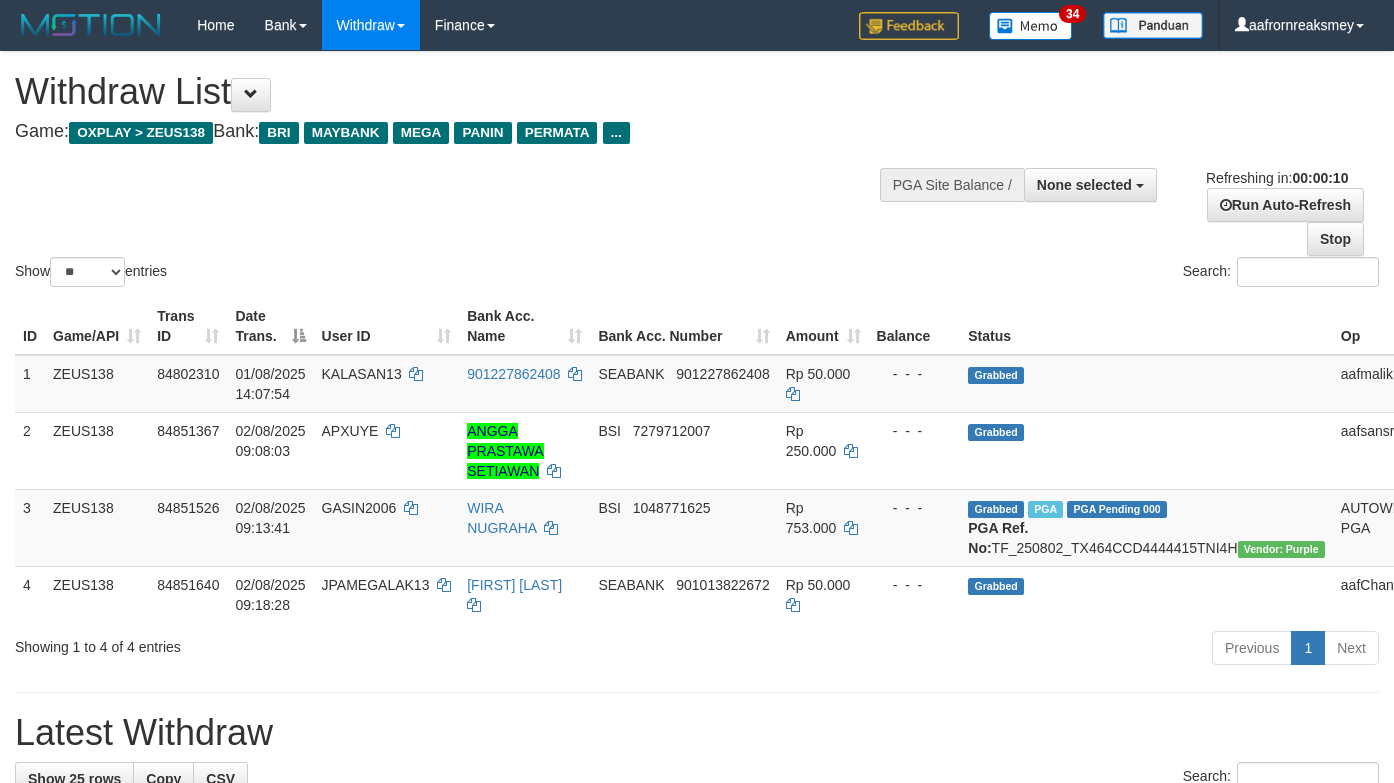 select 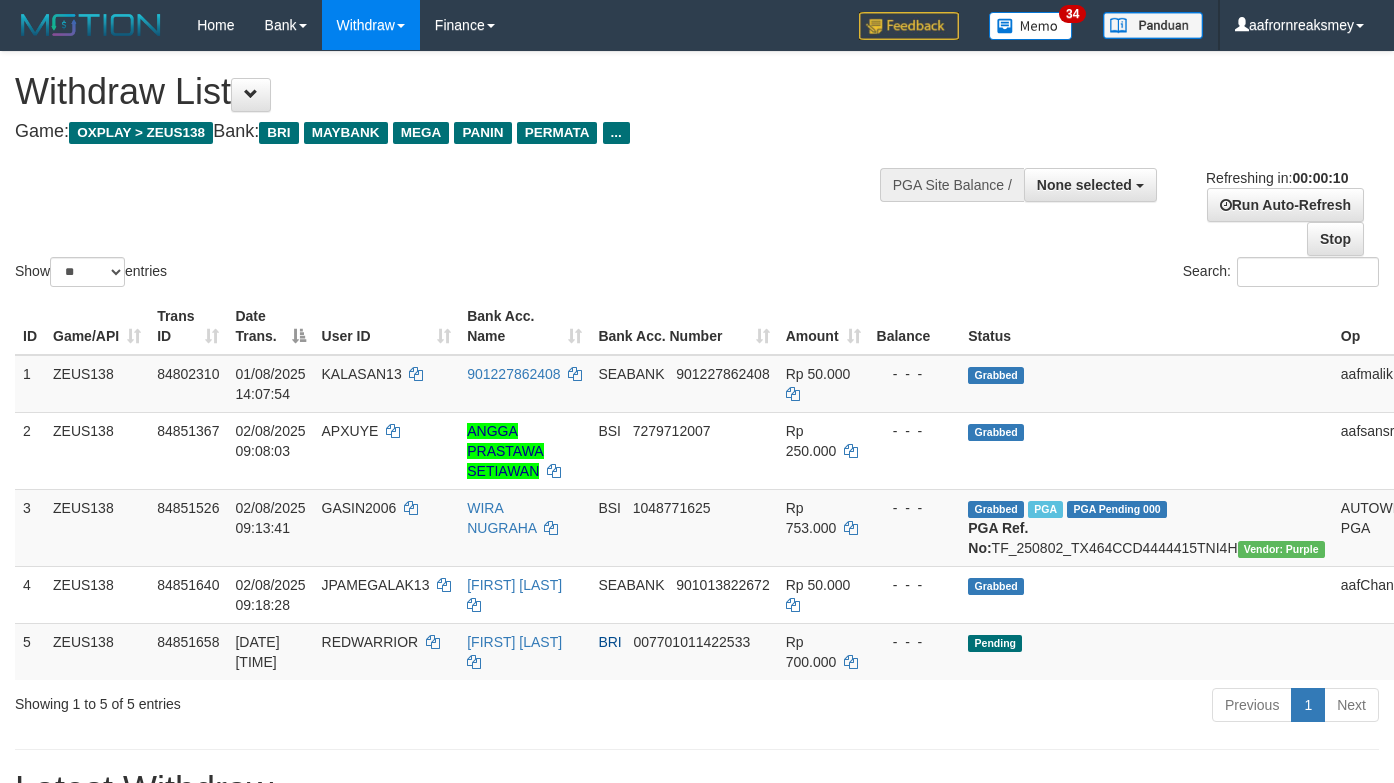 select 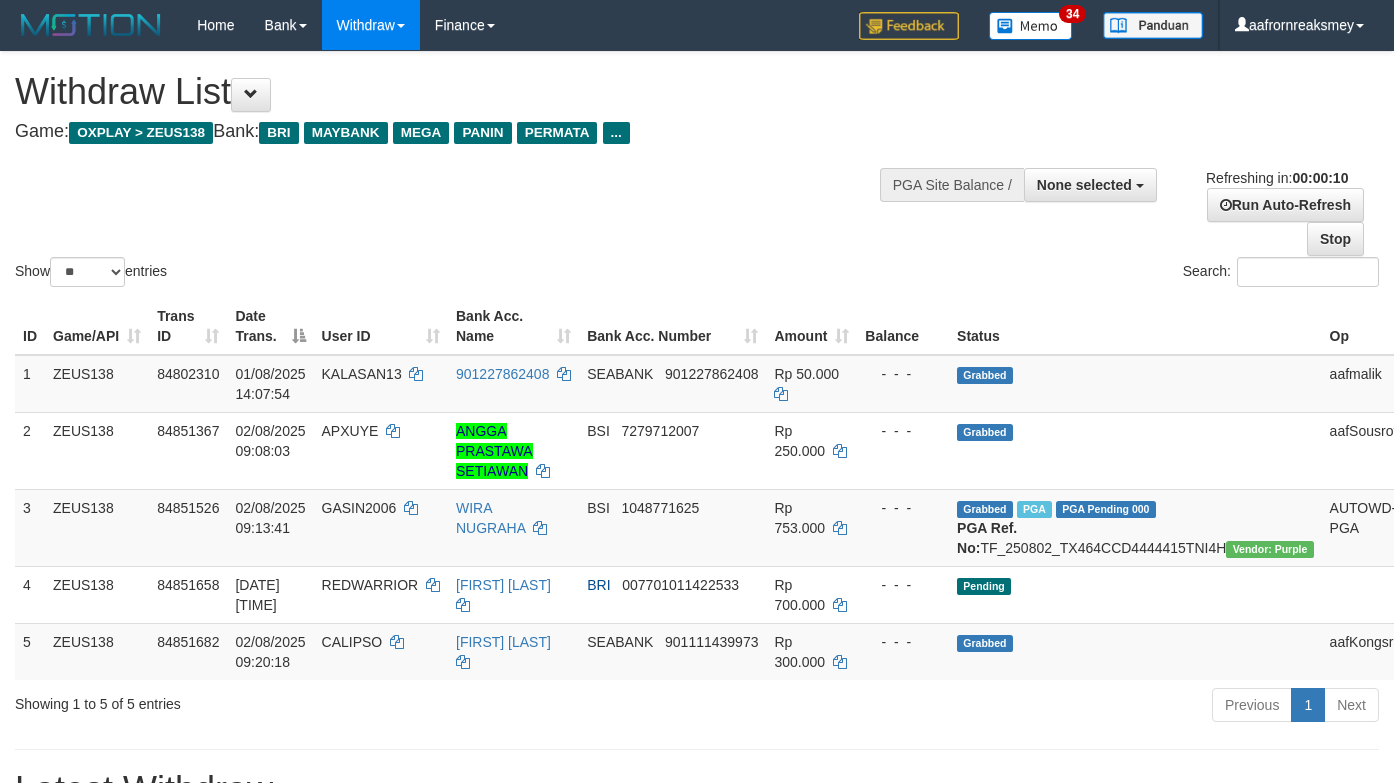 select 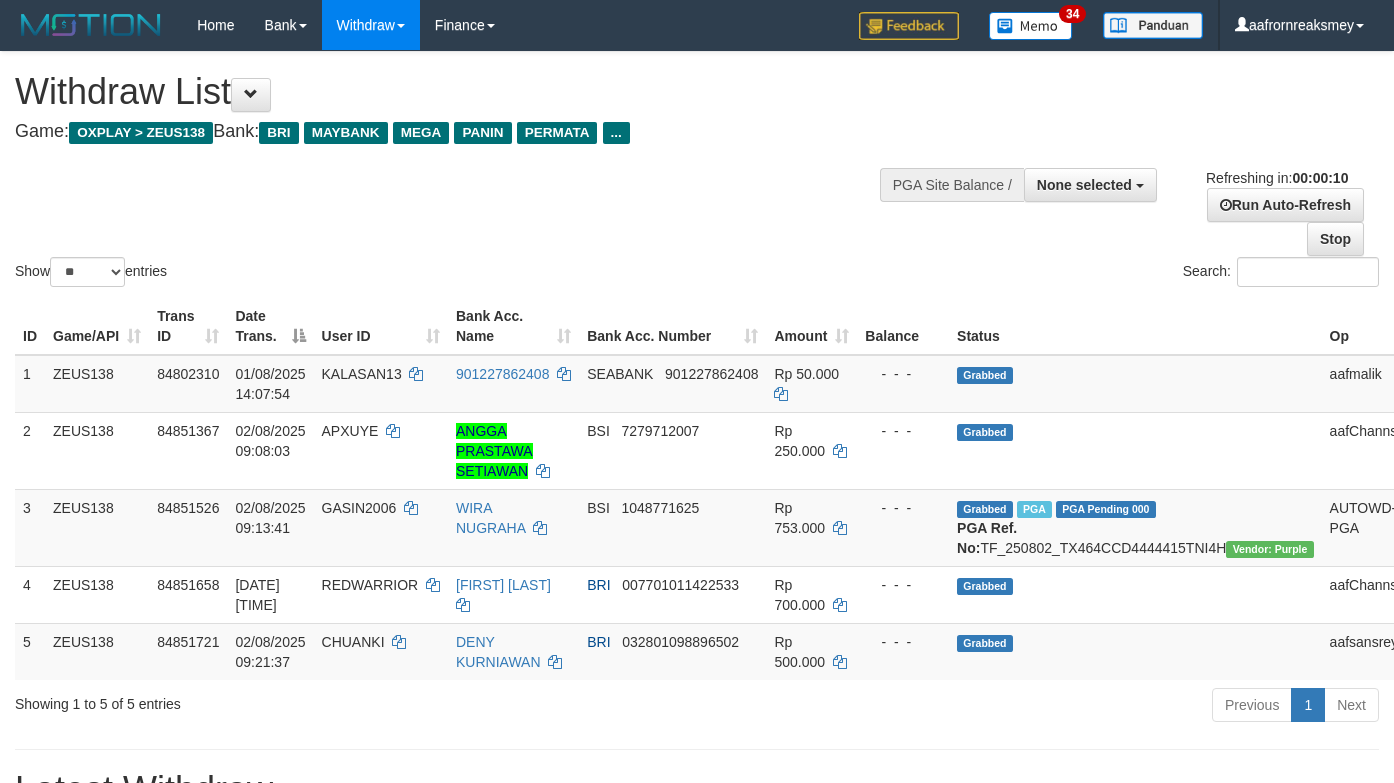 select 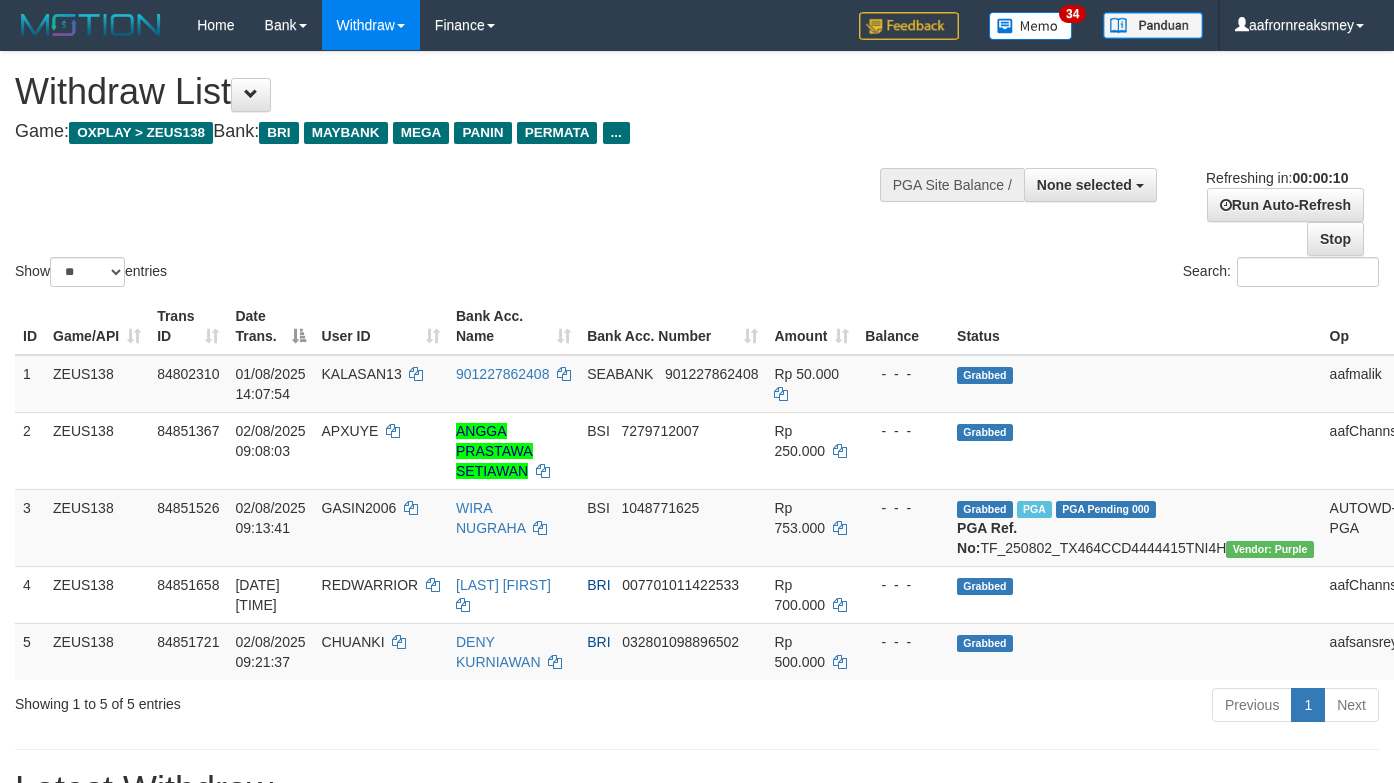 select 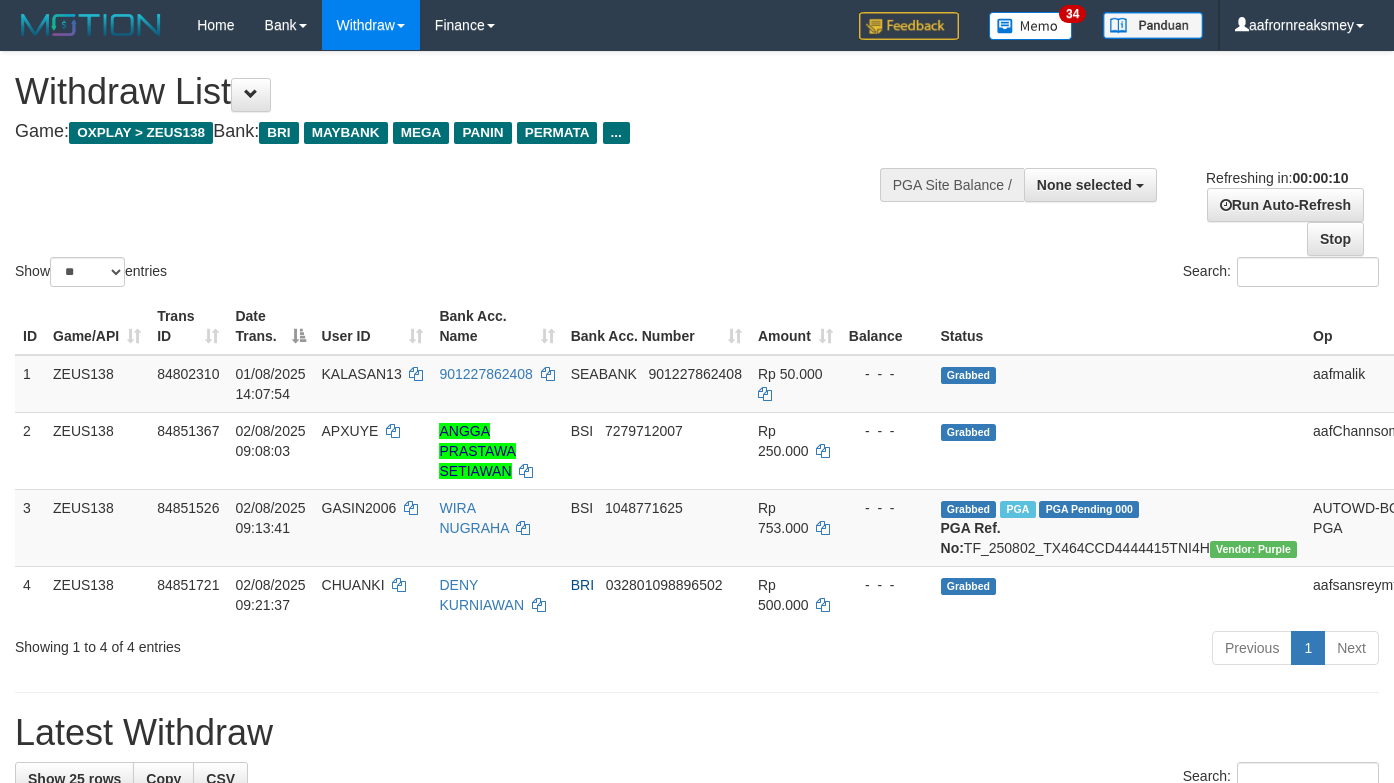 select 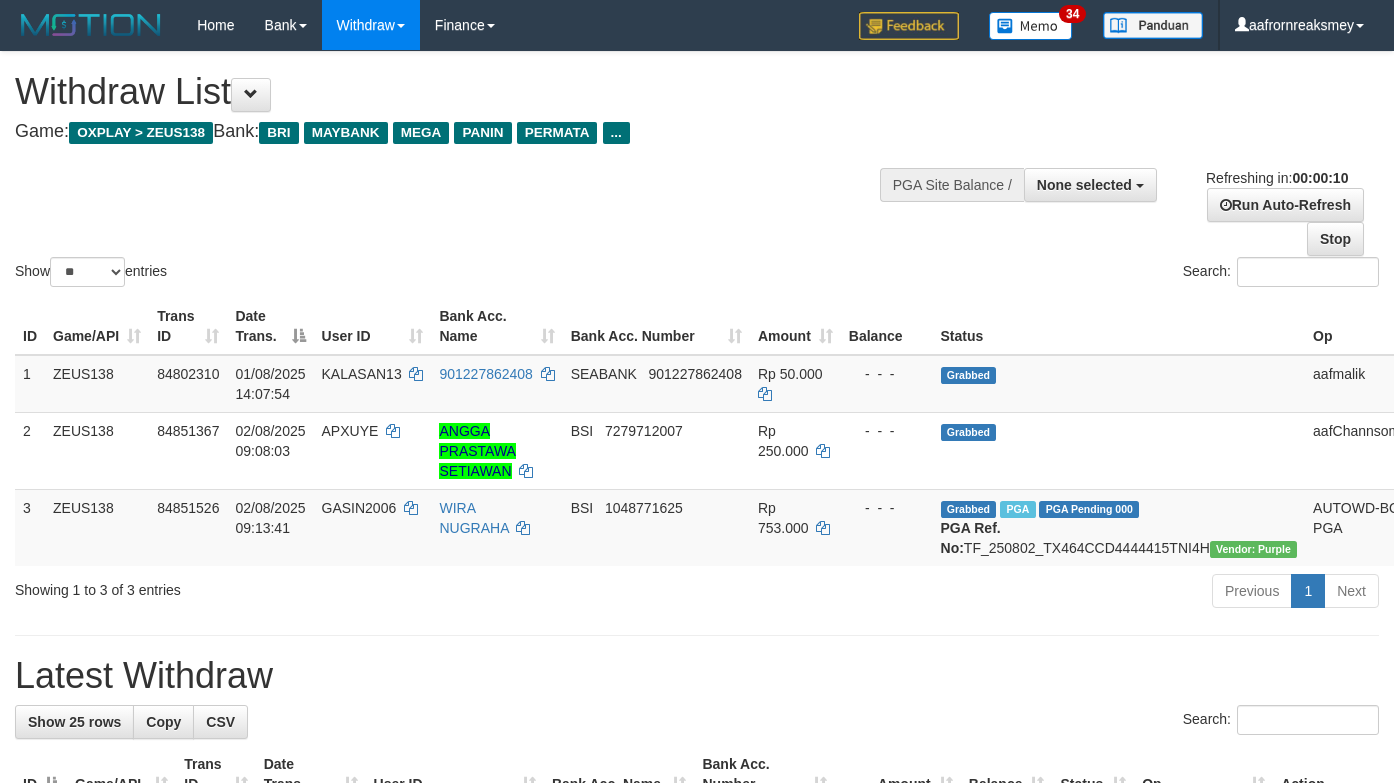 select 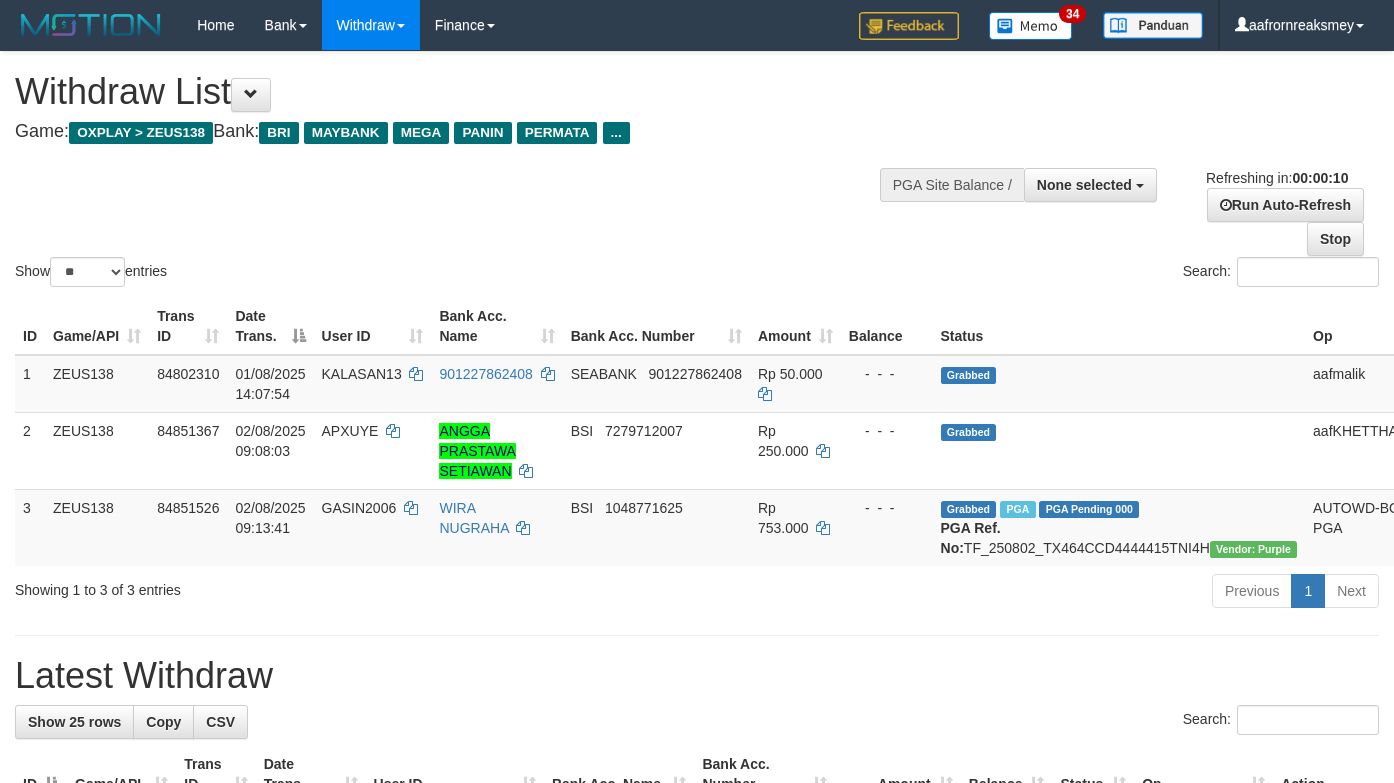 select 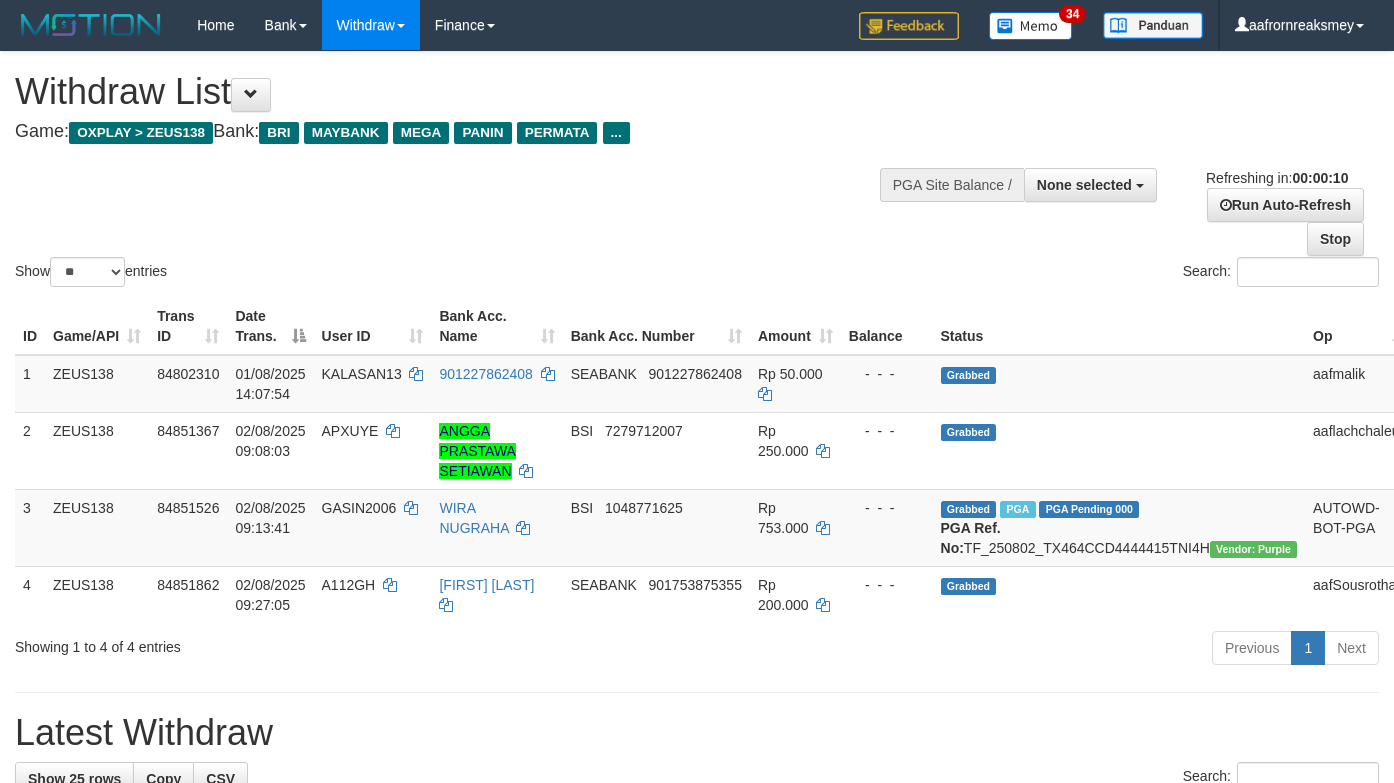 select 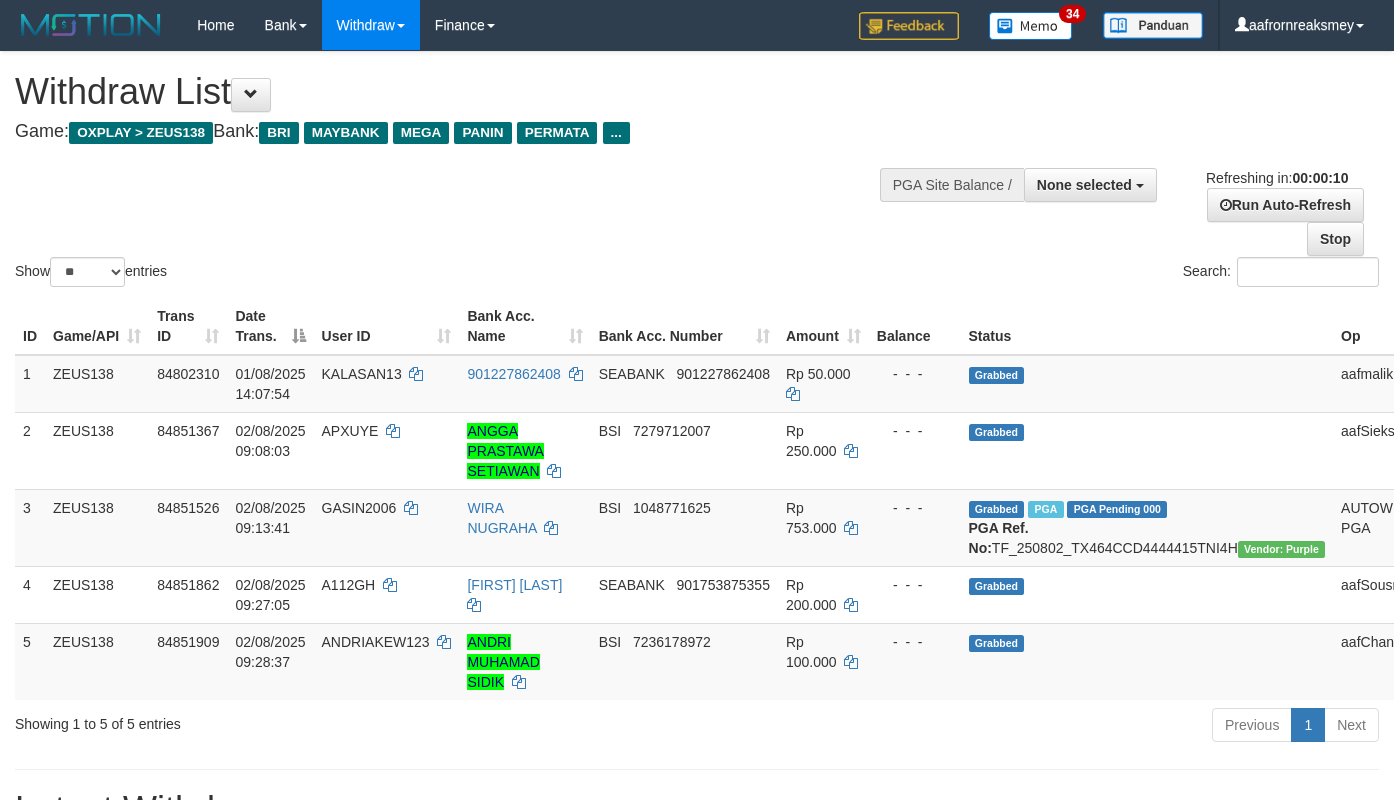 select 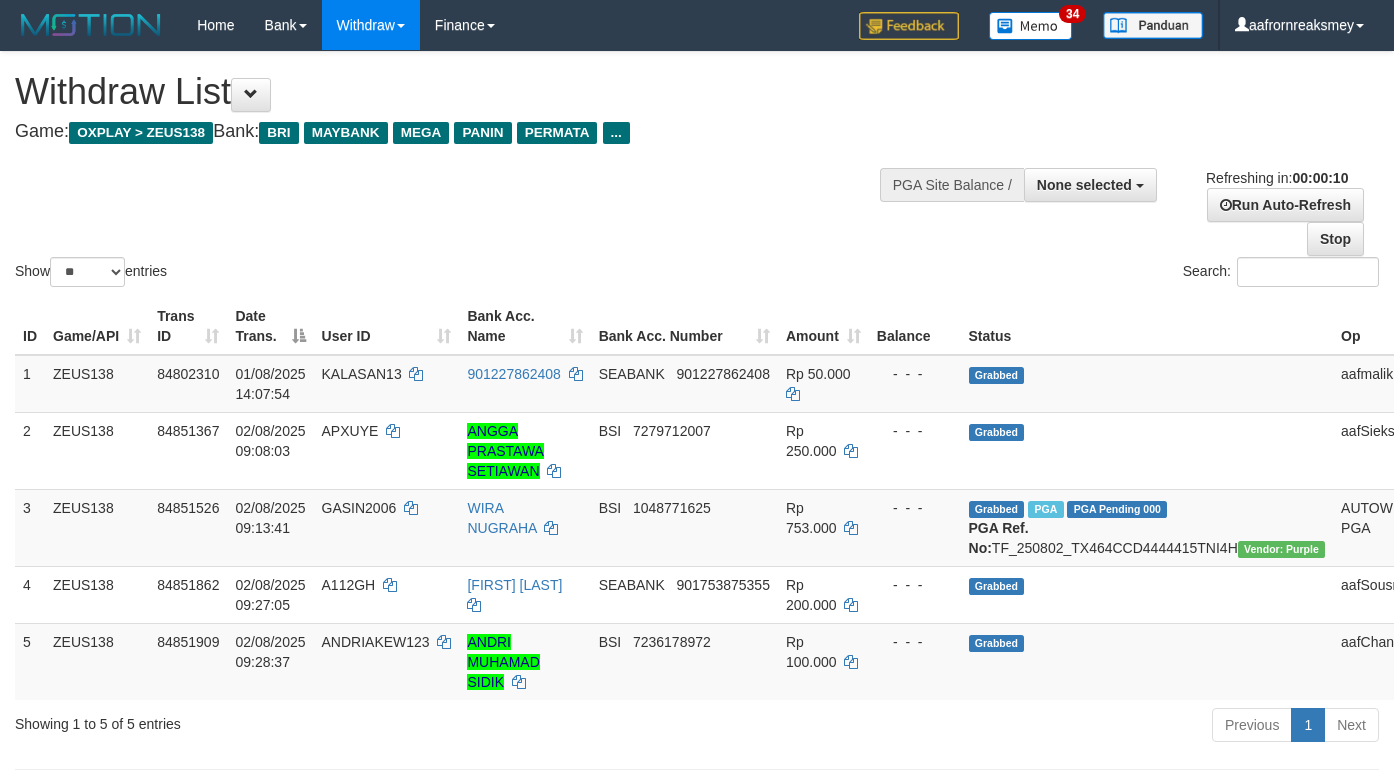 select 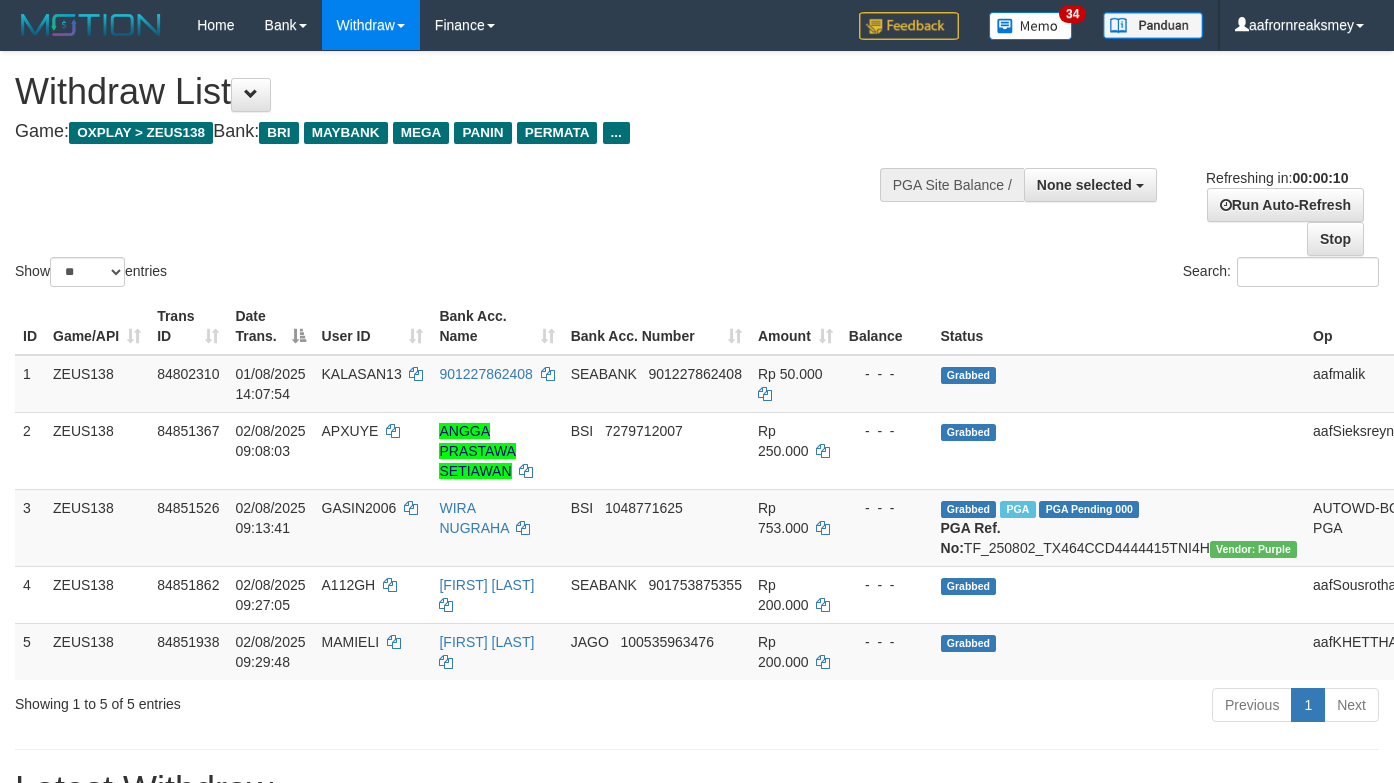 select 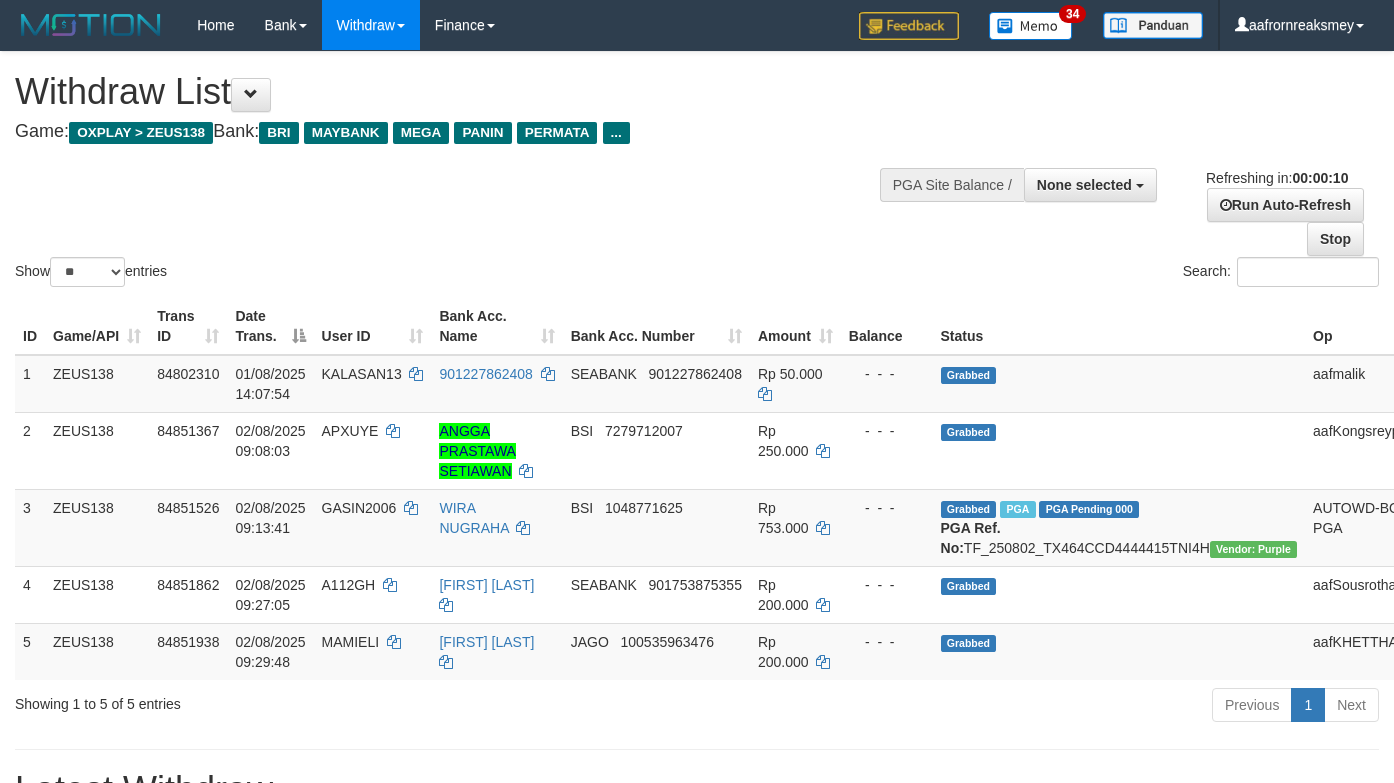 select 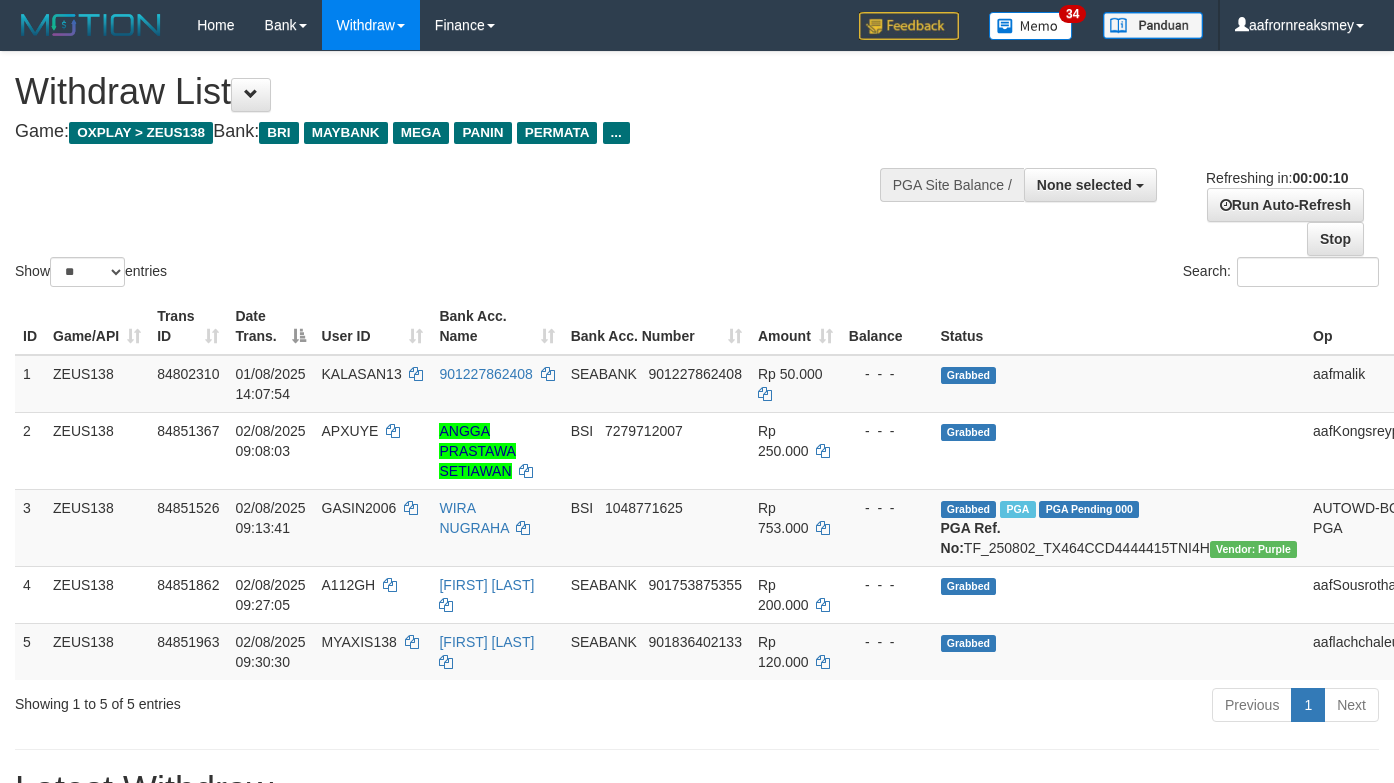 select 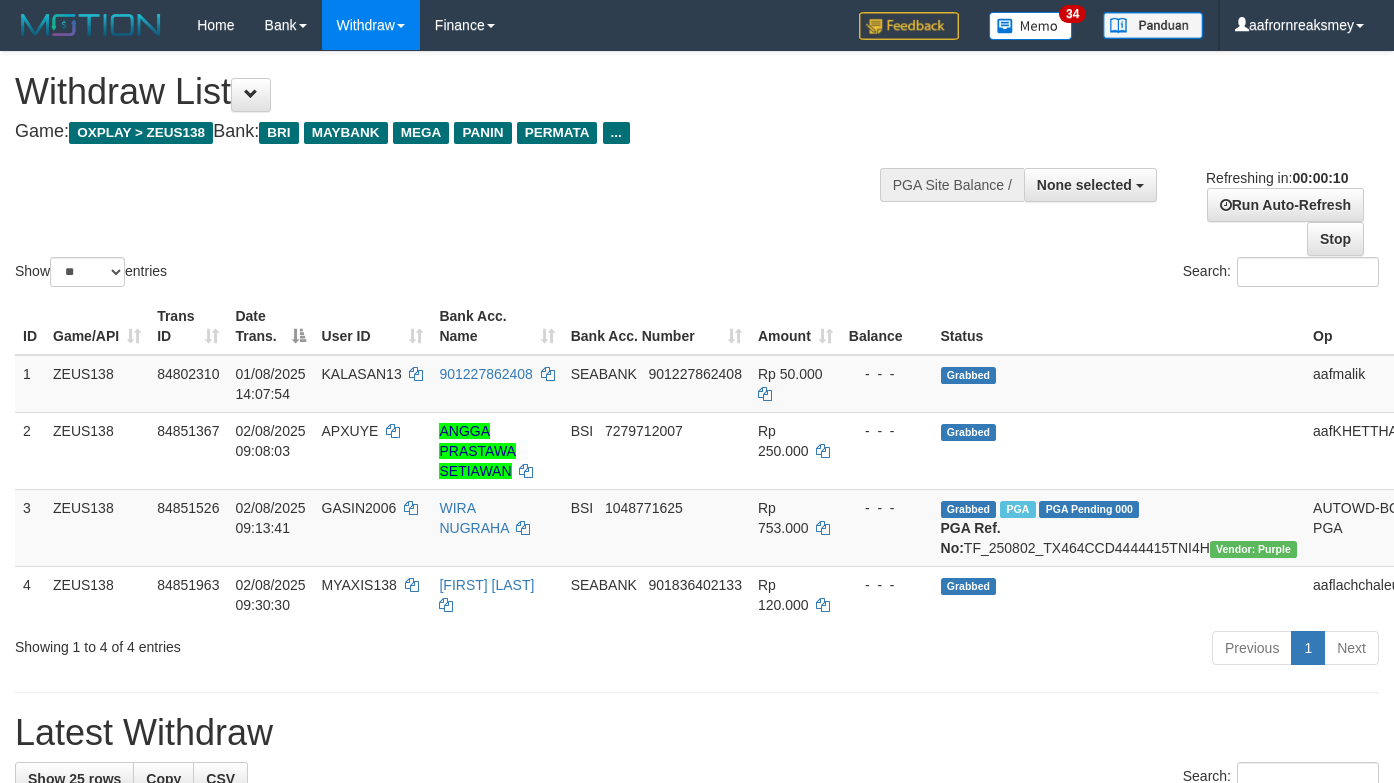 select 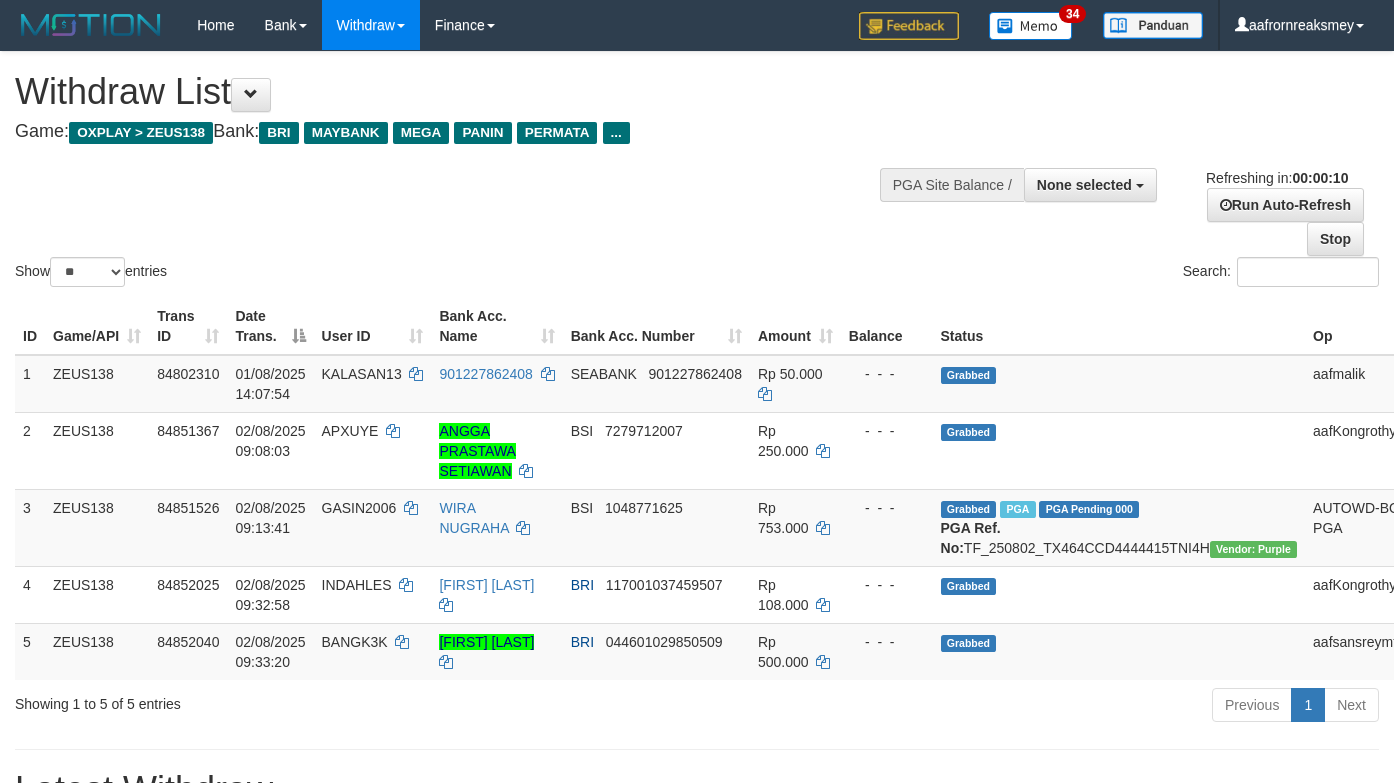 select 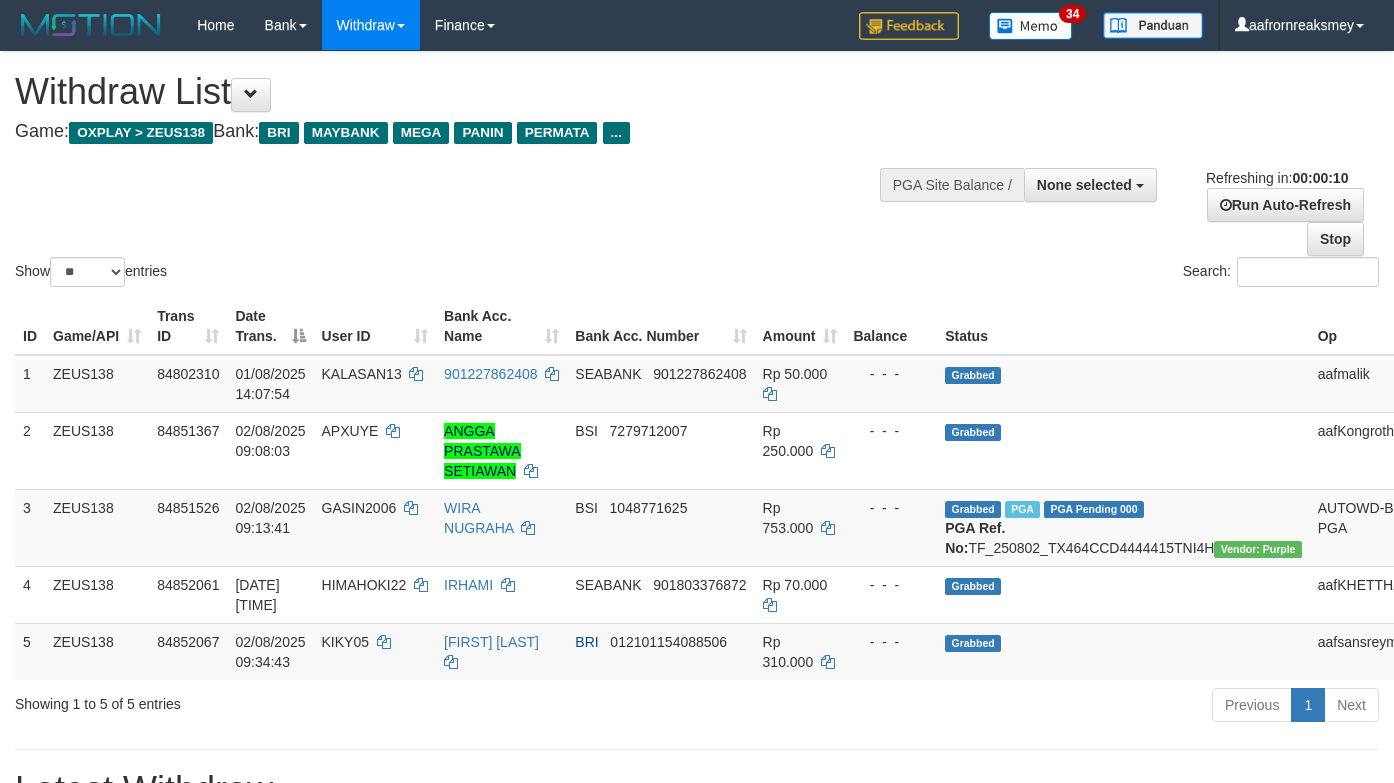 select 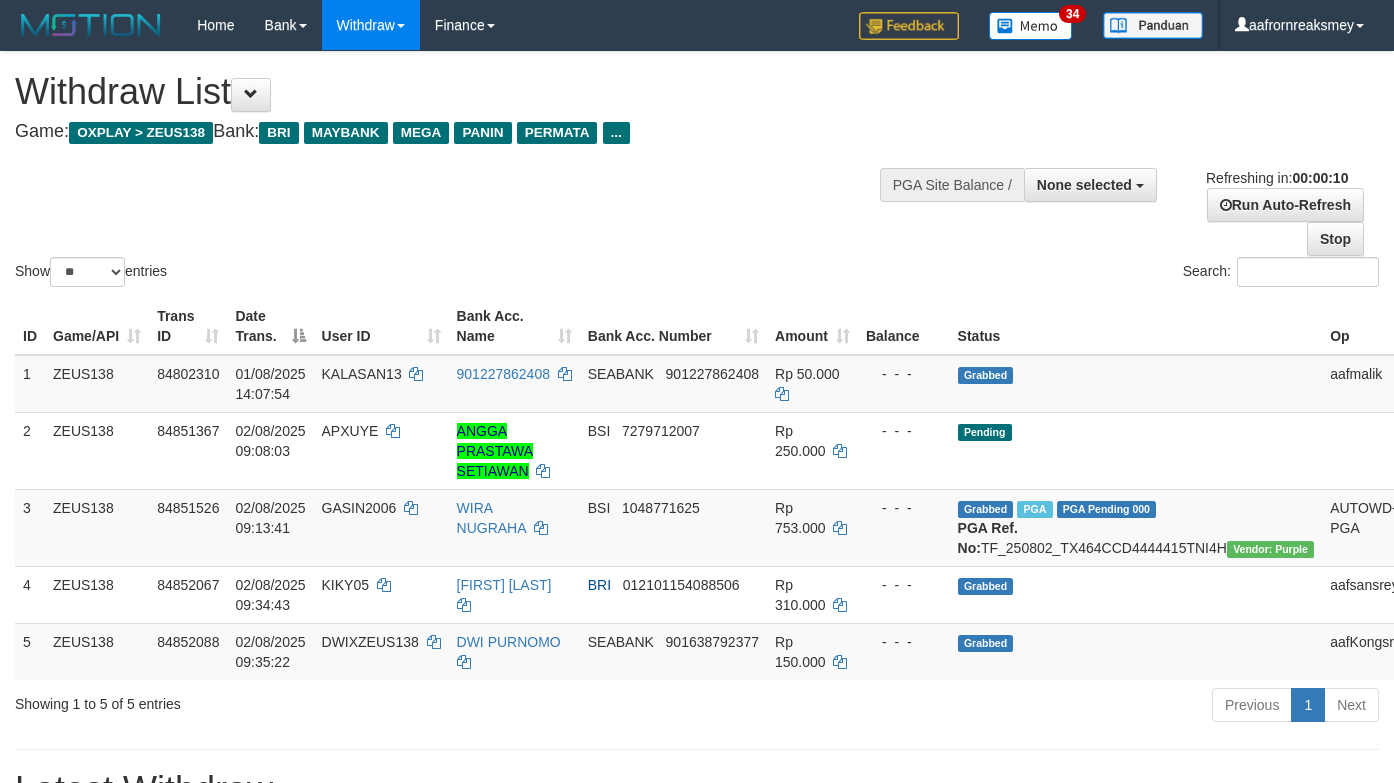 select 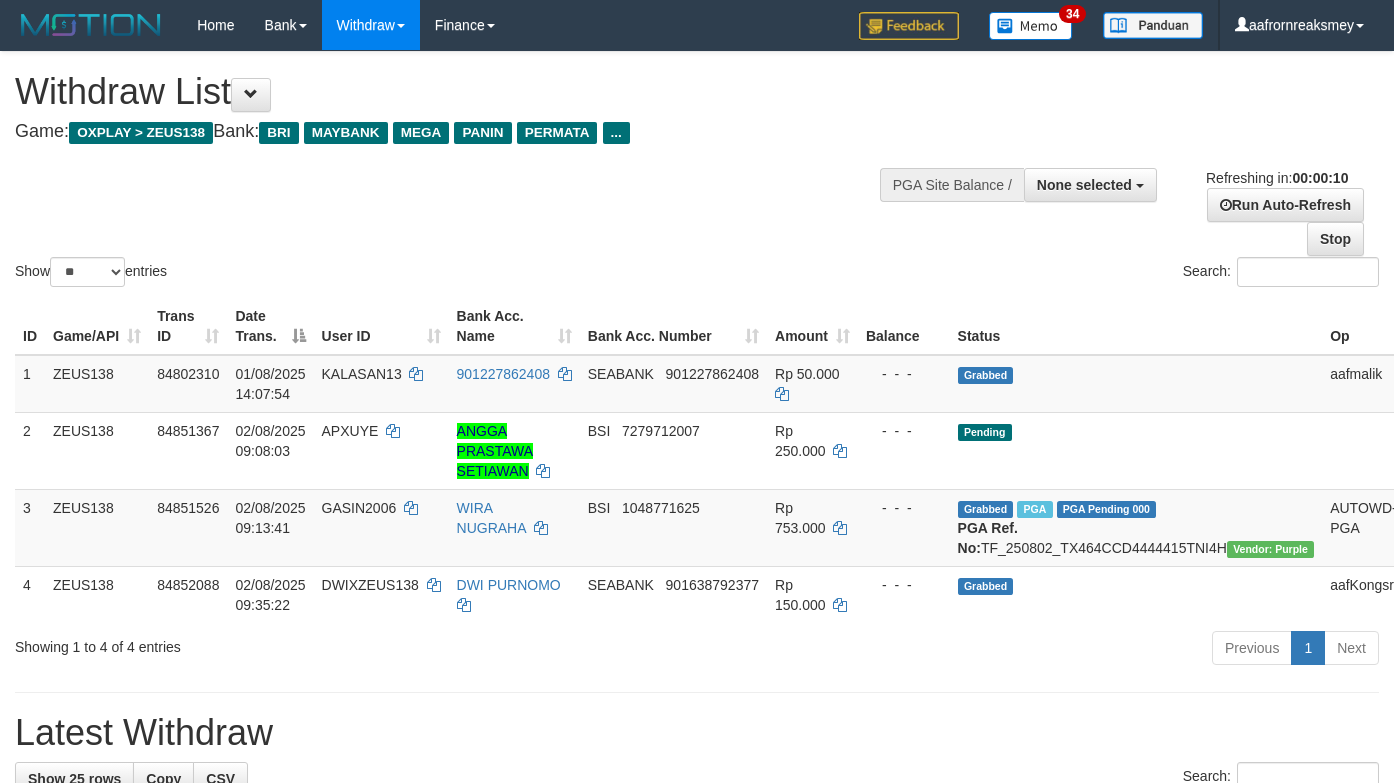 select 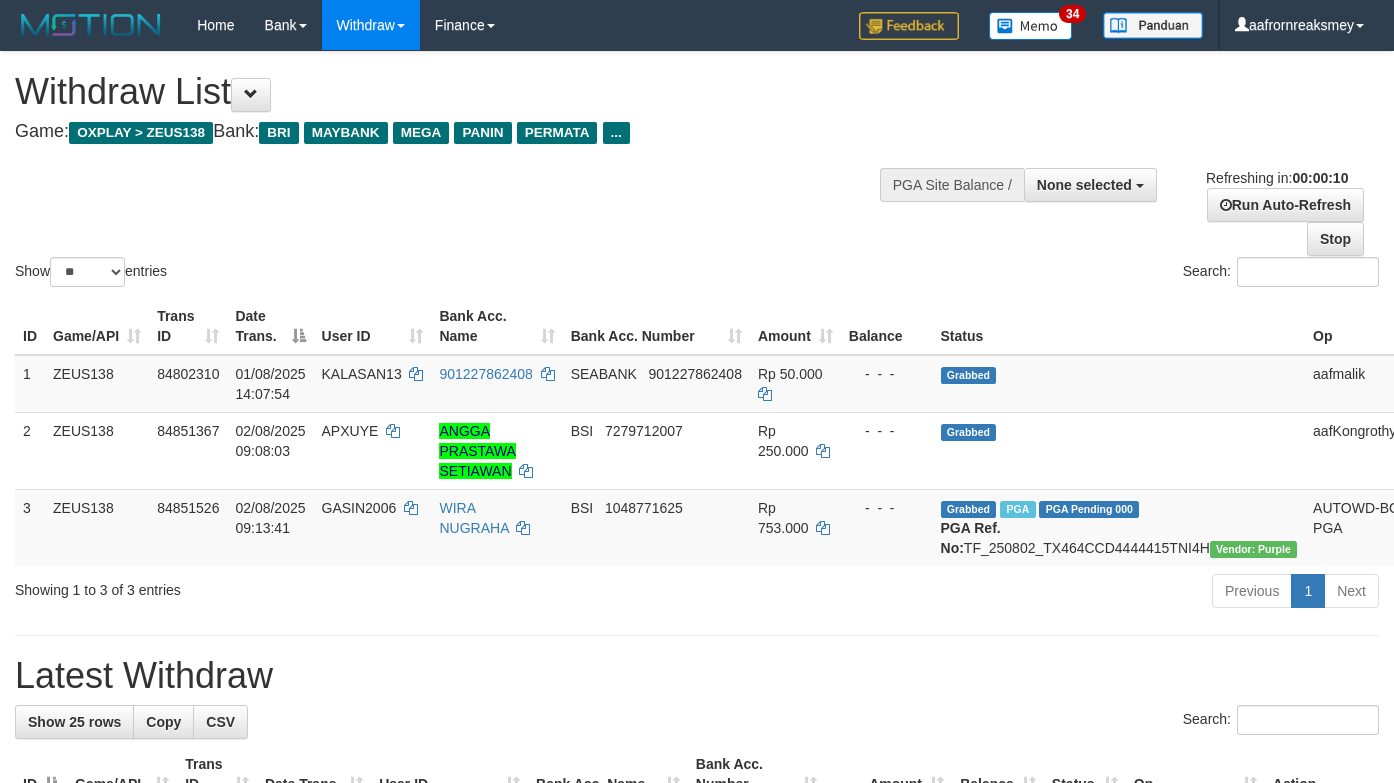 select 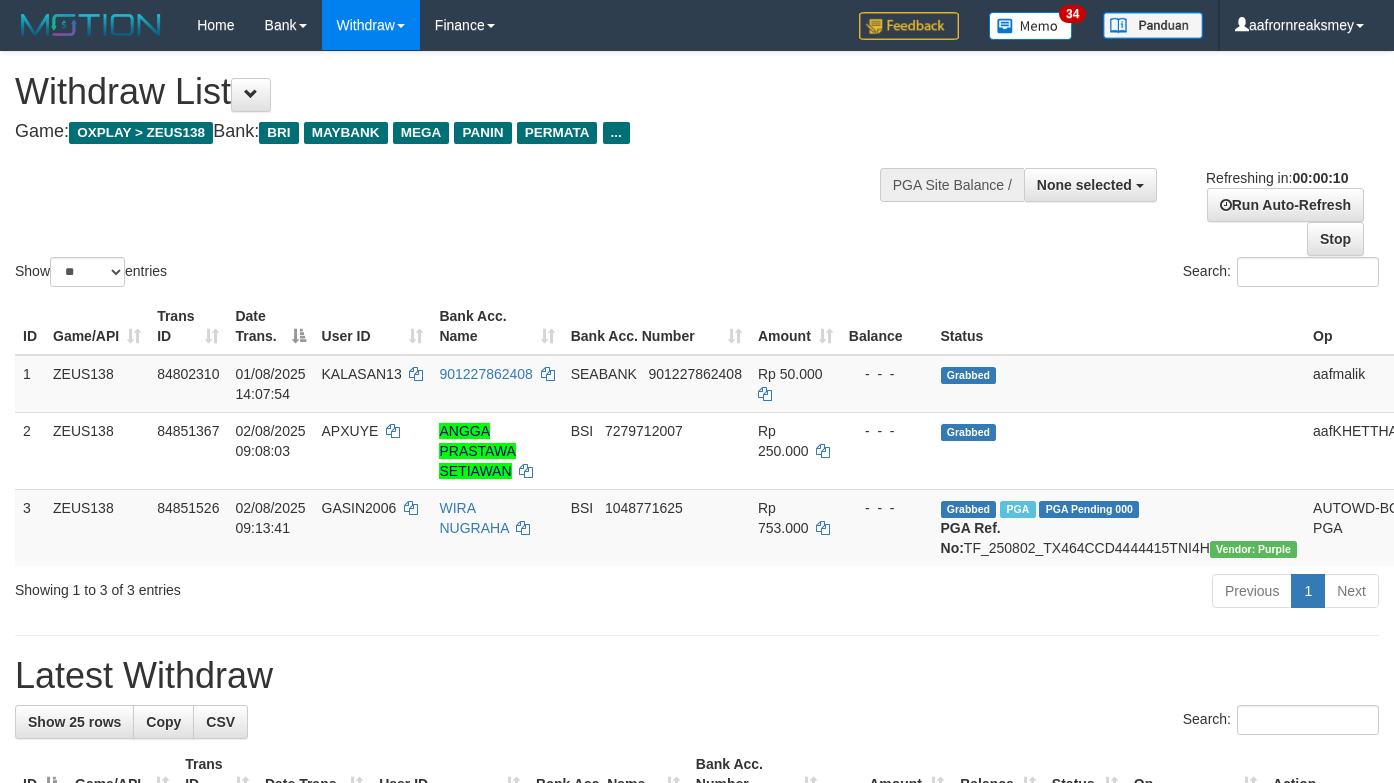 select 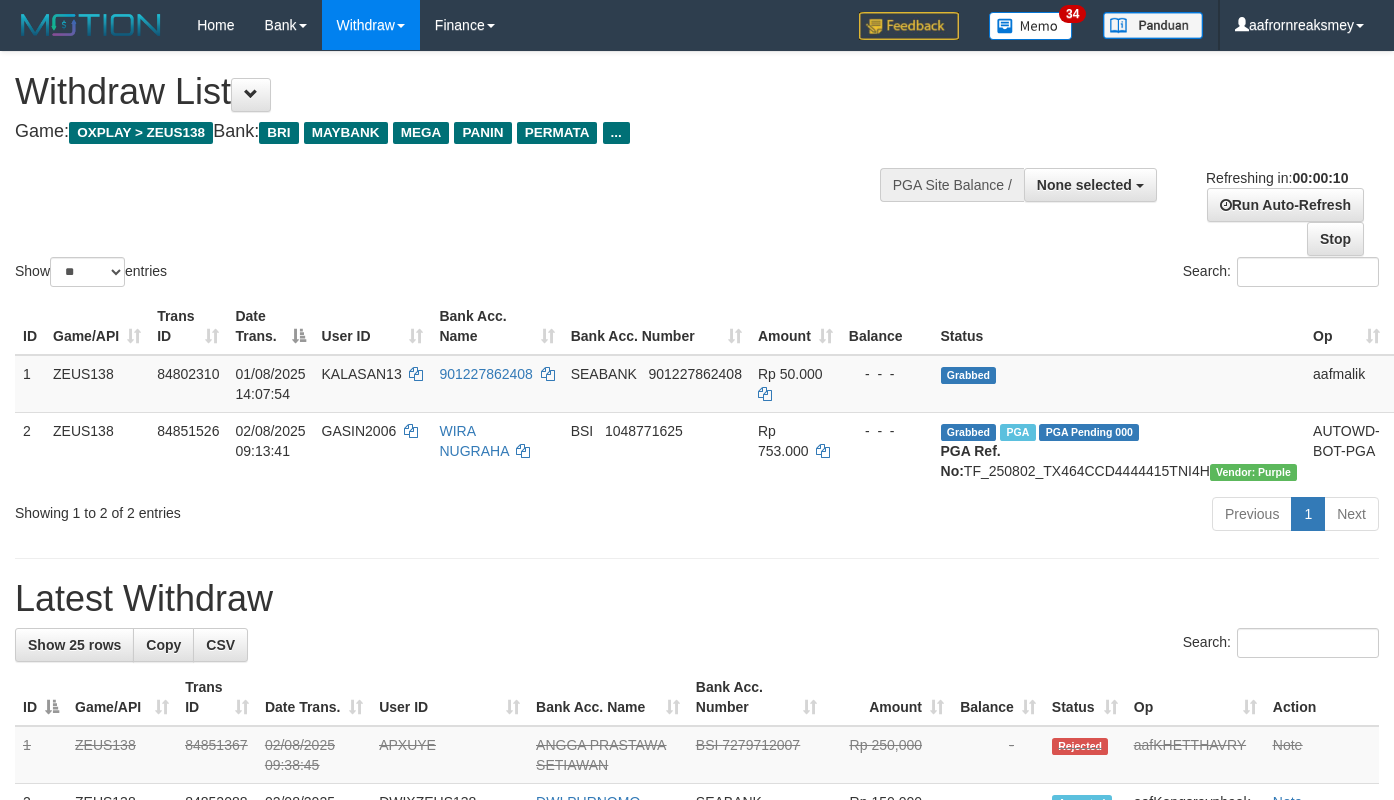 select 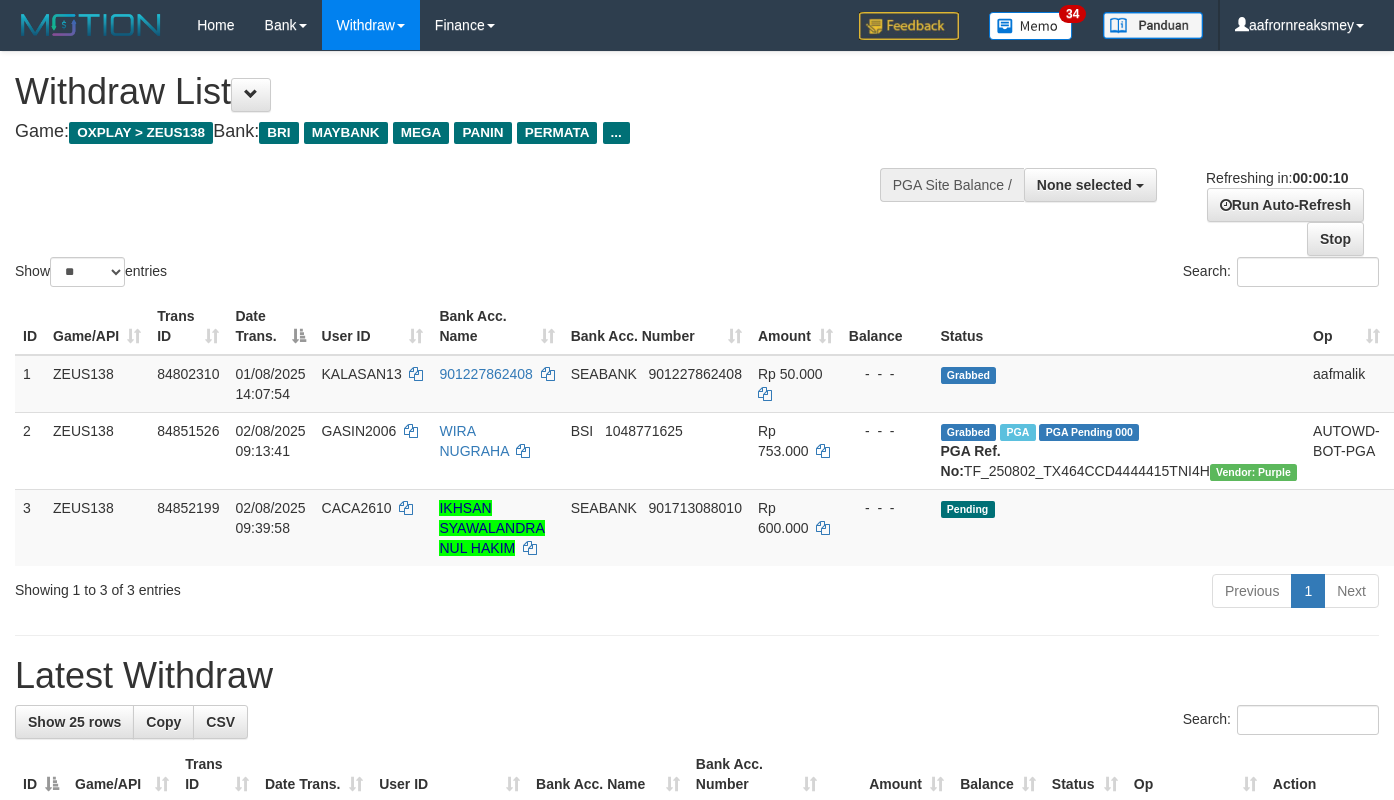 select 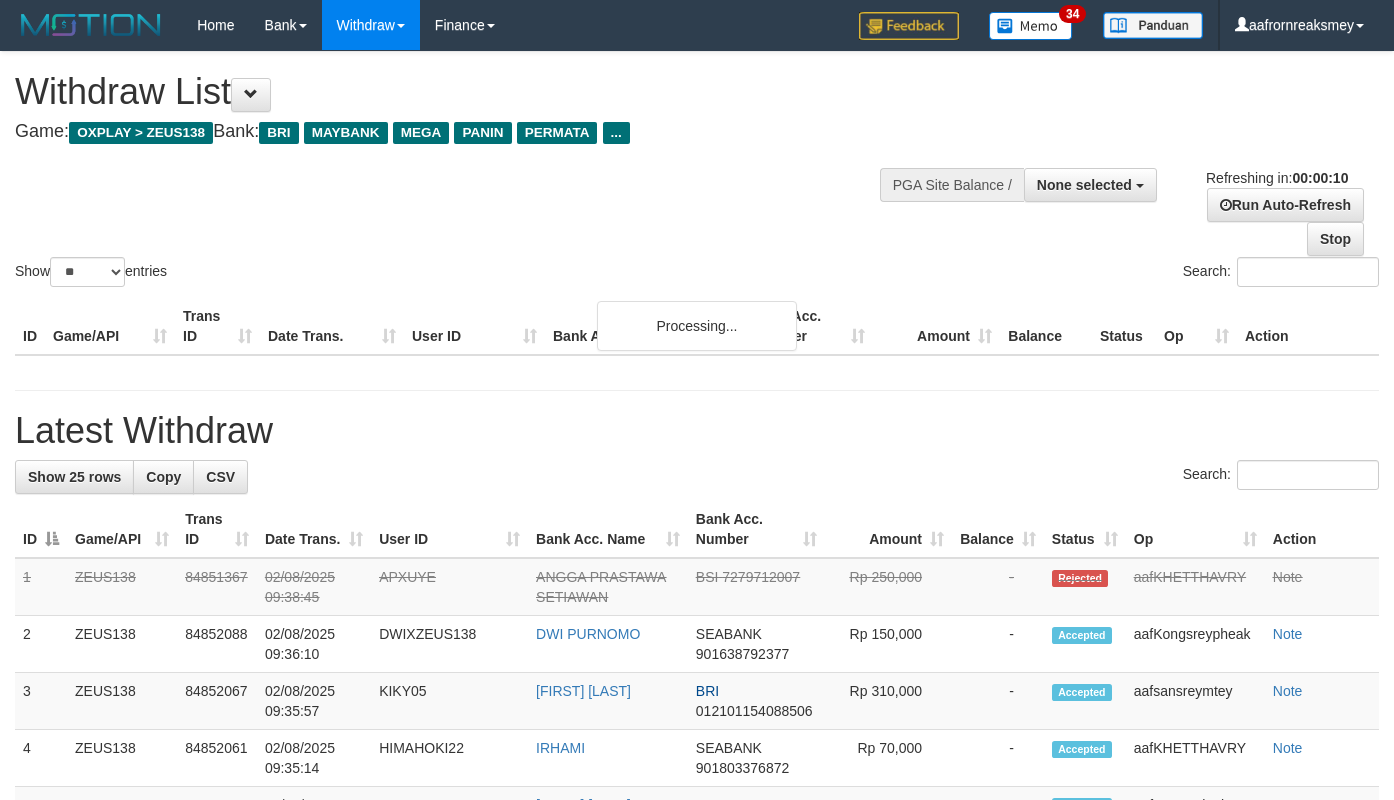 select 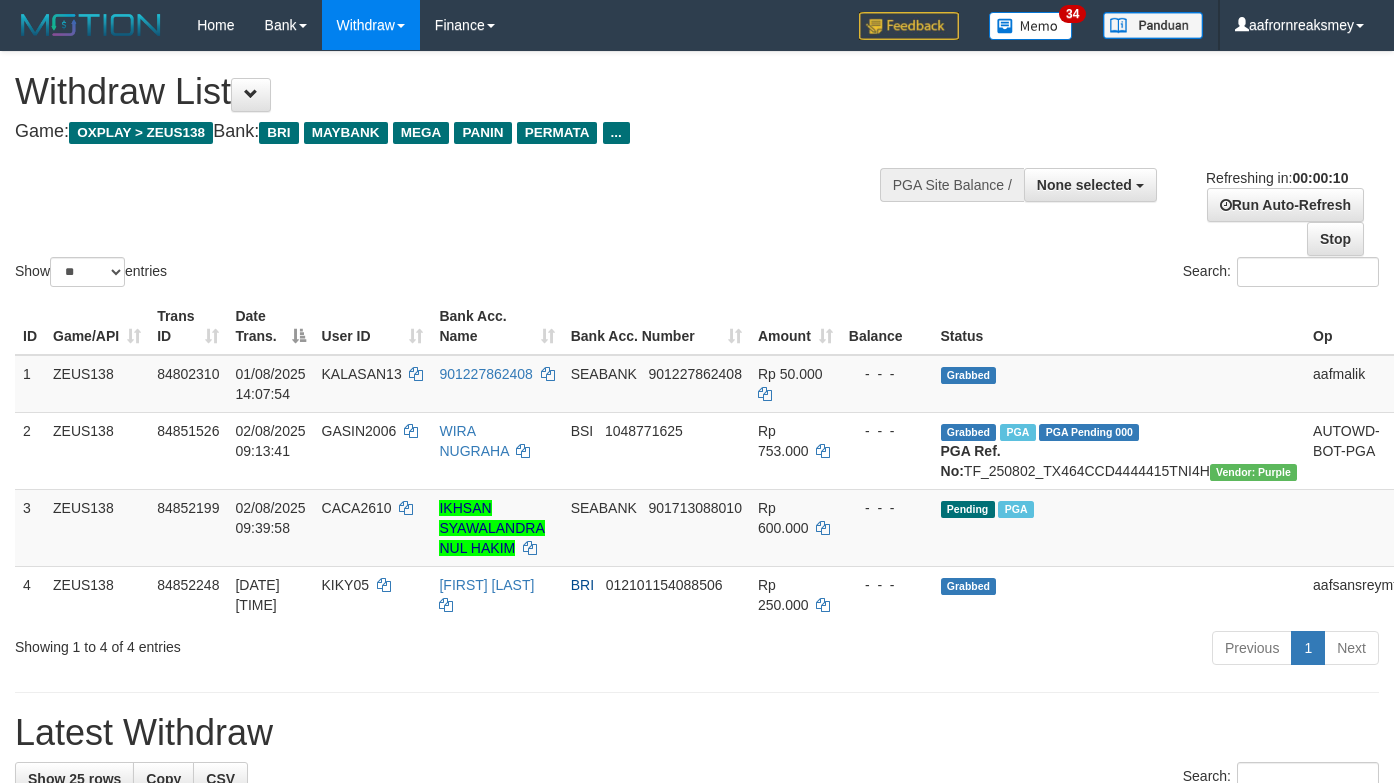 select 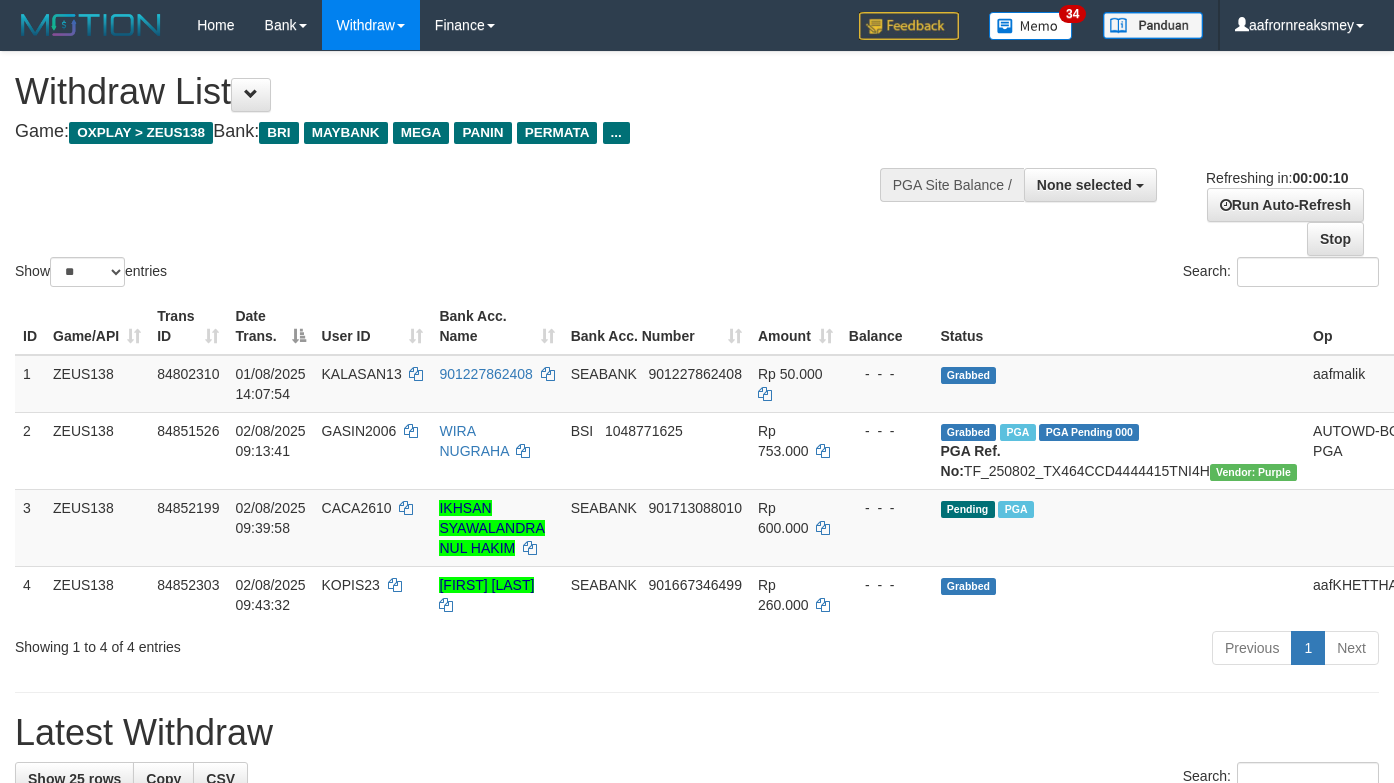 select 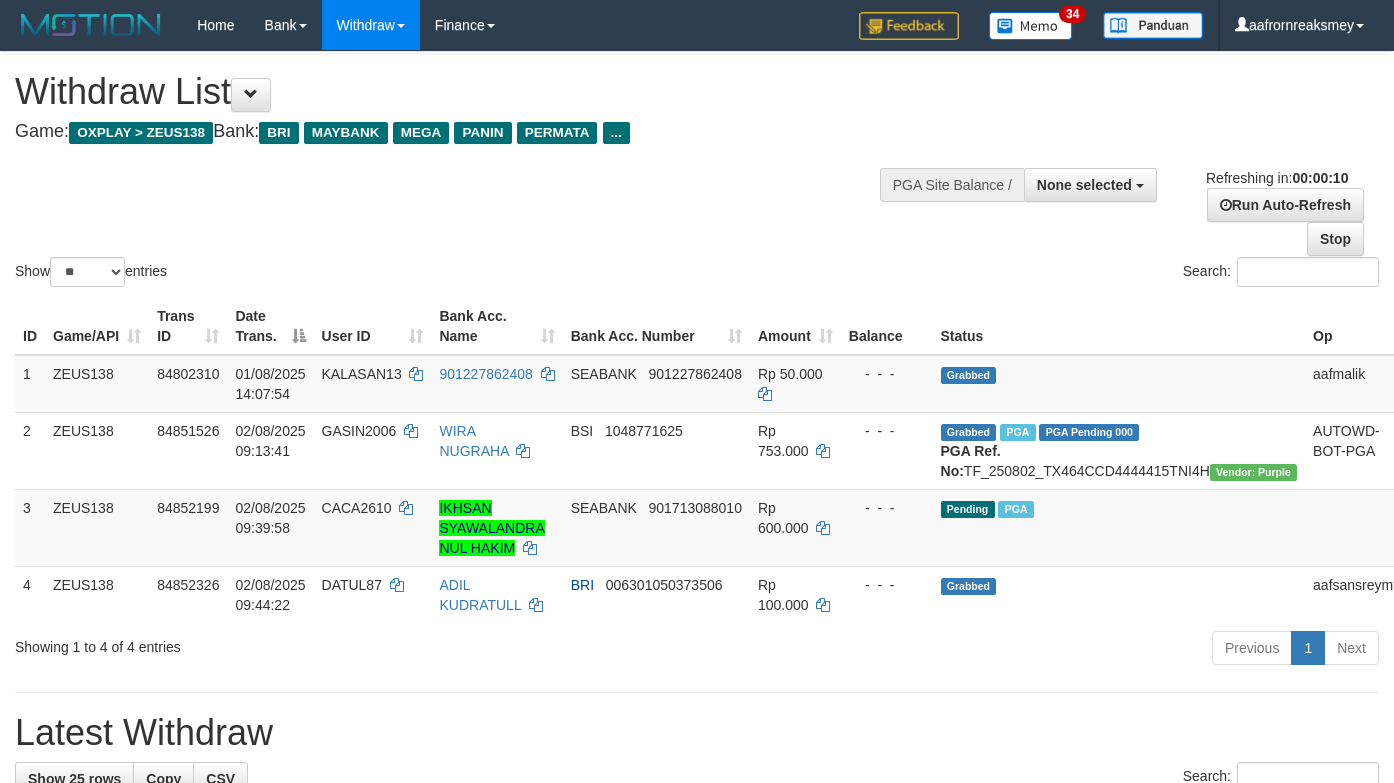 select 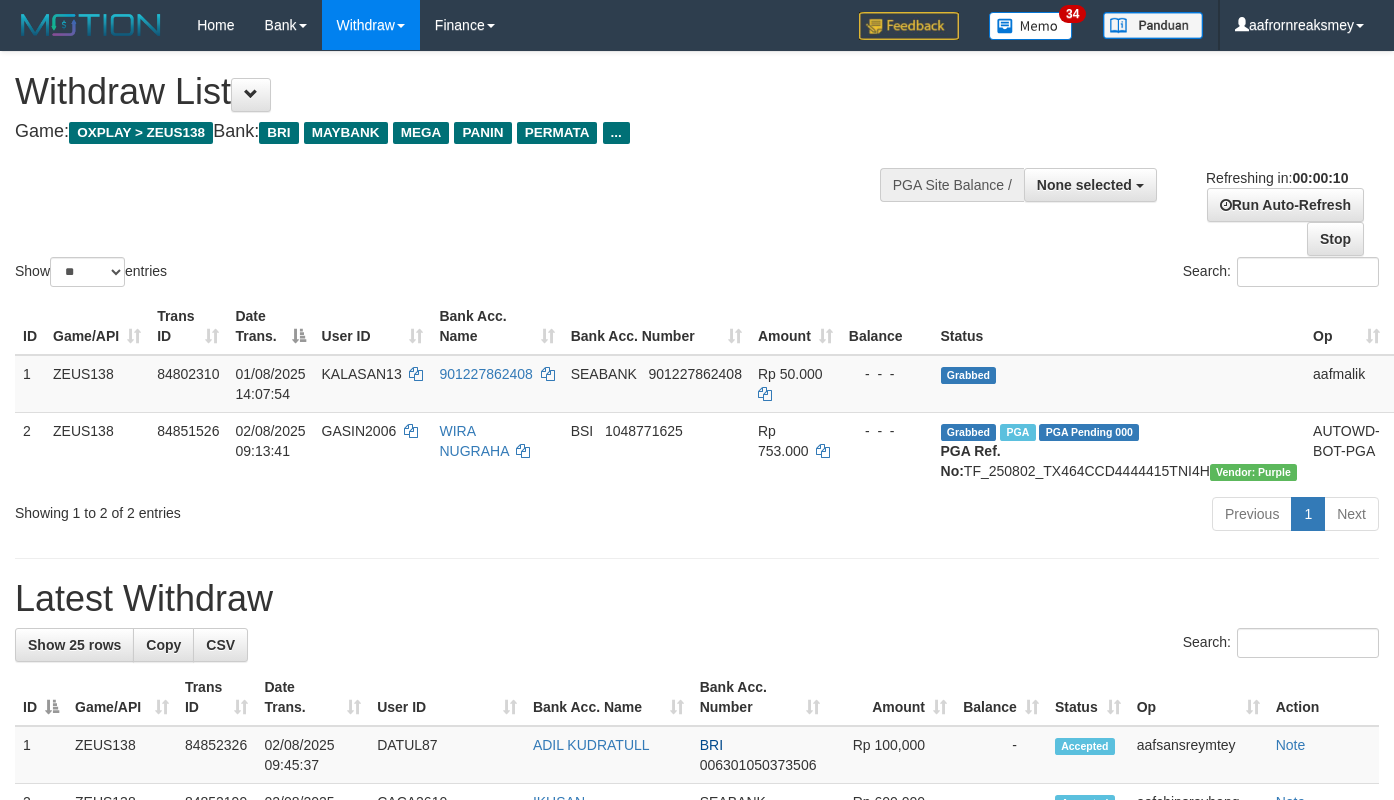 select 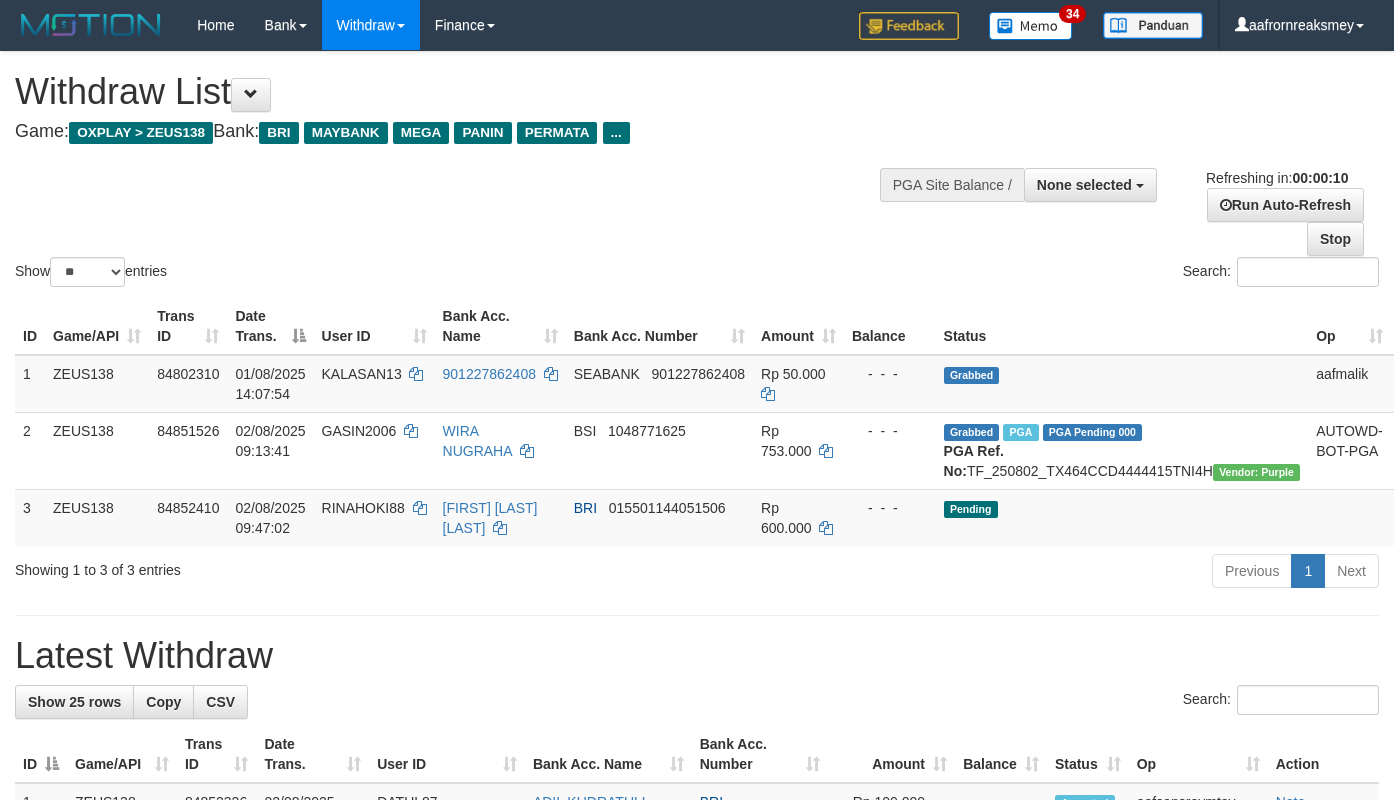 select 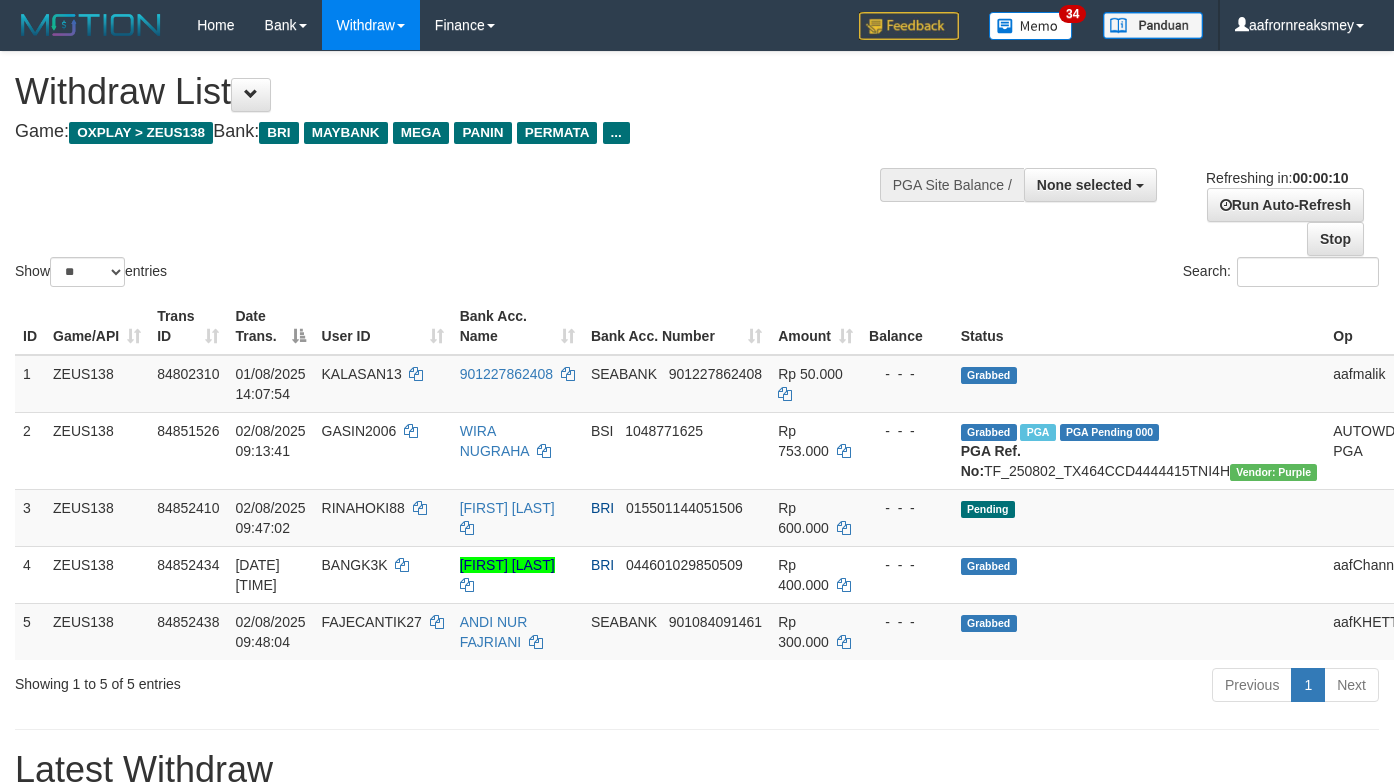 select 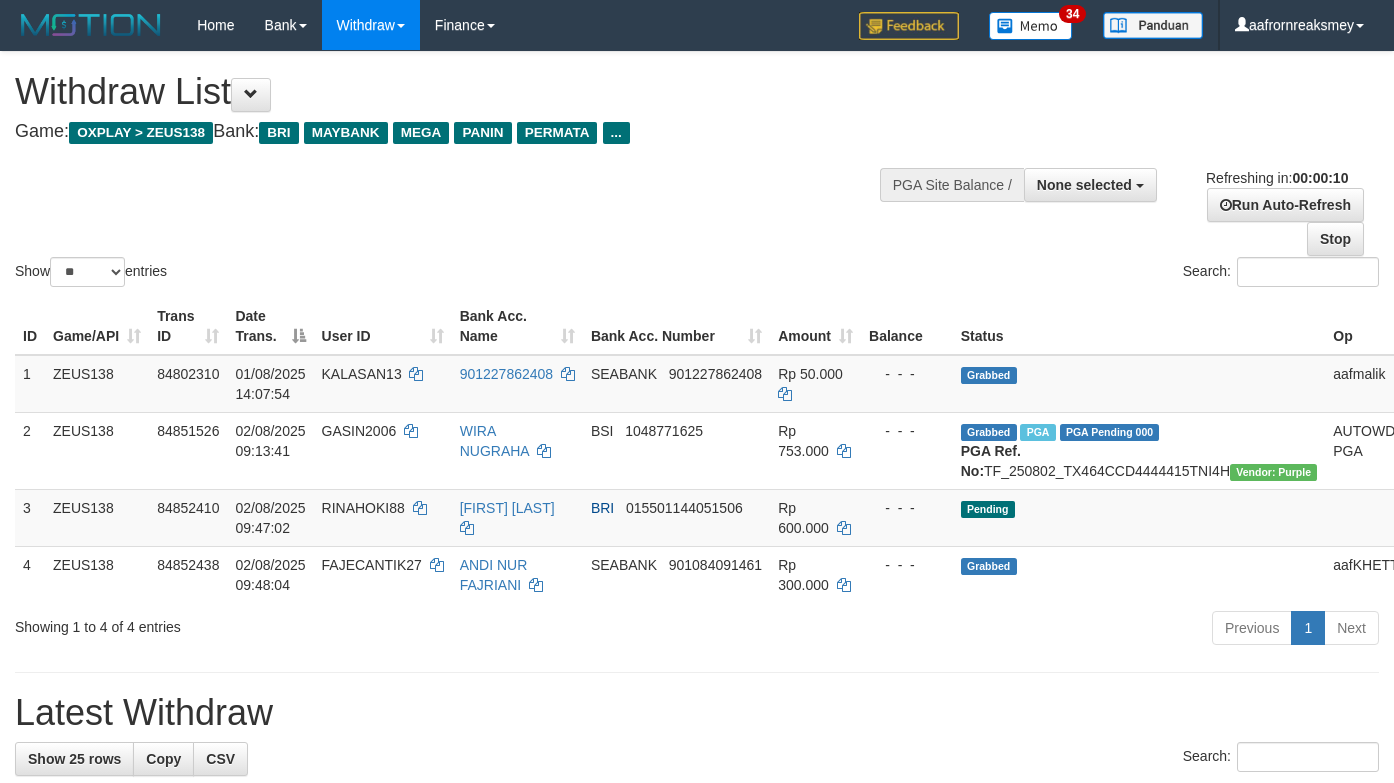 select 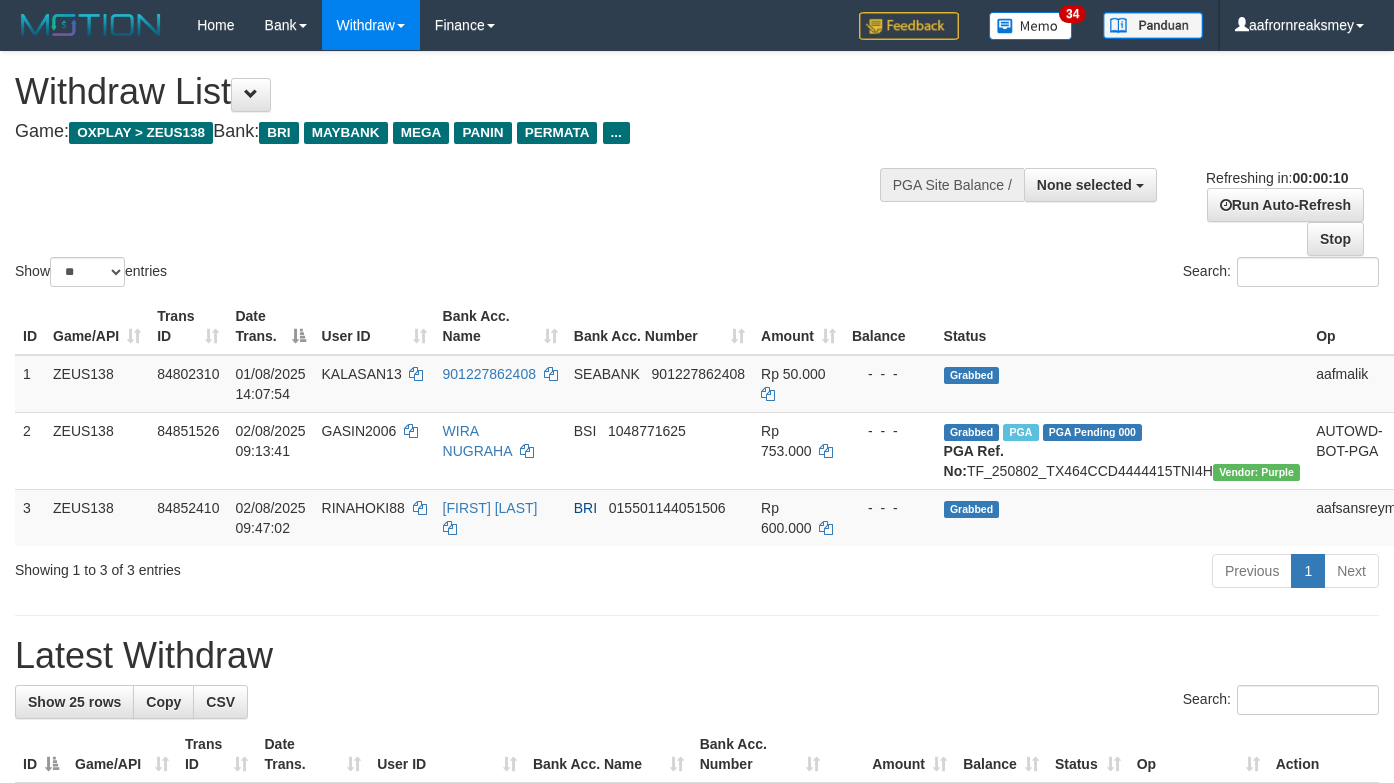 select 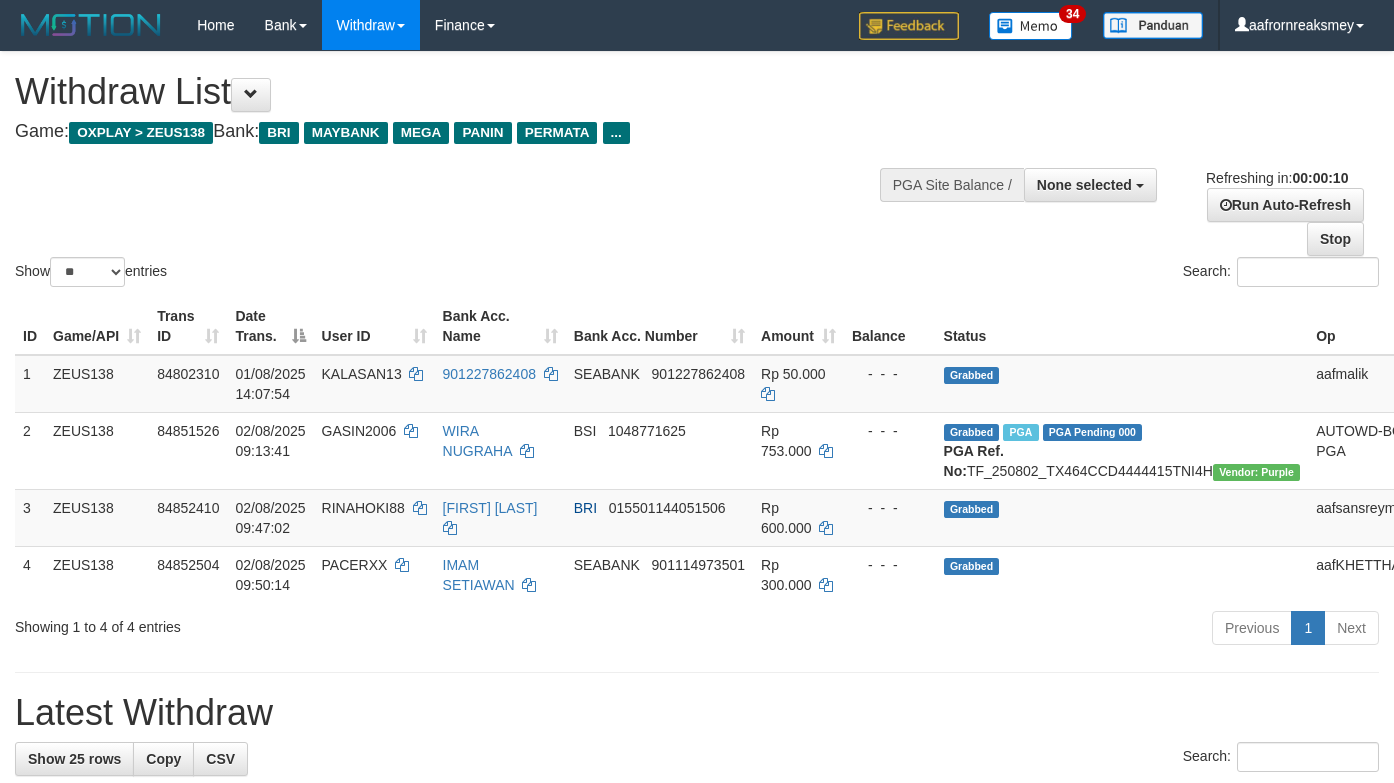 select 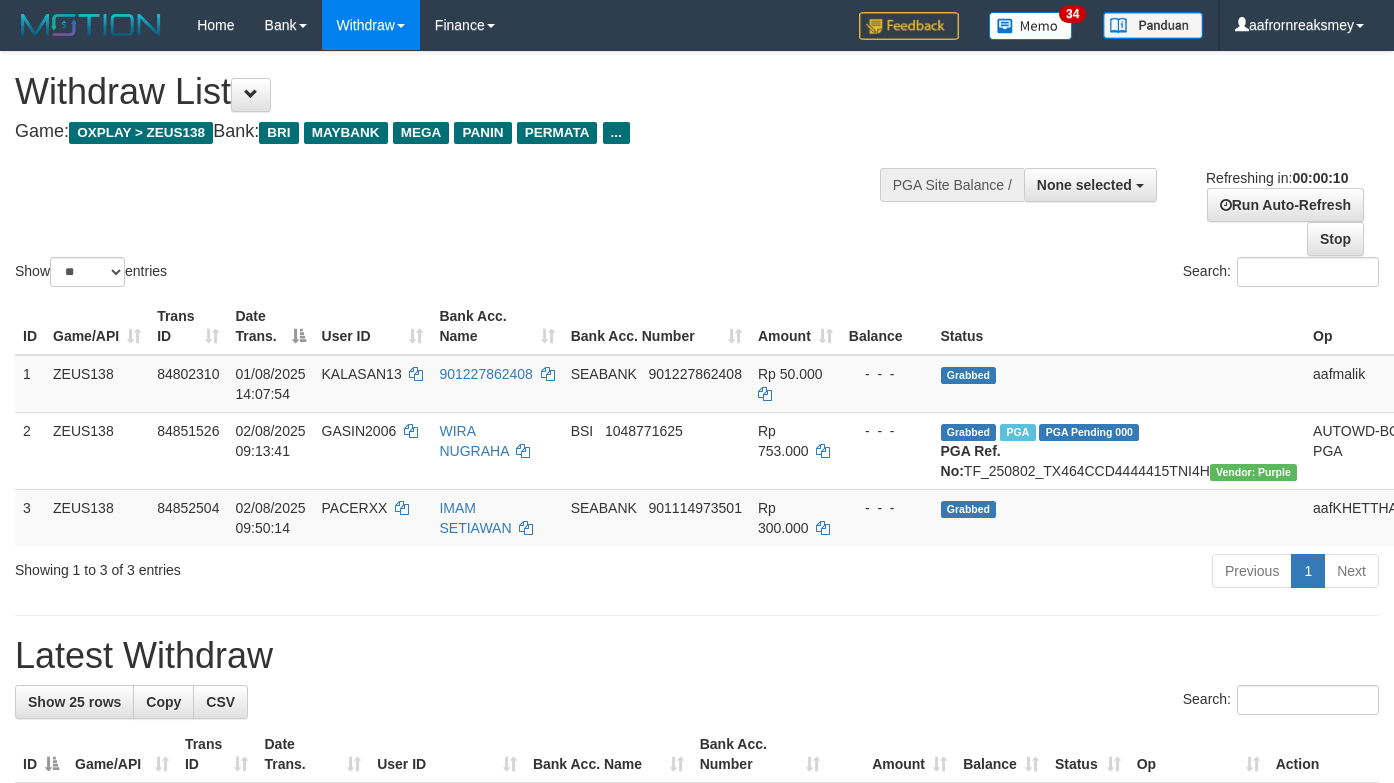select 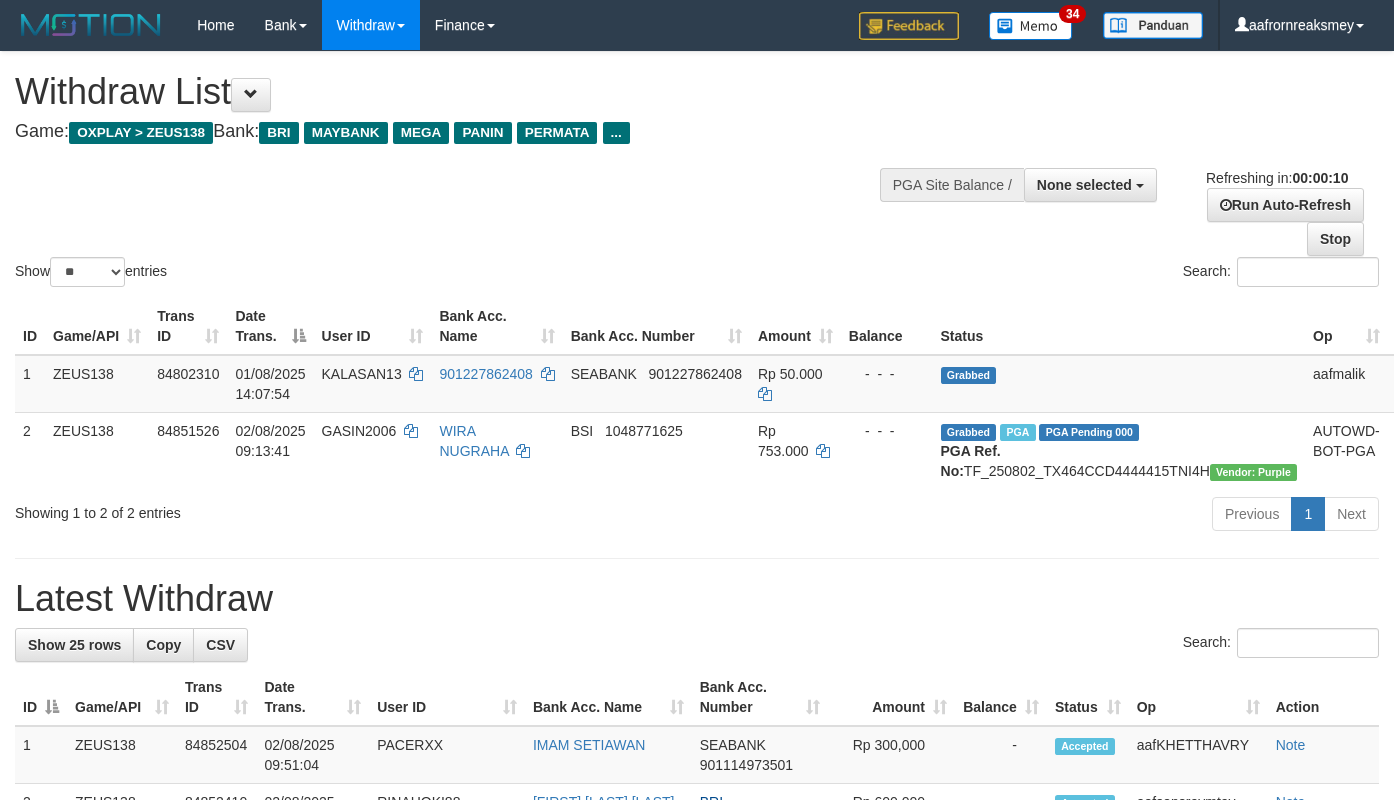 select 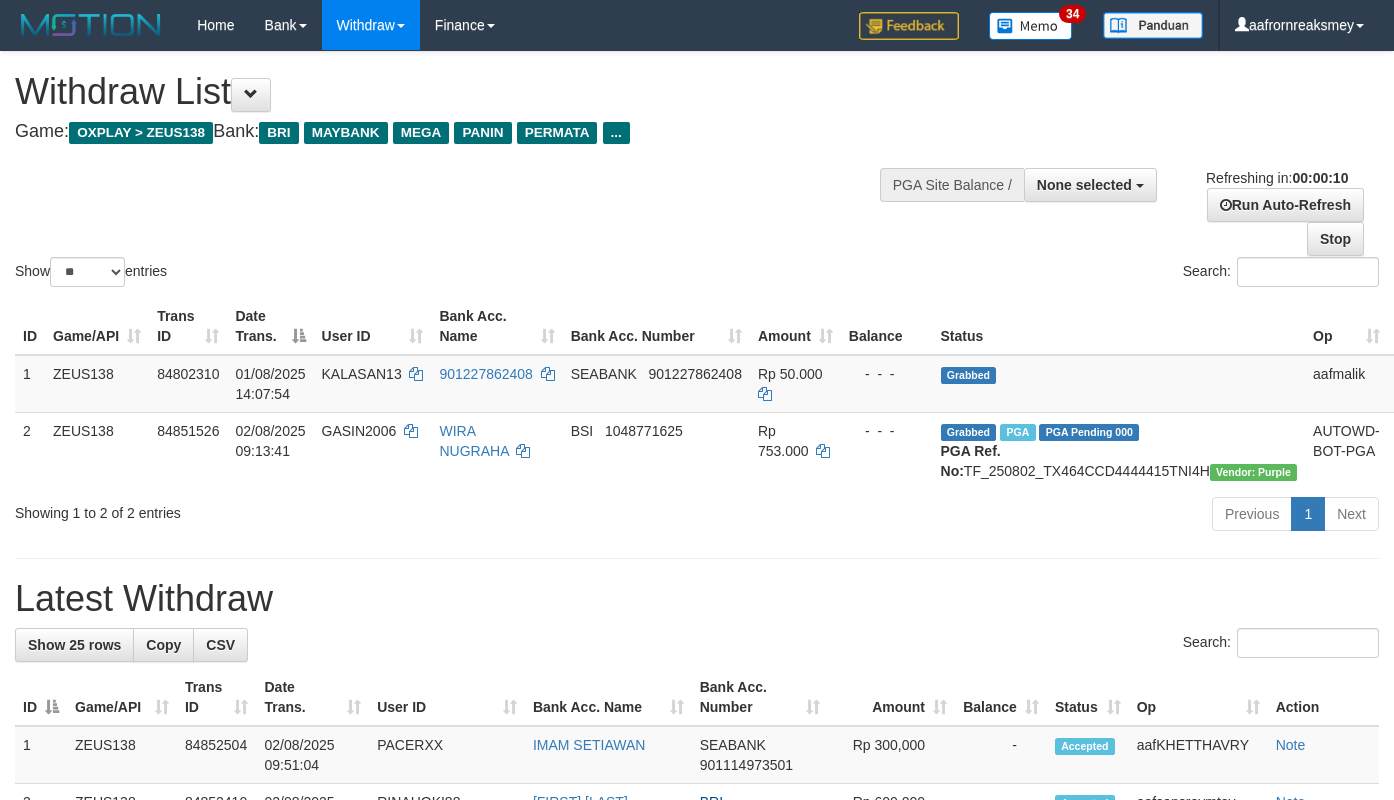 select 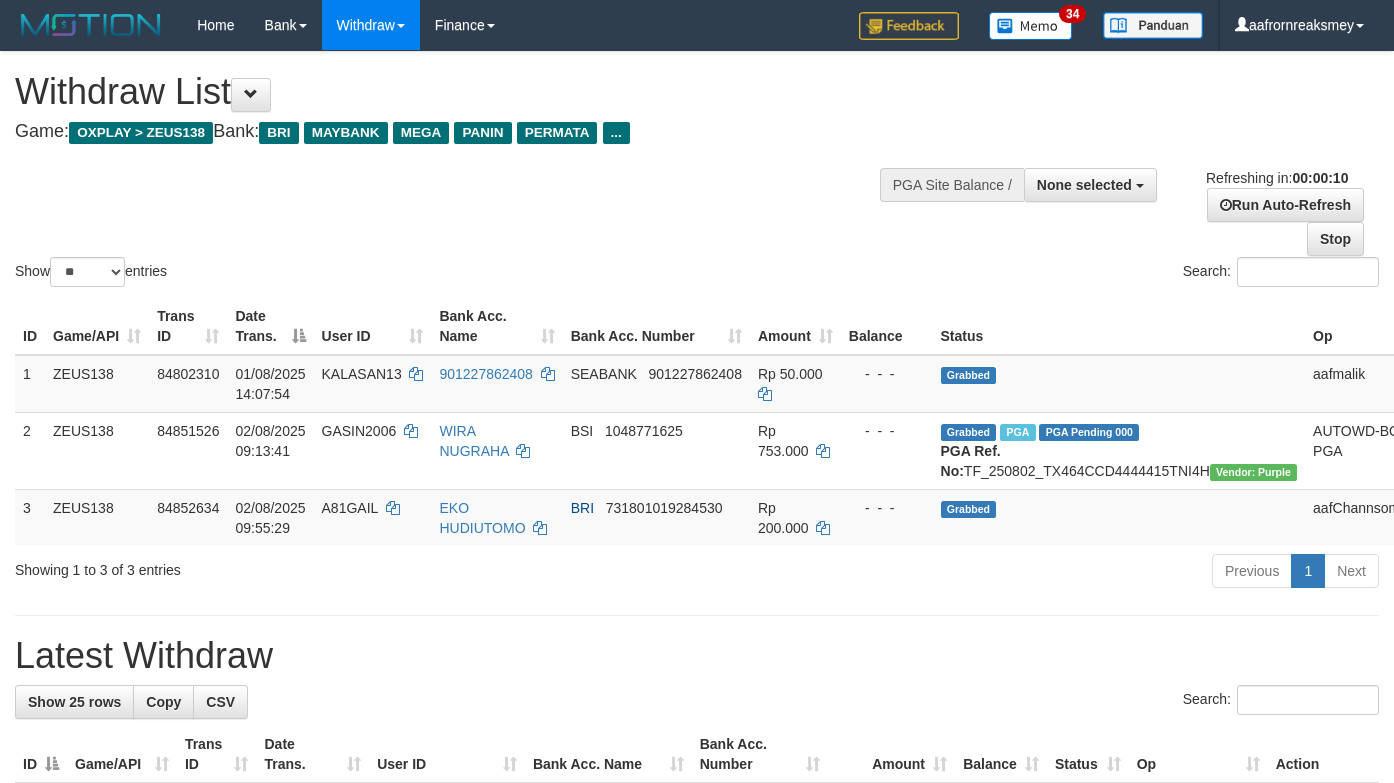 select 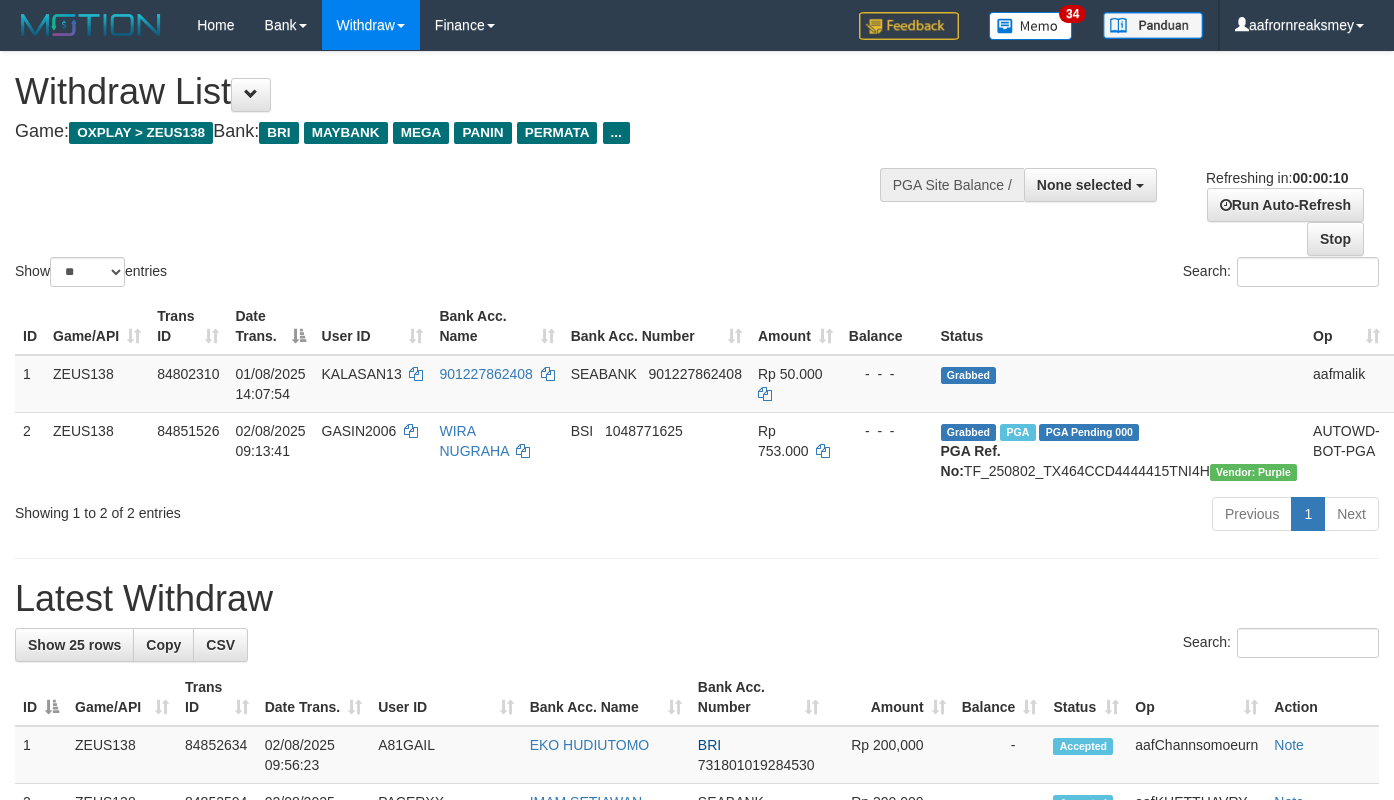 select 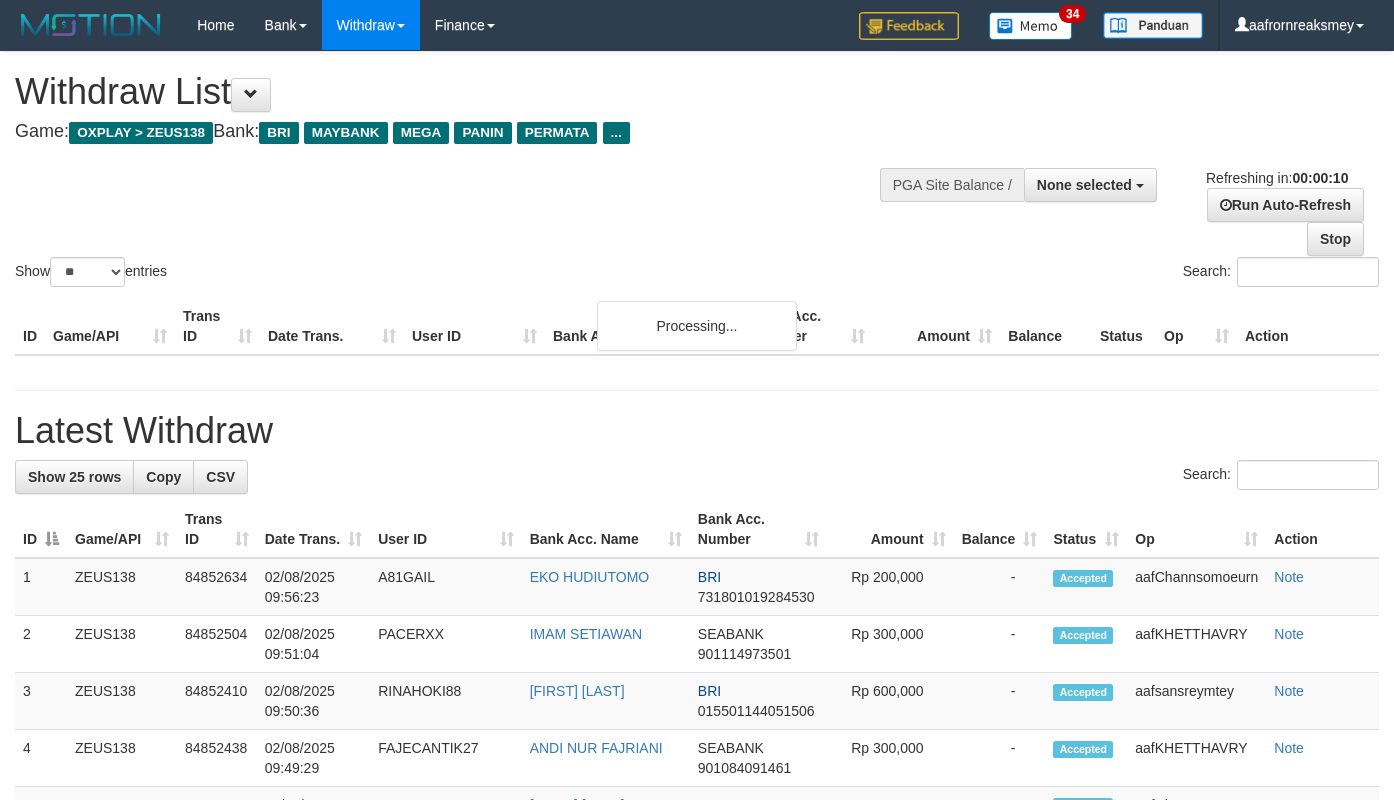 select 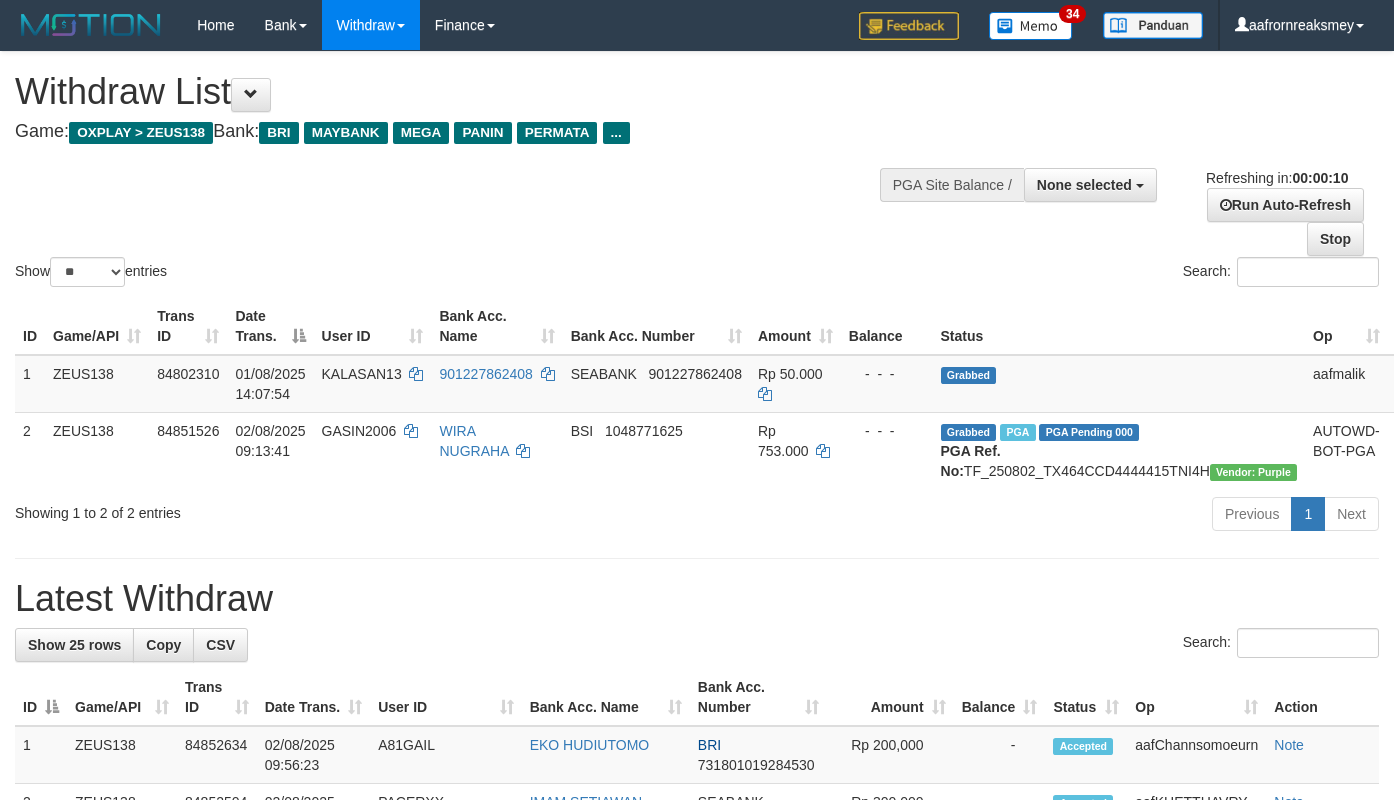 select 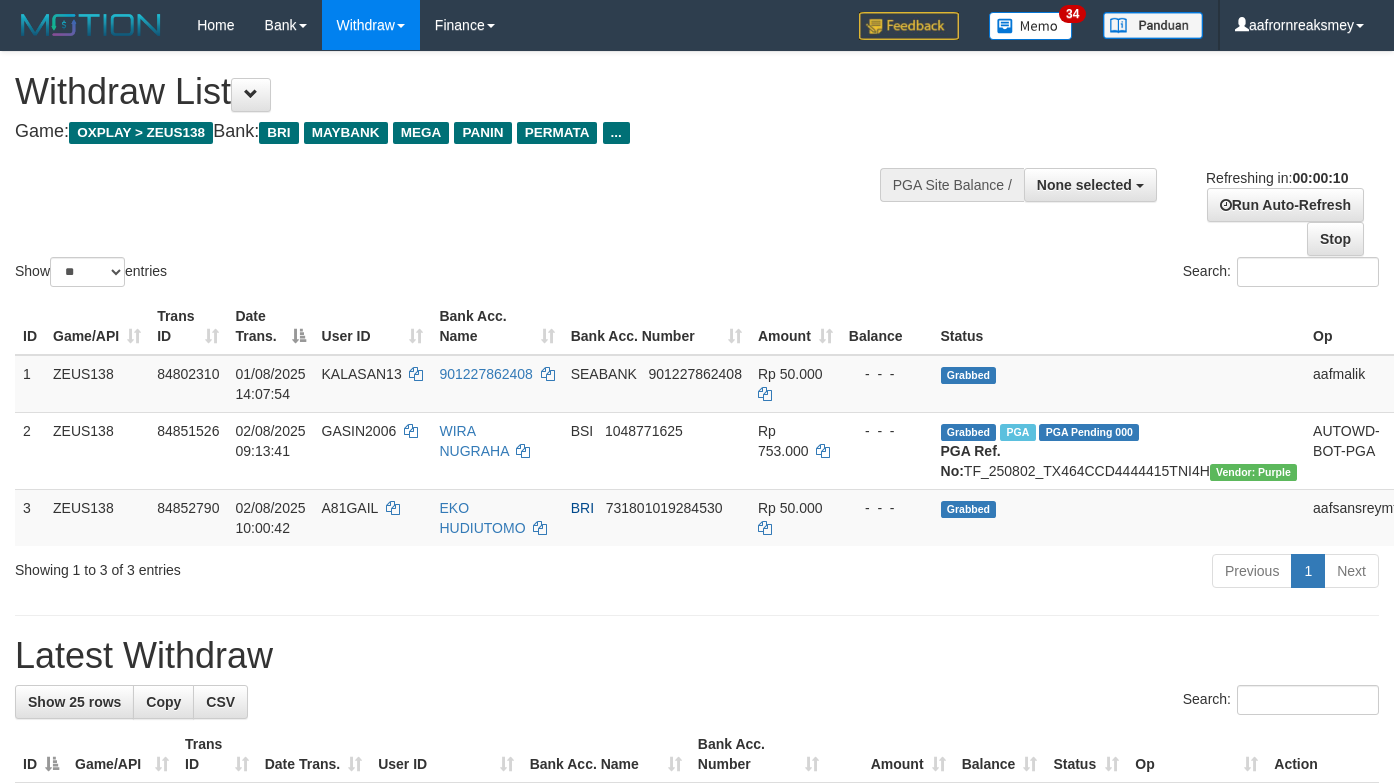 select 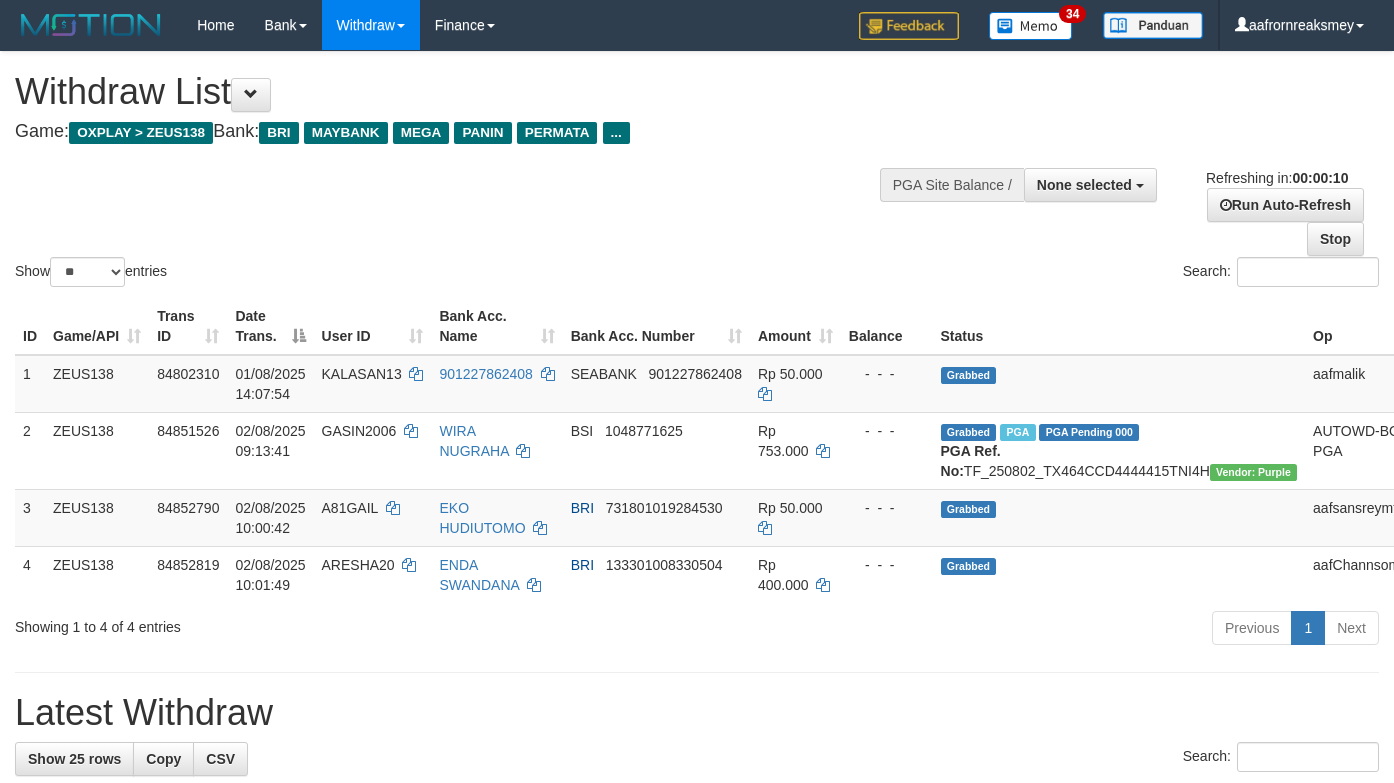 select 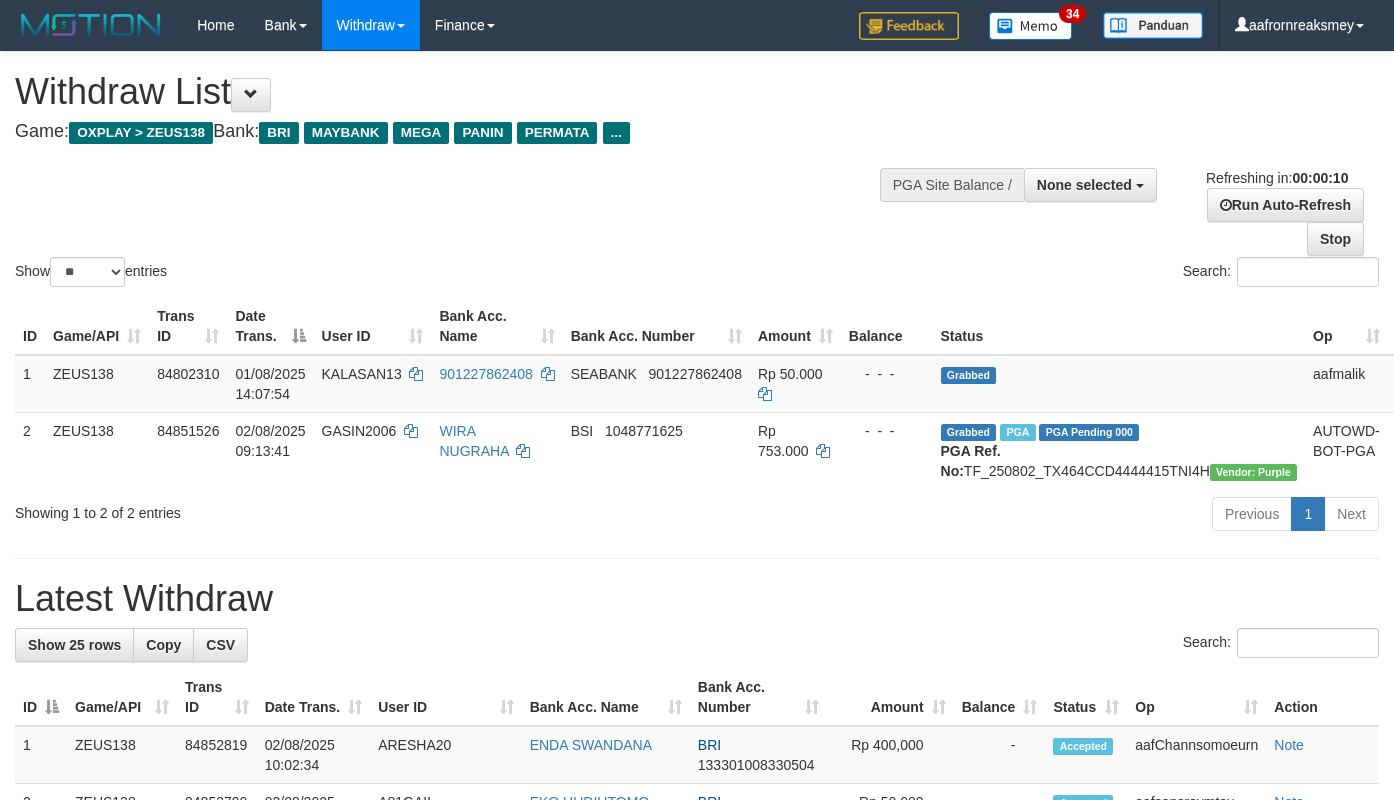 select 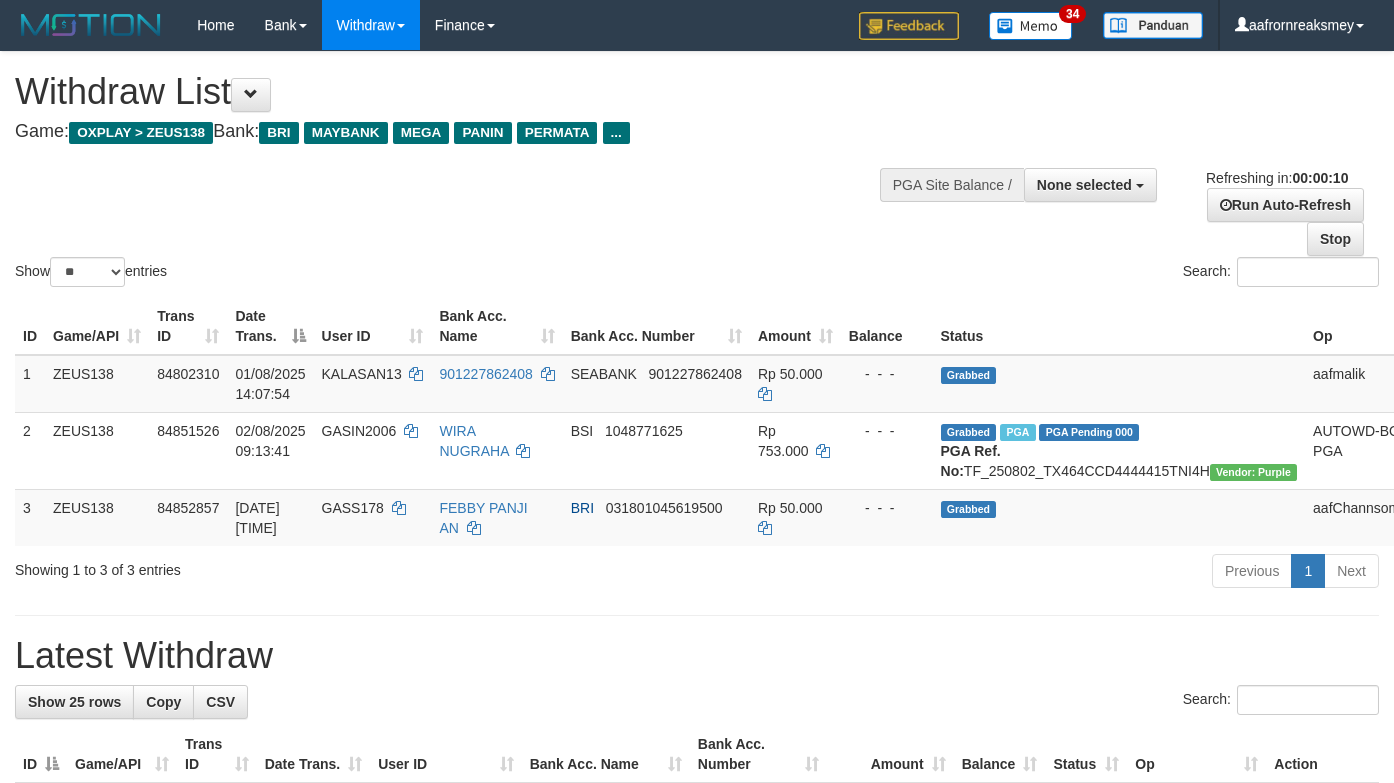 select 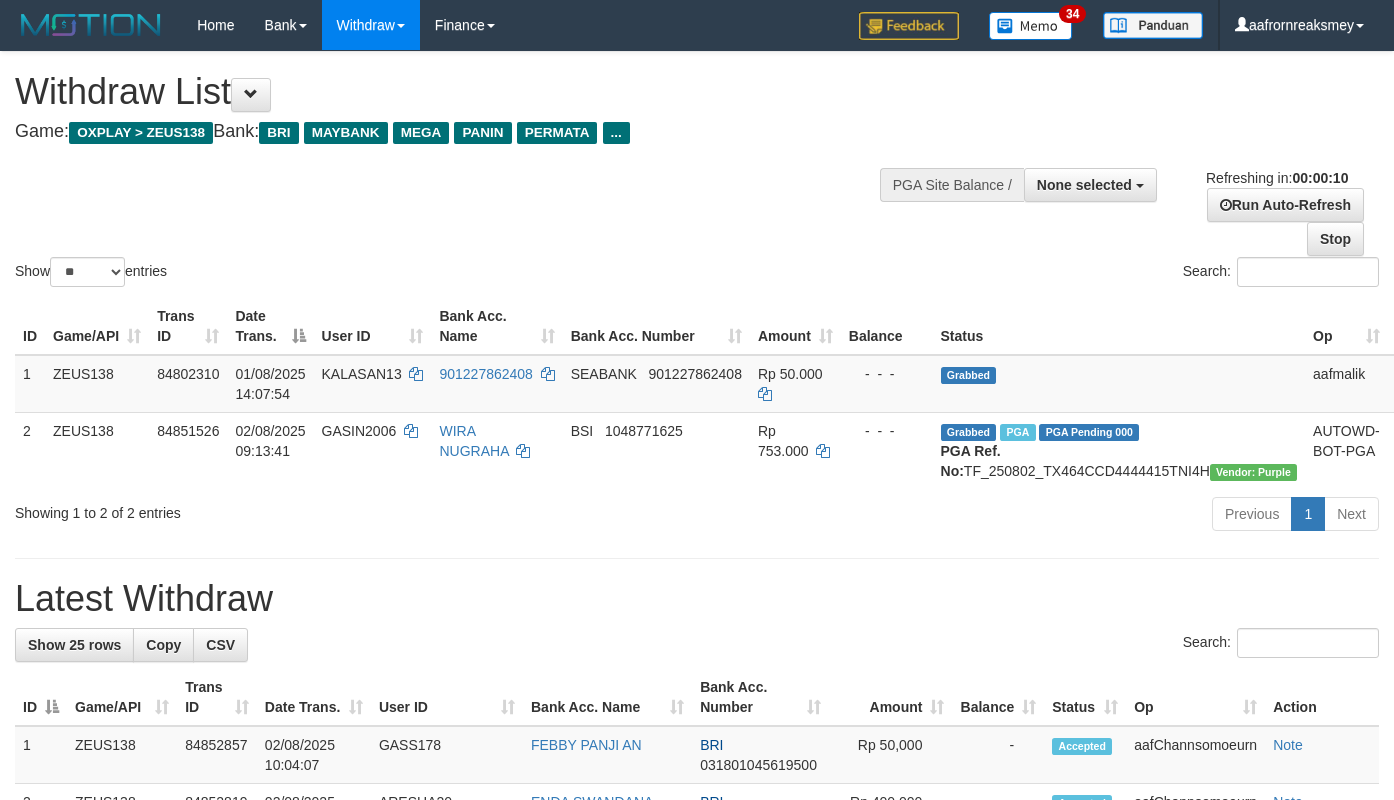select 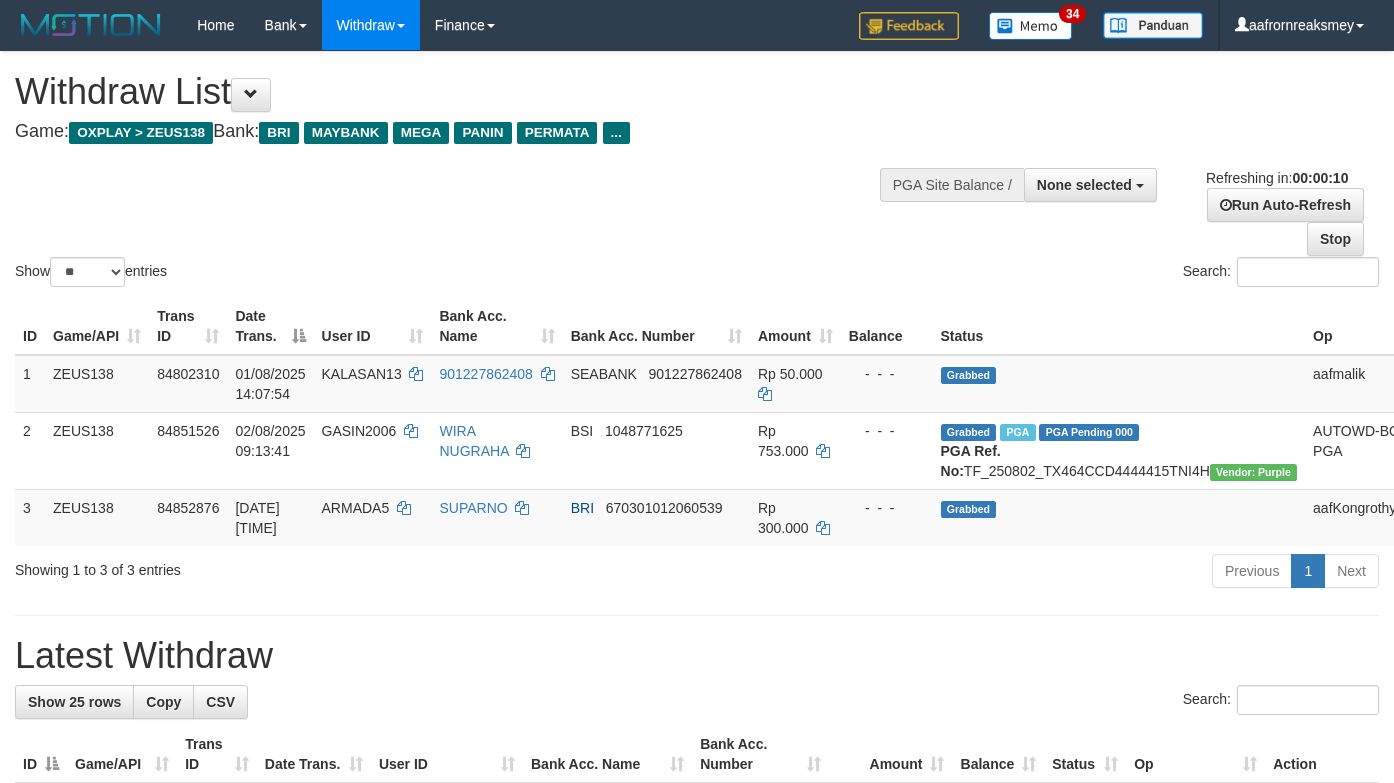 select 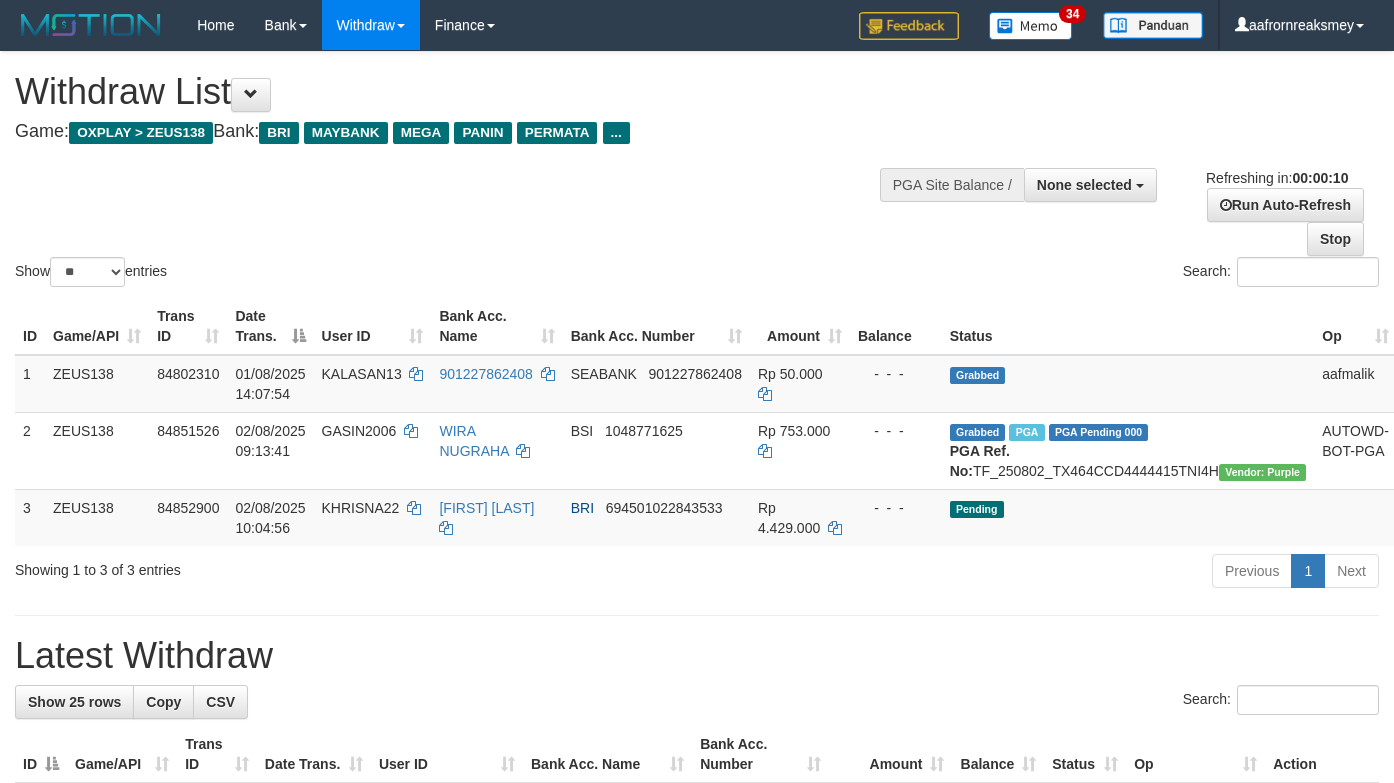 select 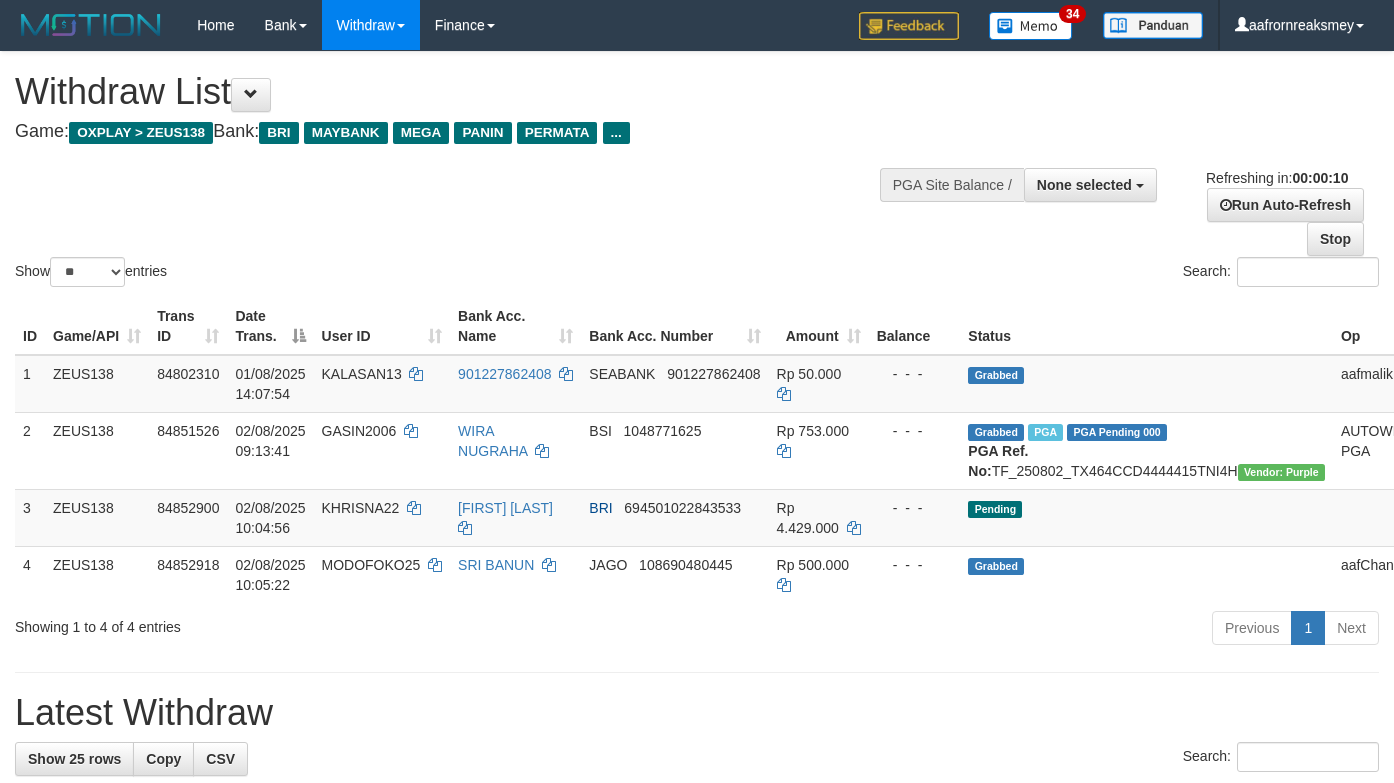 select 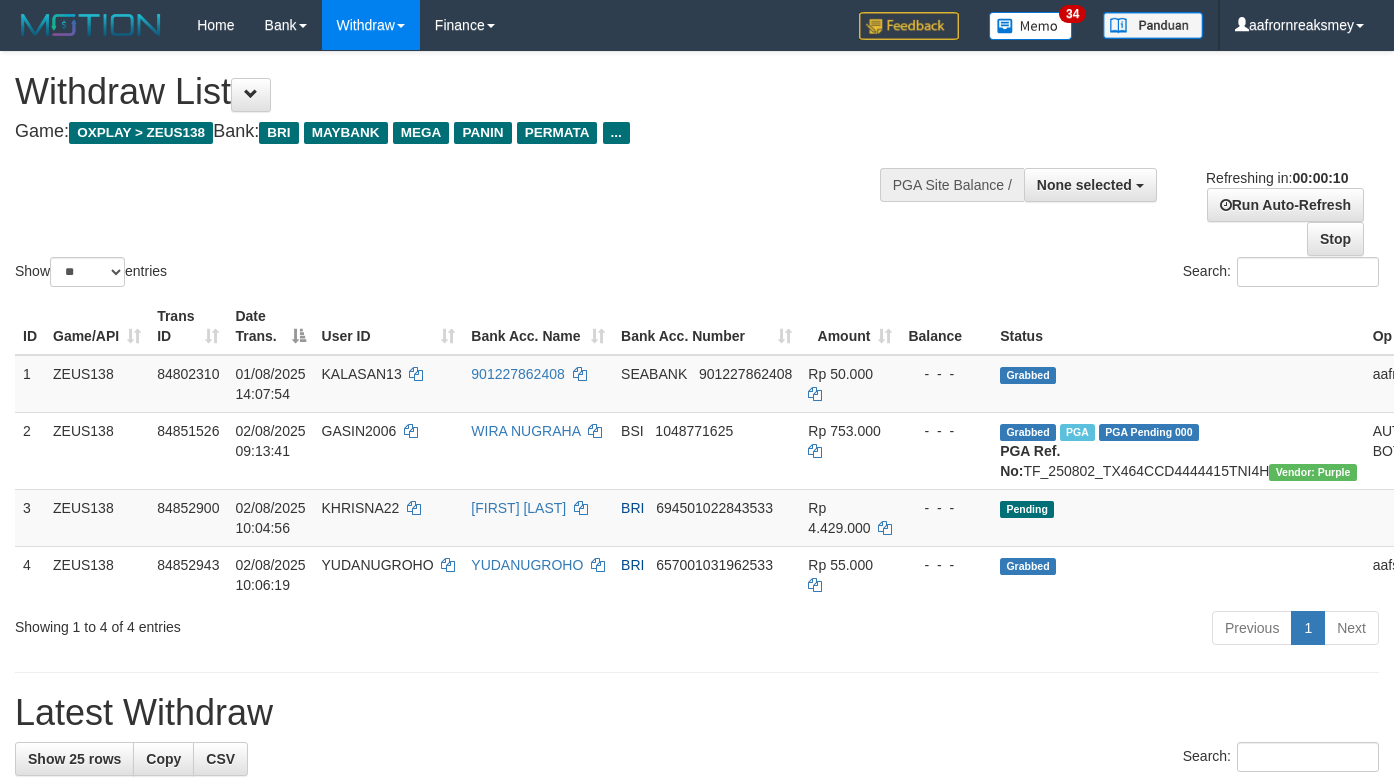 select 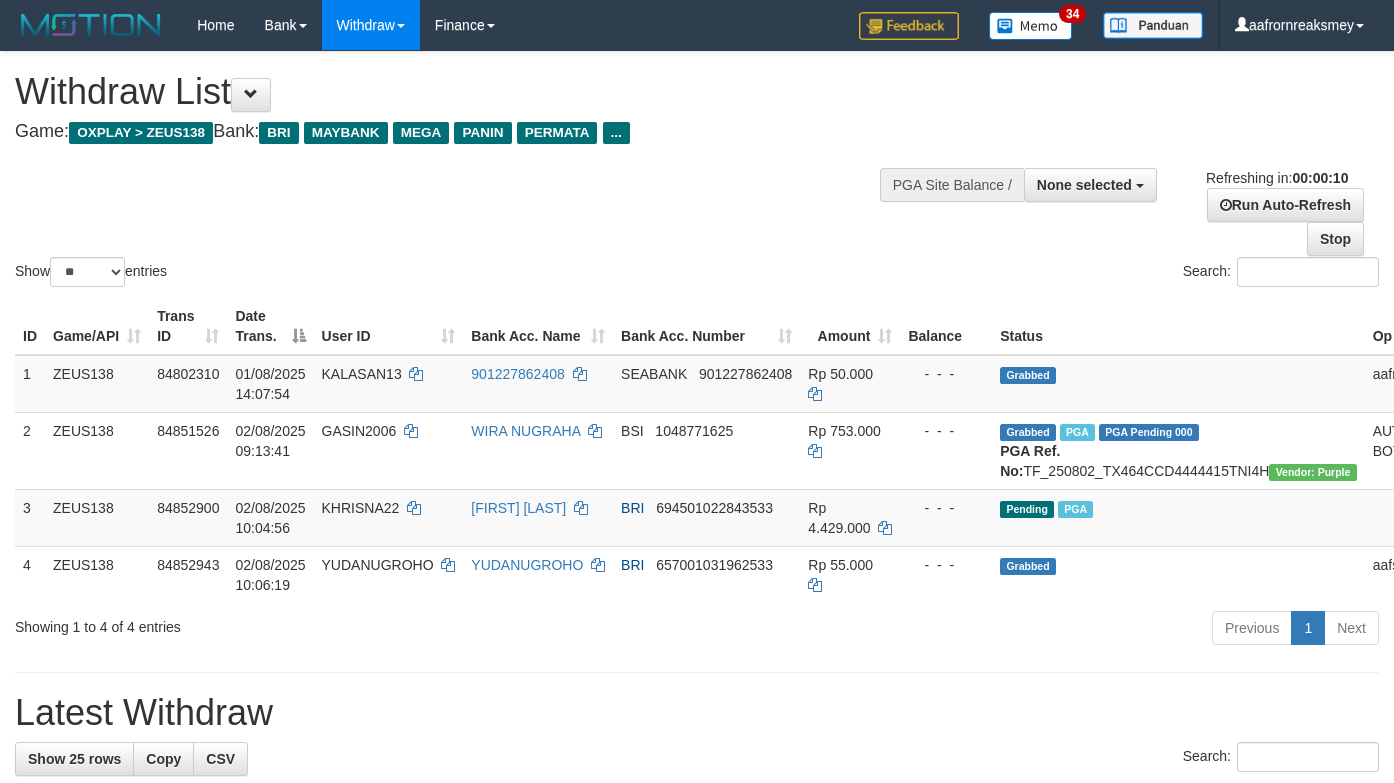 select 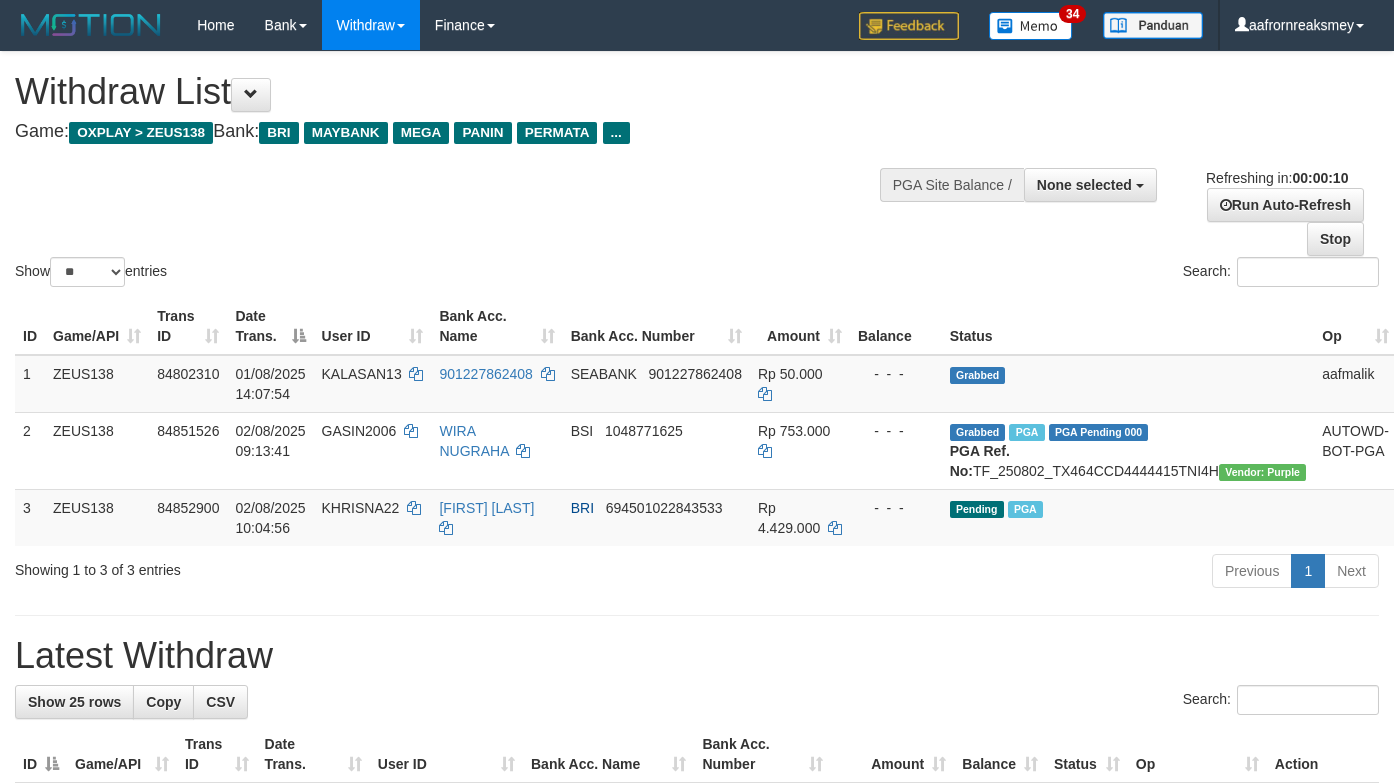 select 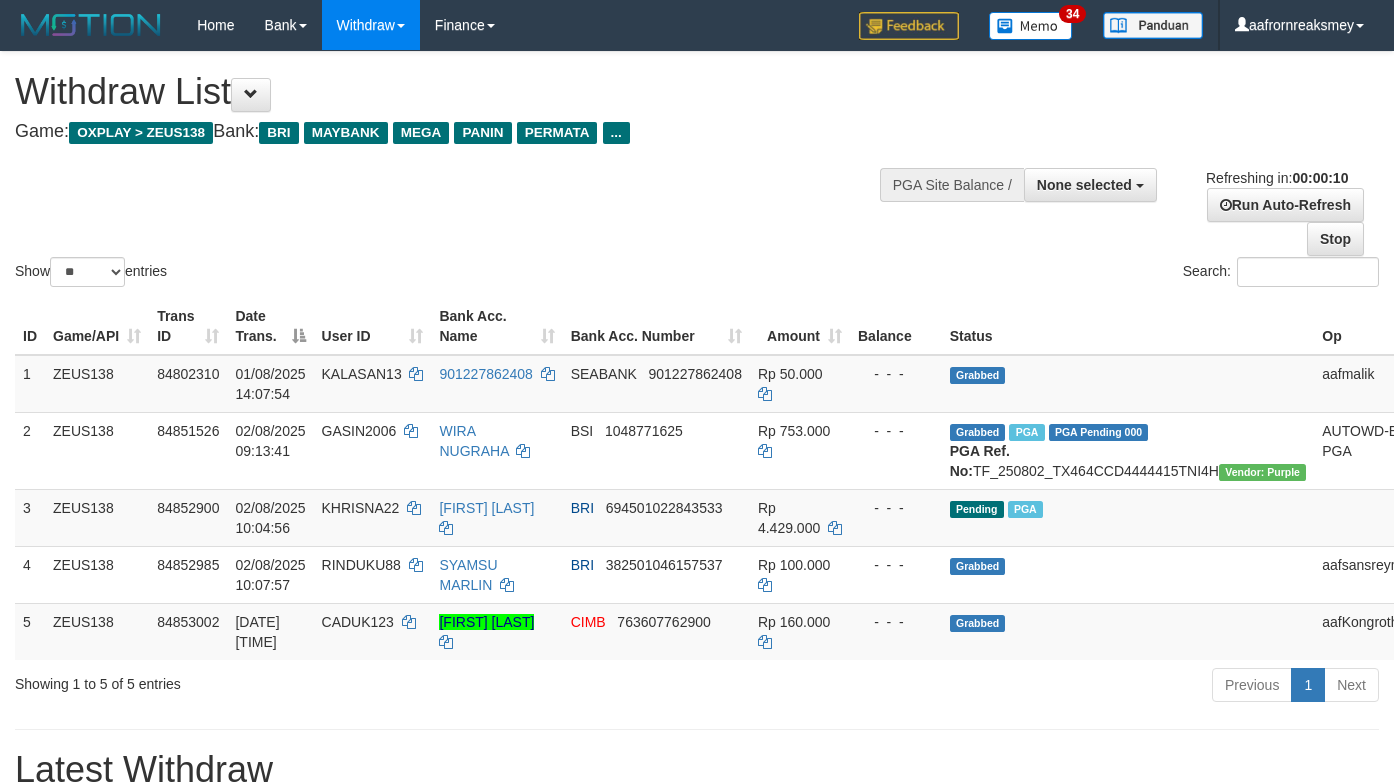 select 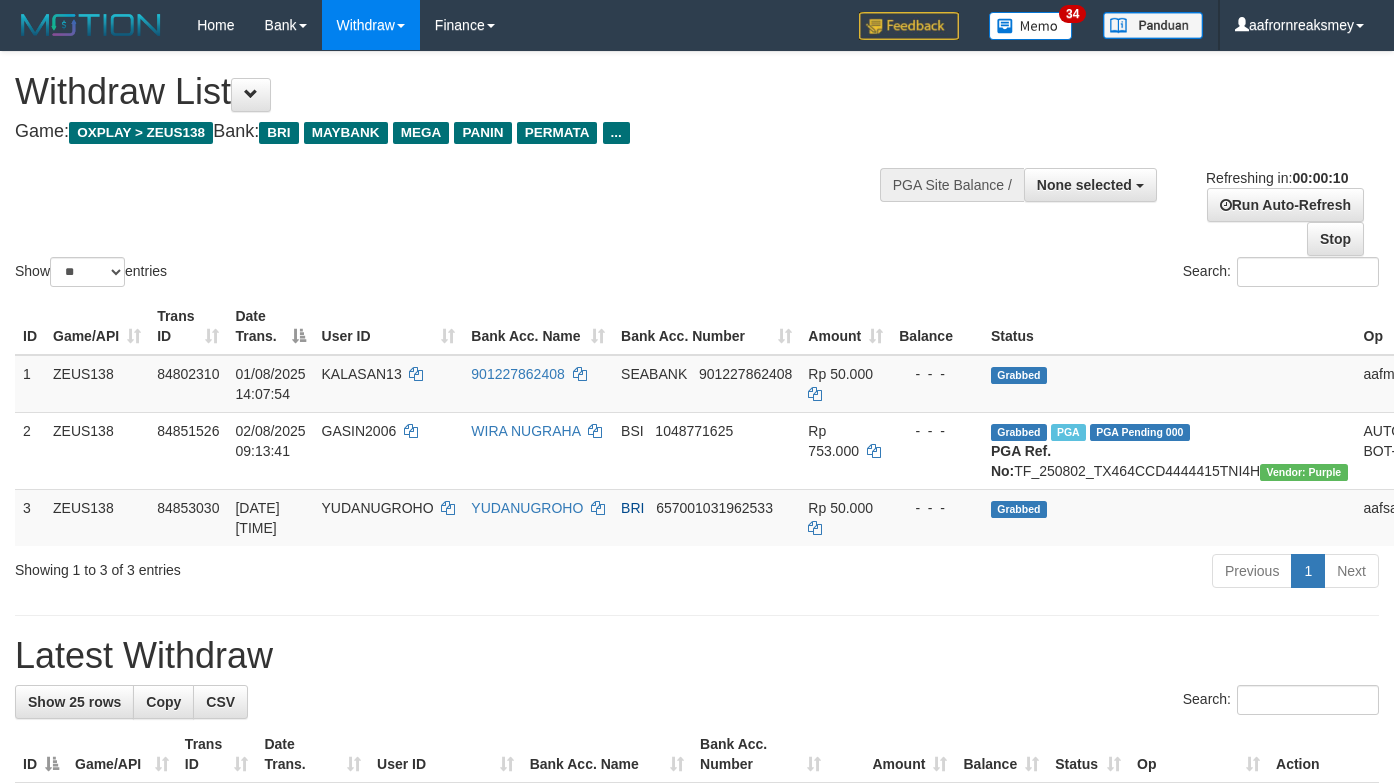 select 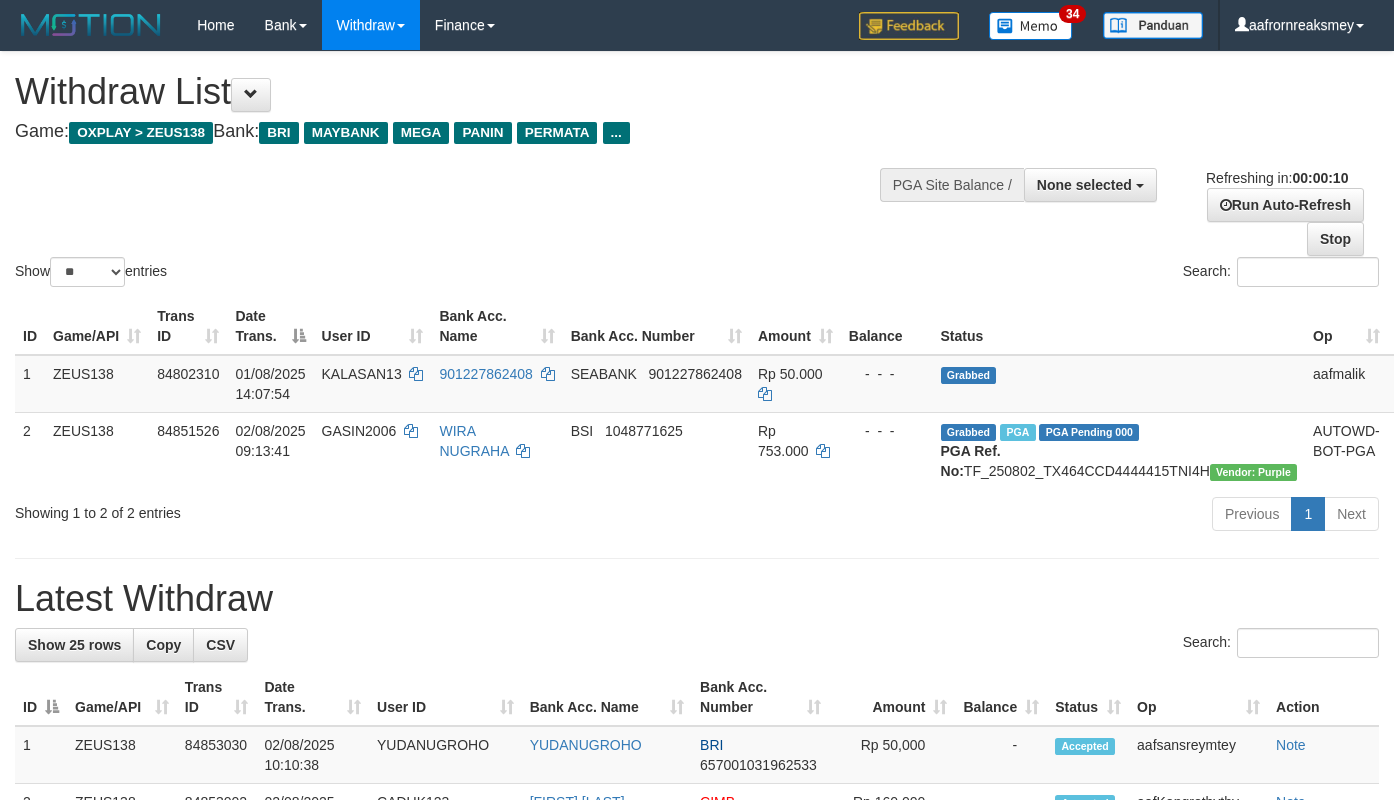 select 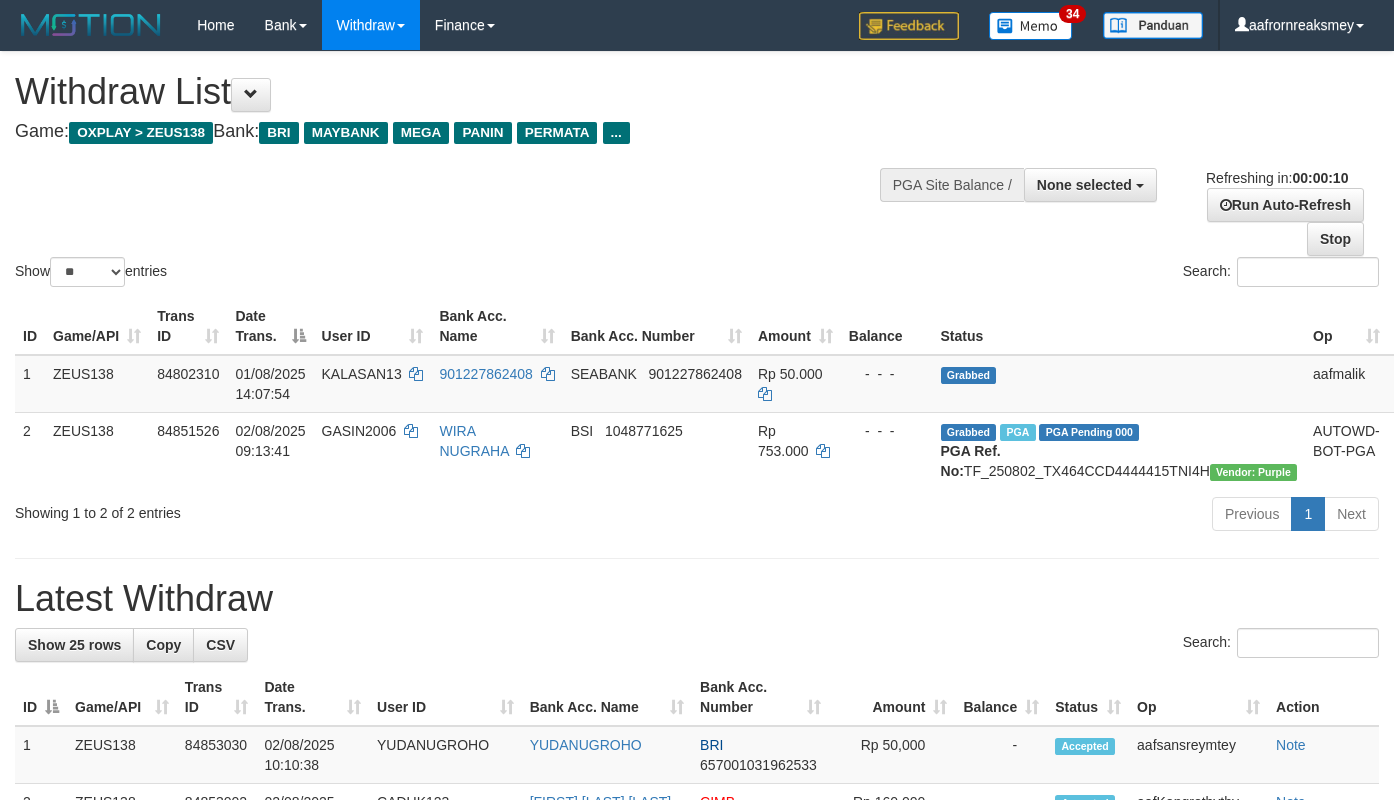 select 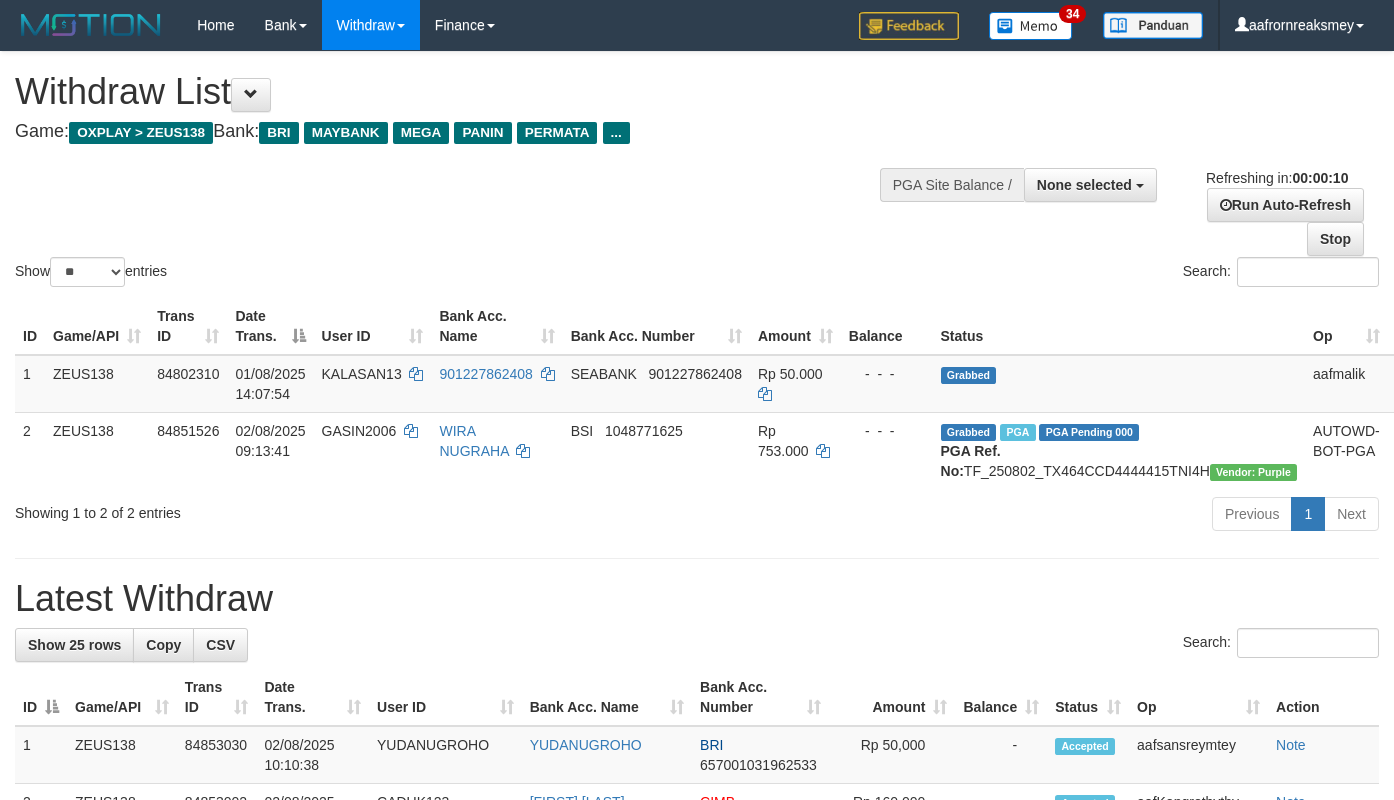 select 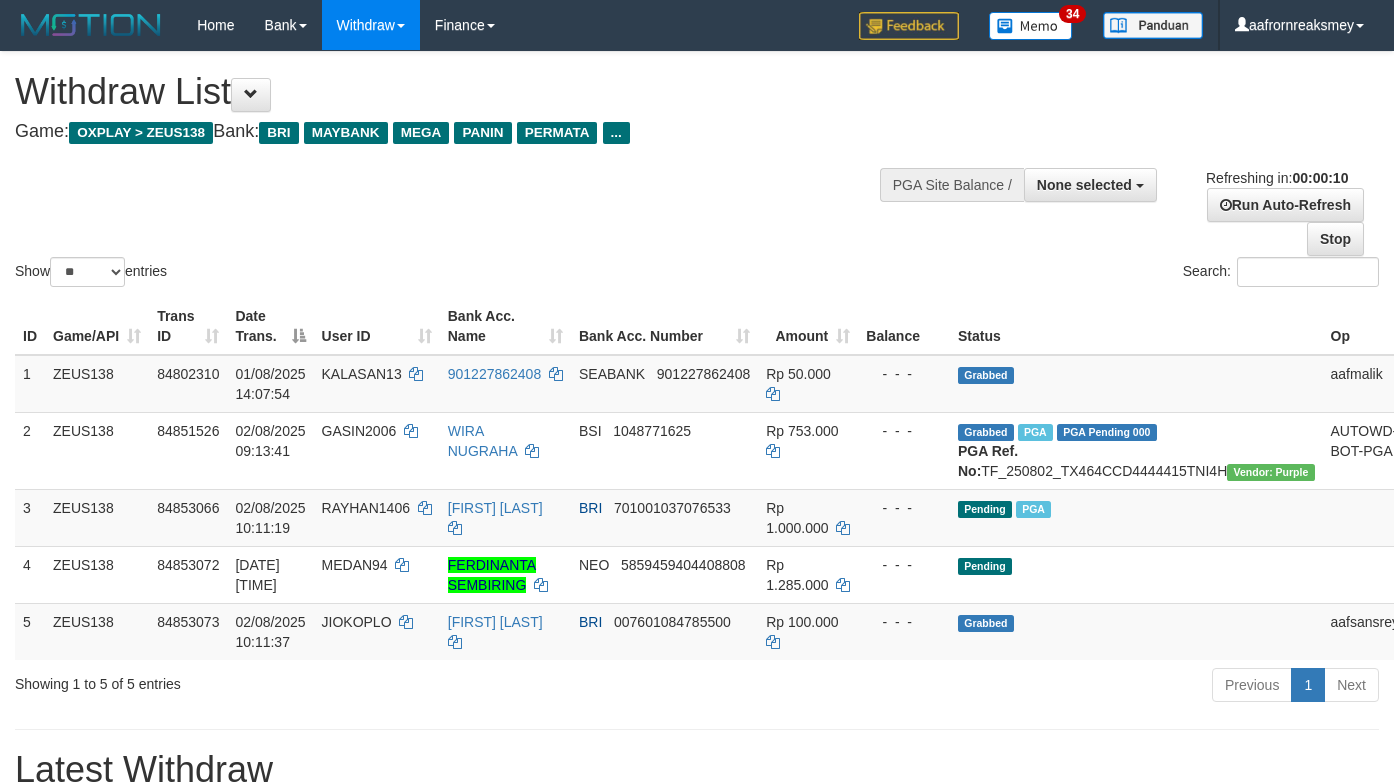 select 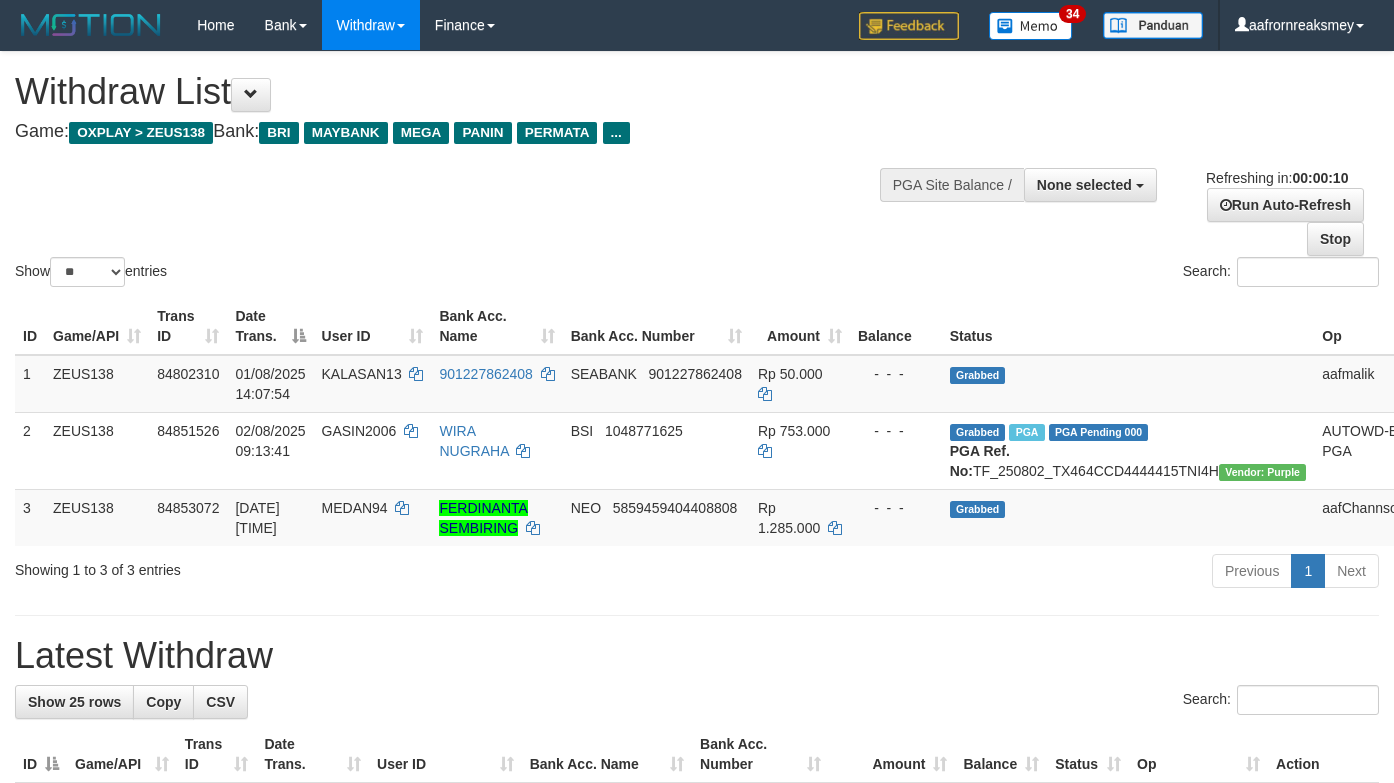 select 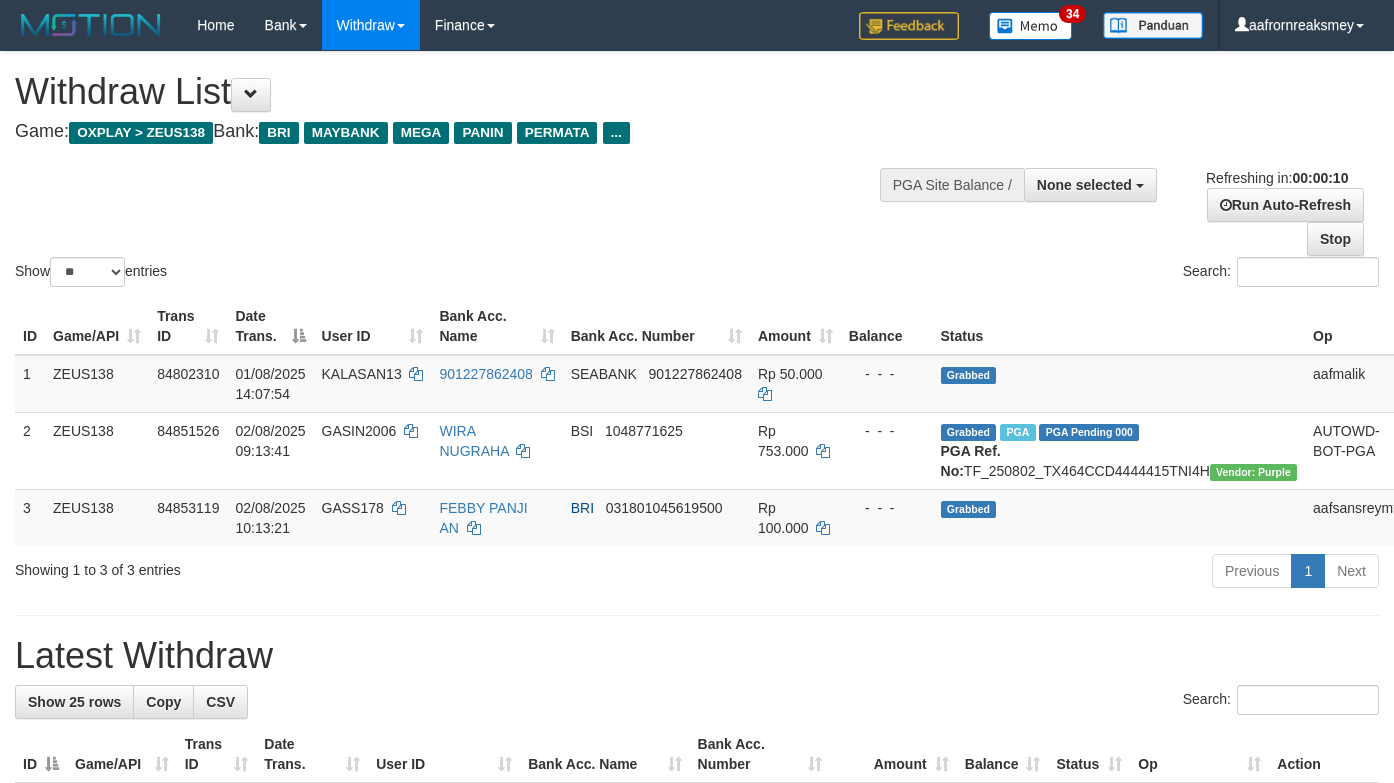 select 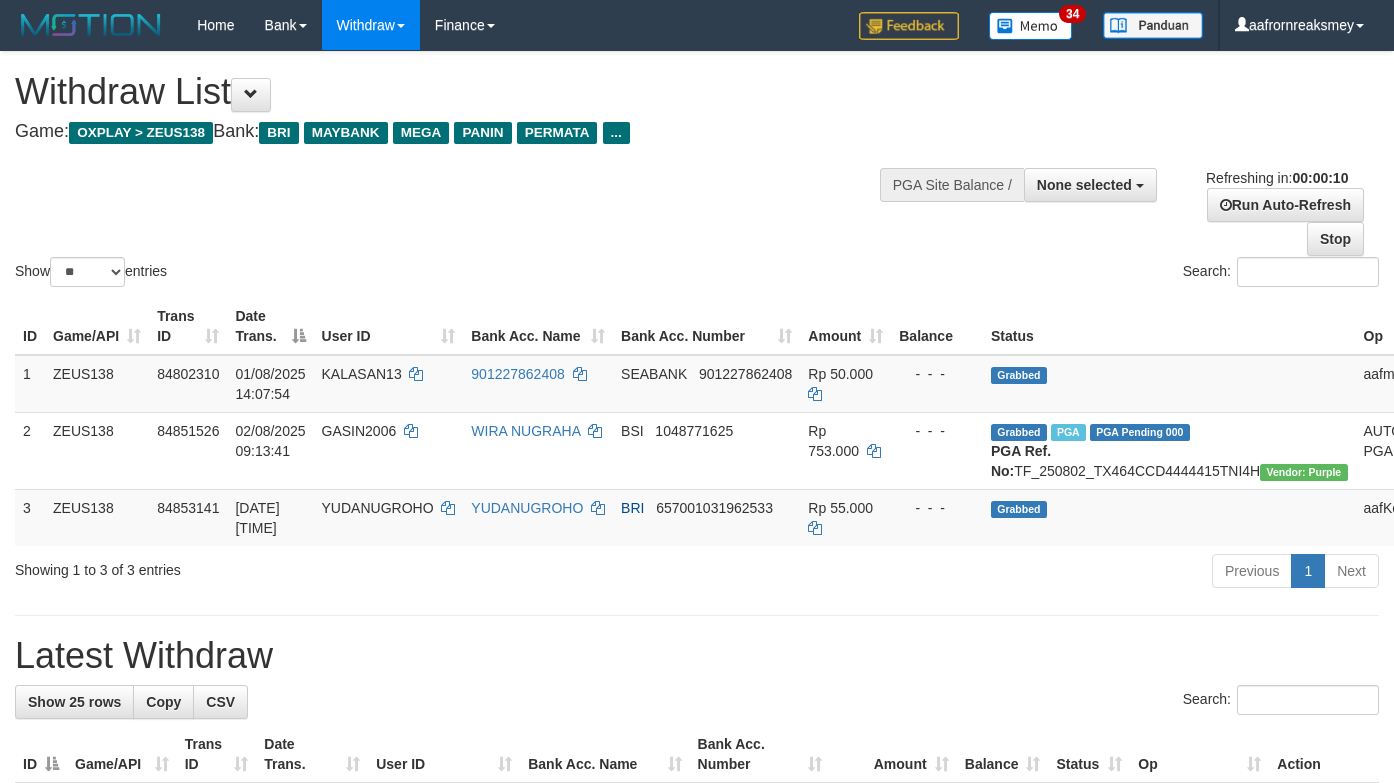 select 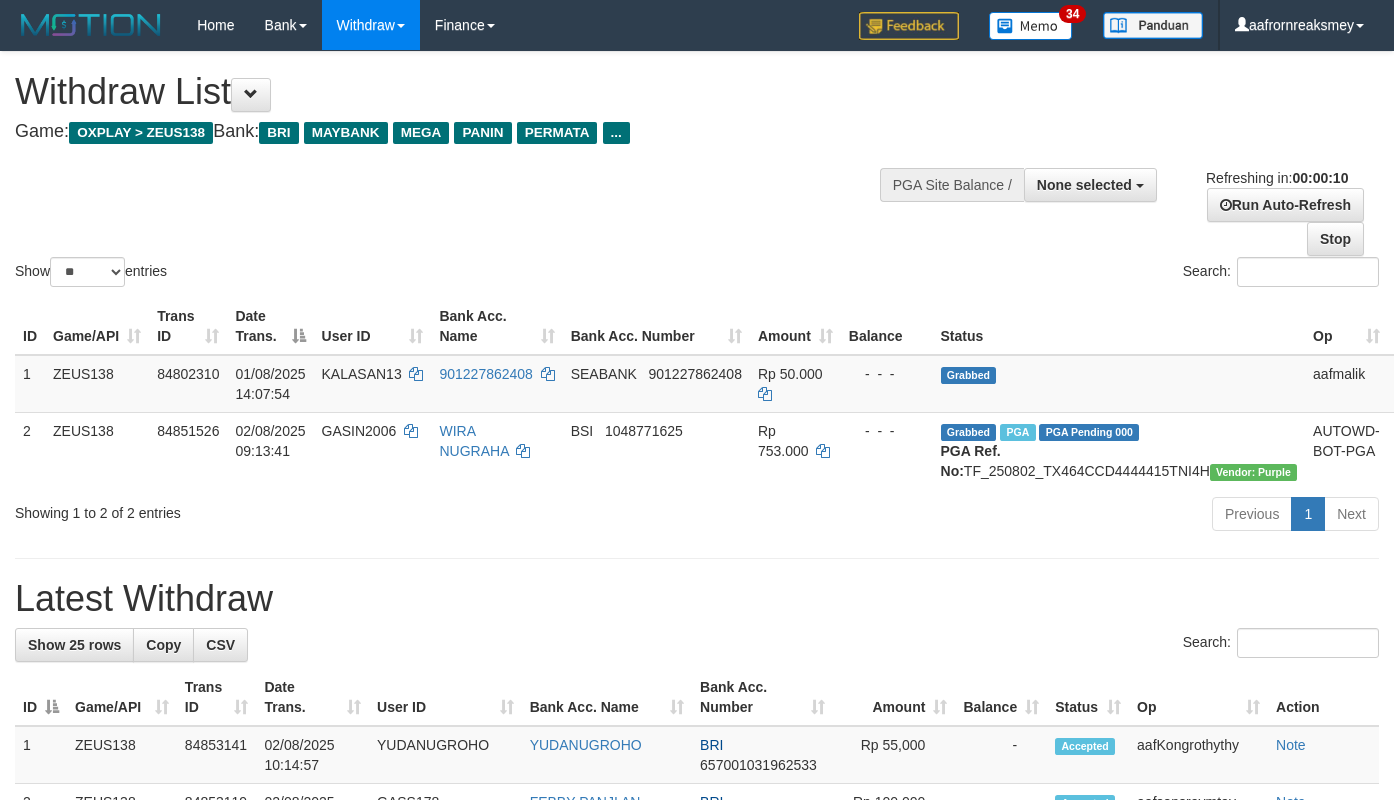 select 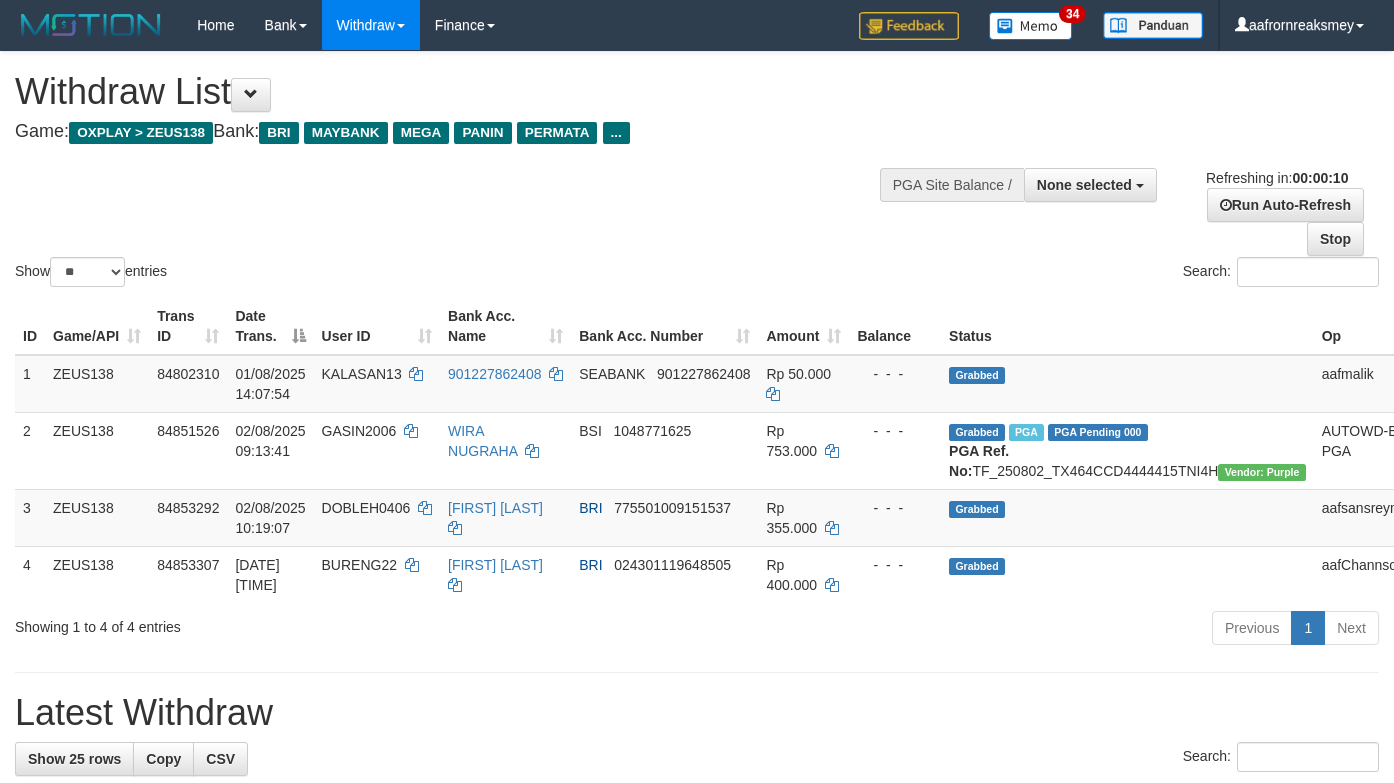 select 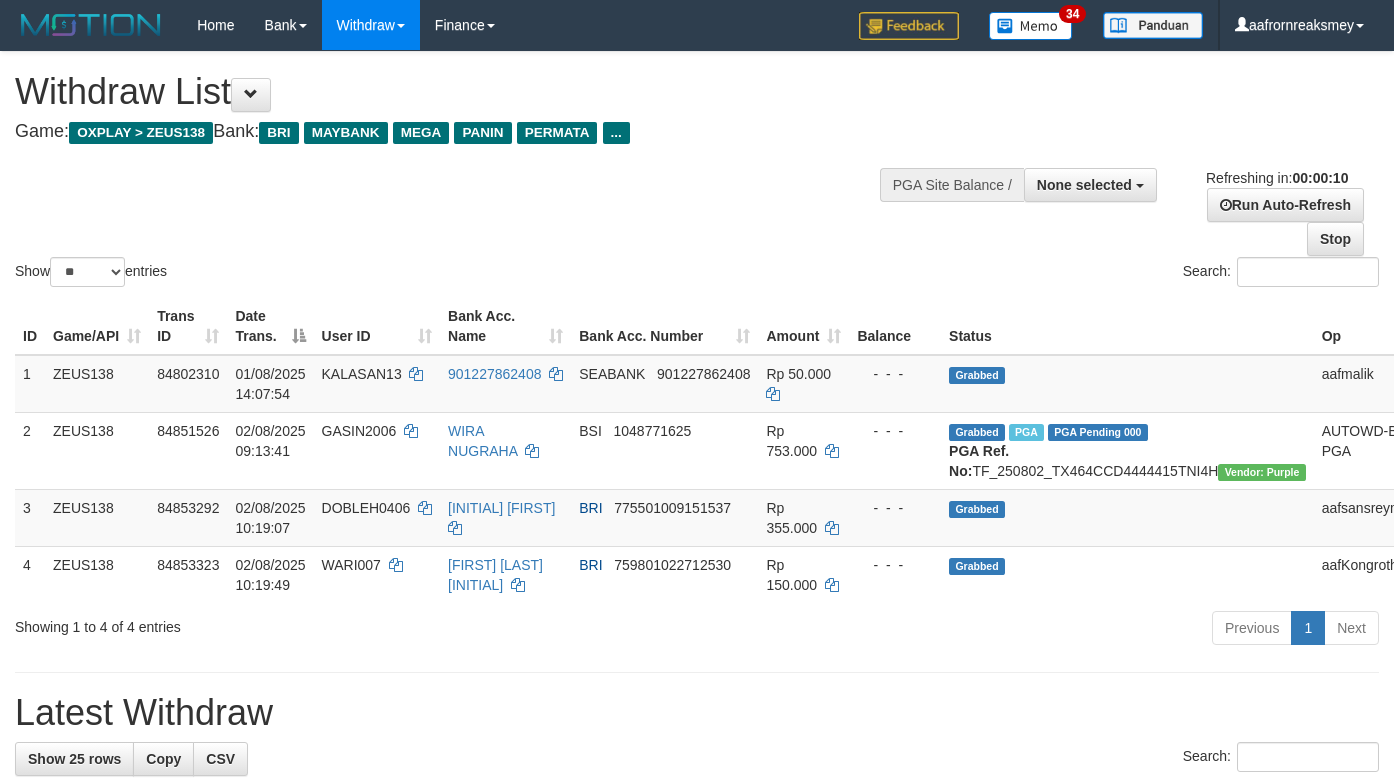 select 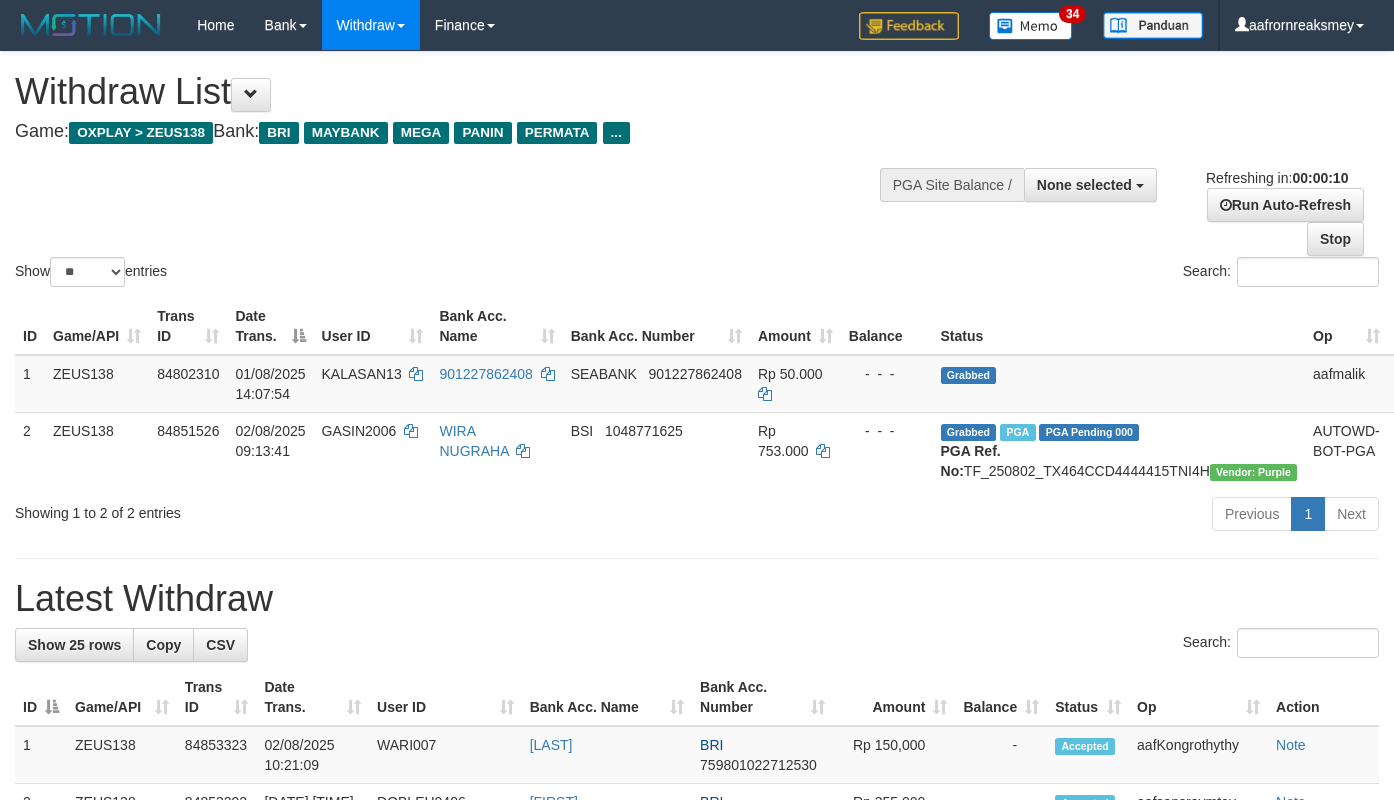 select 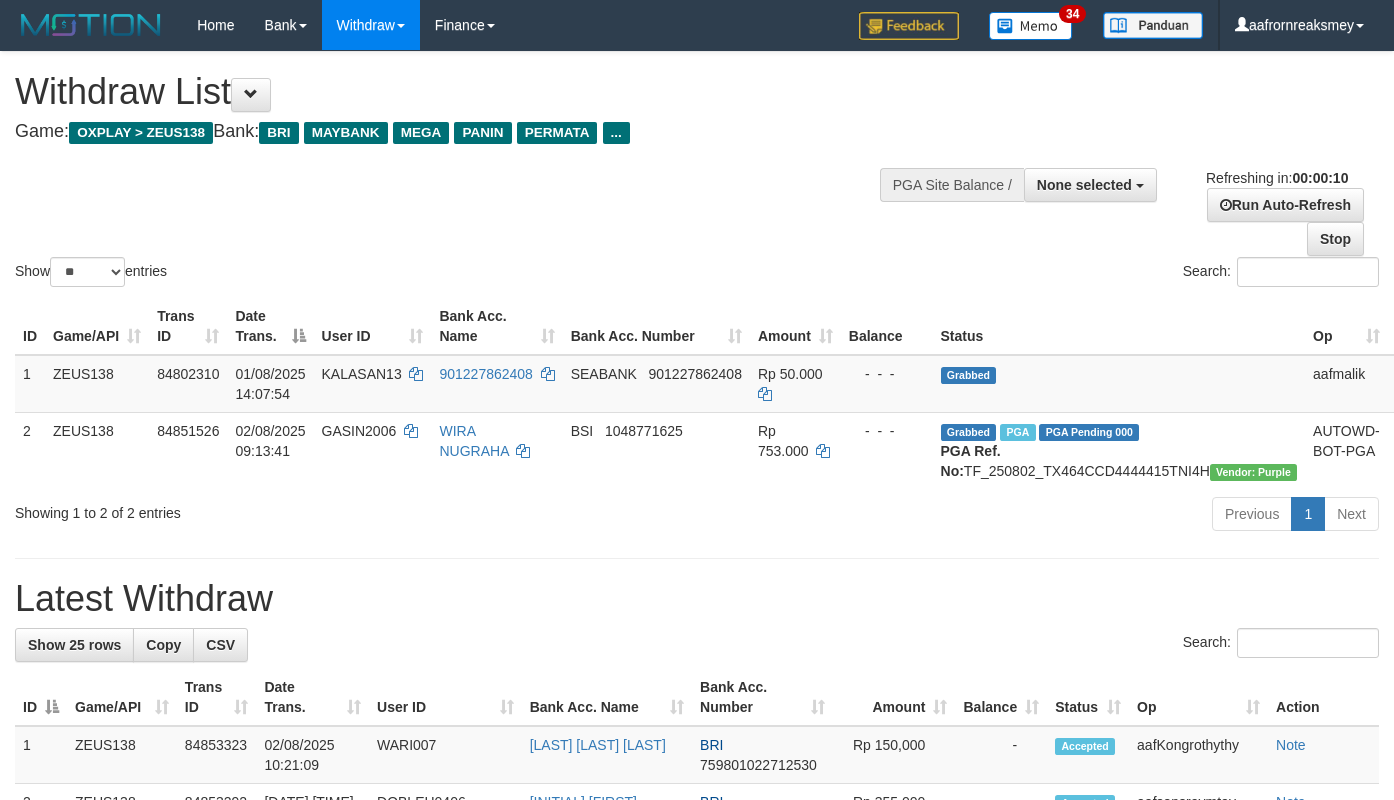 select 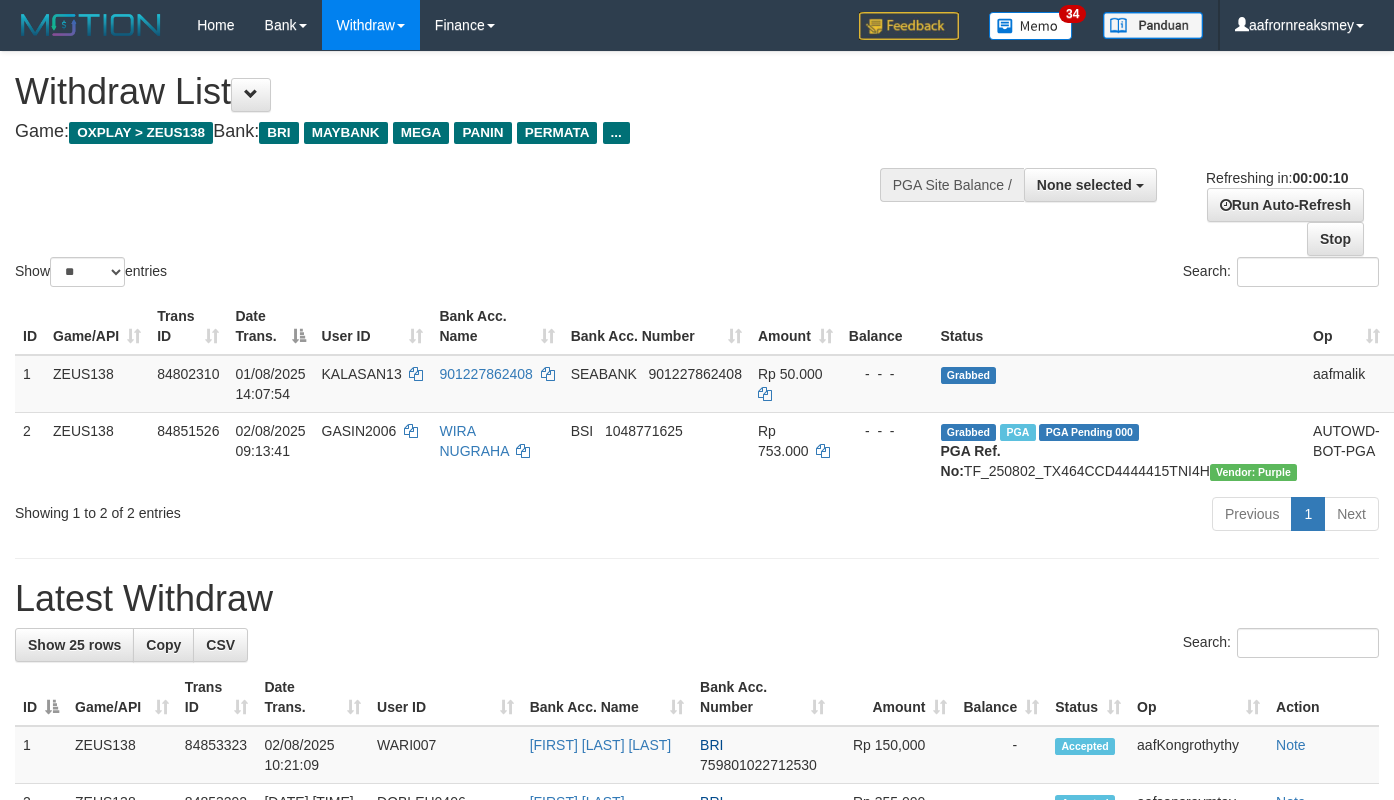 select 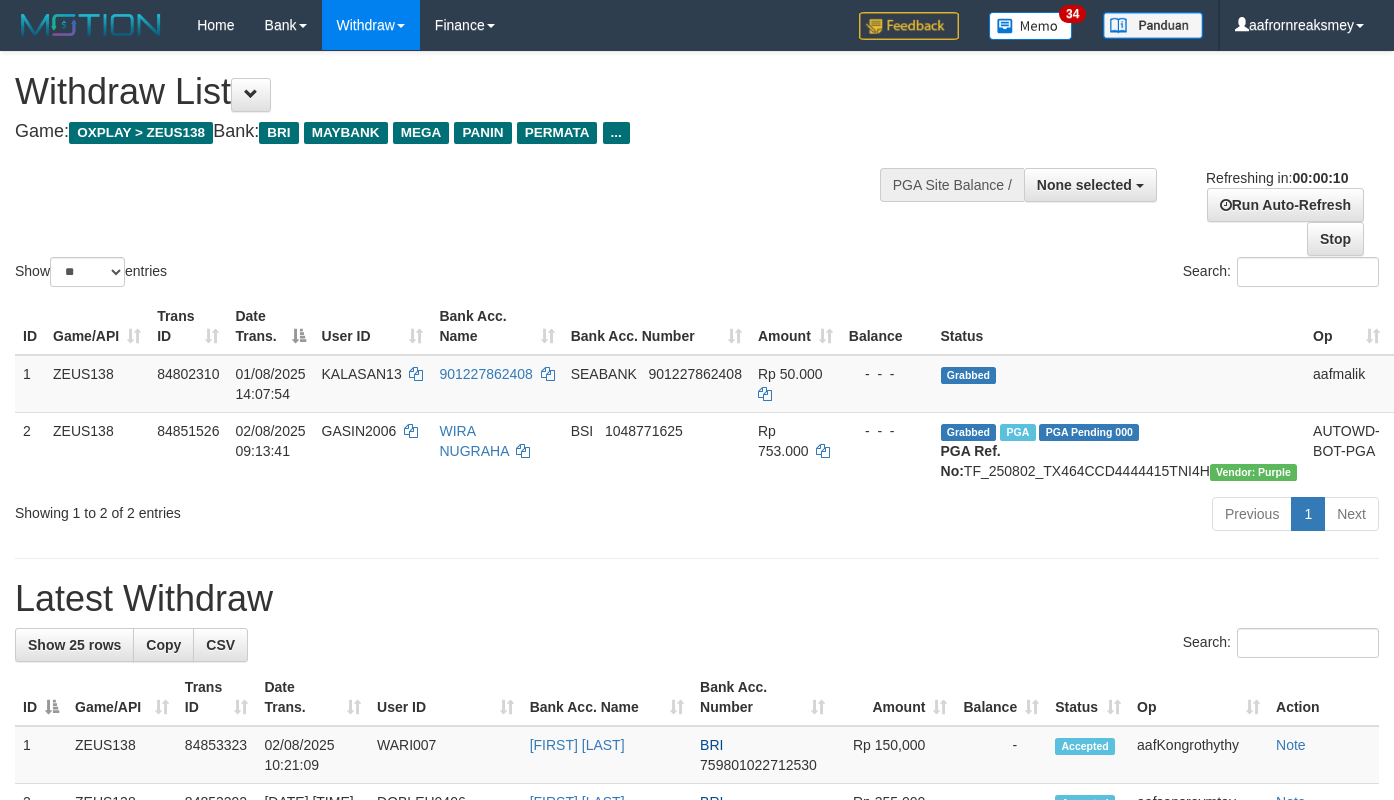 select 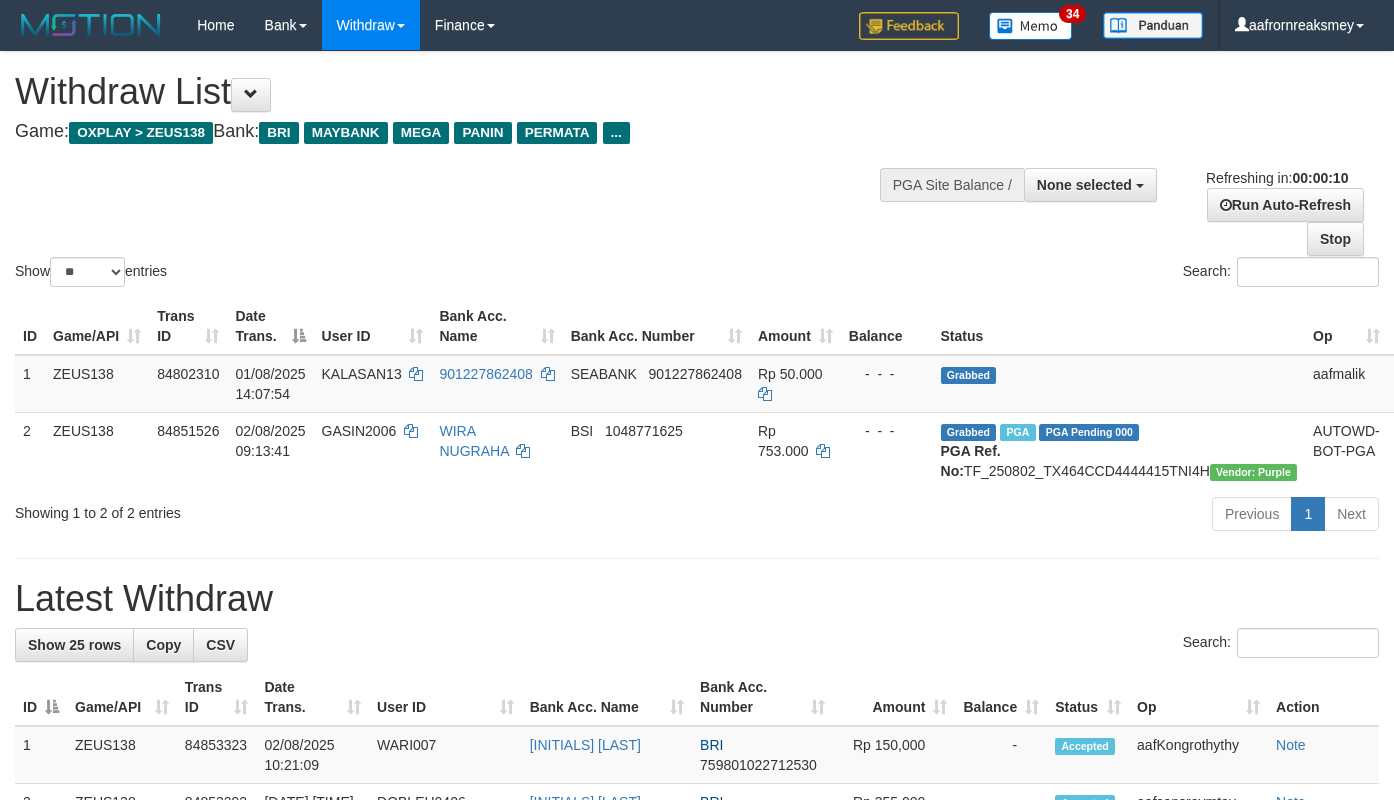 select 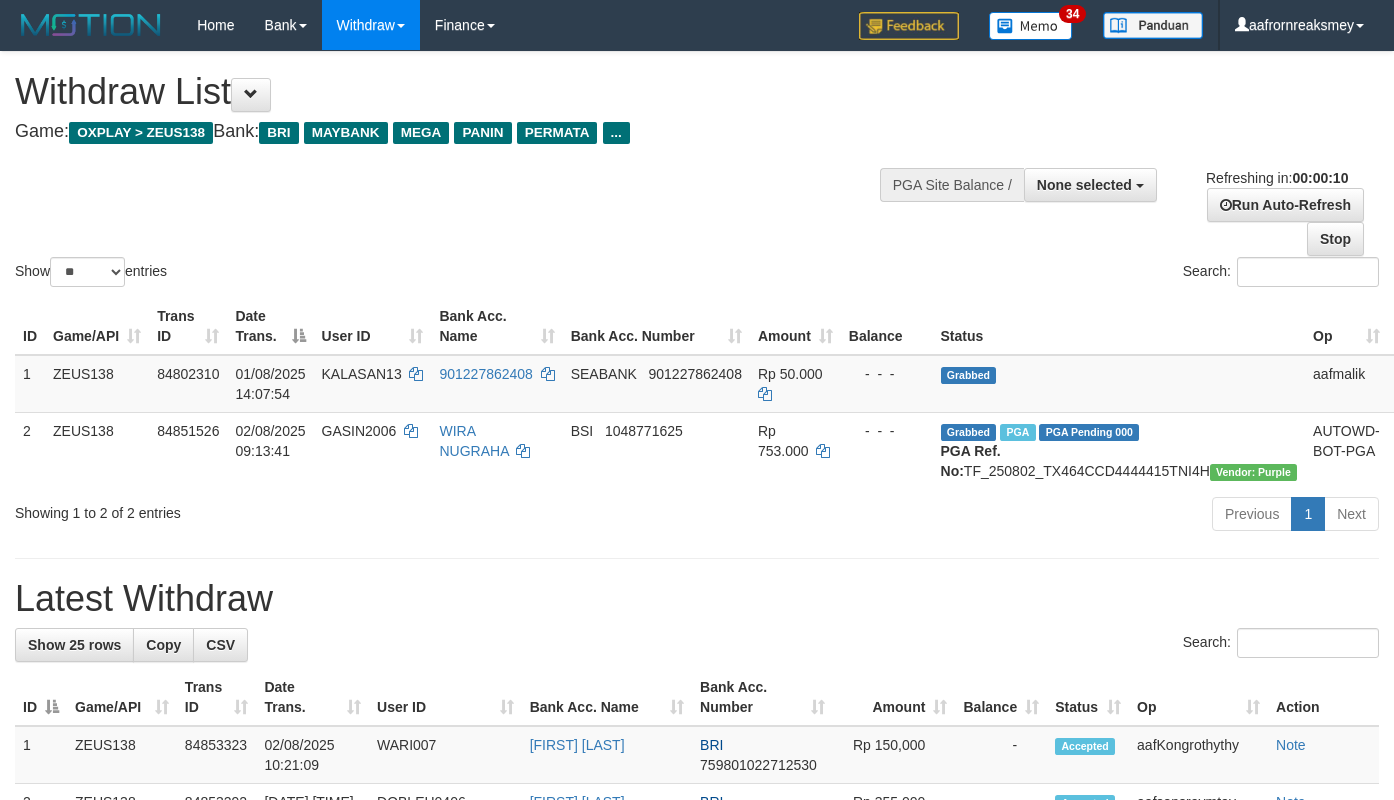 select 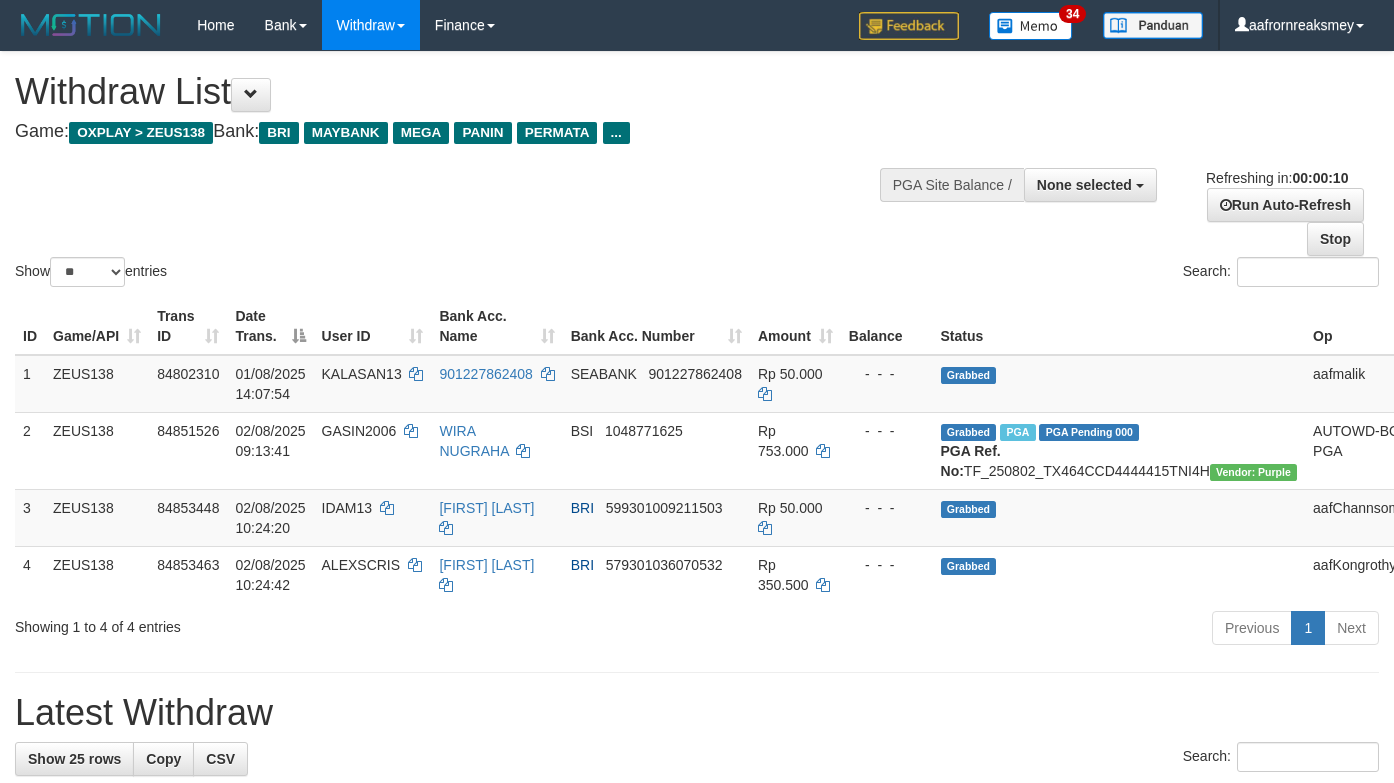 select 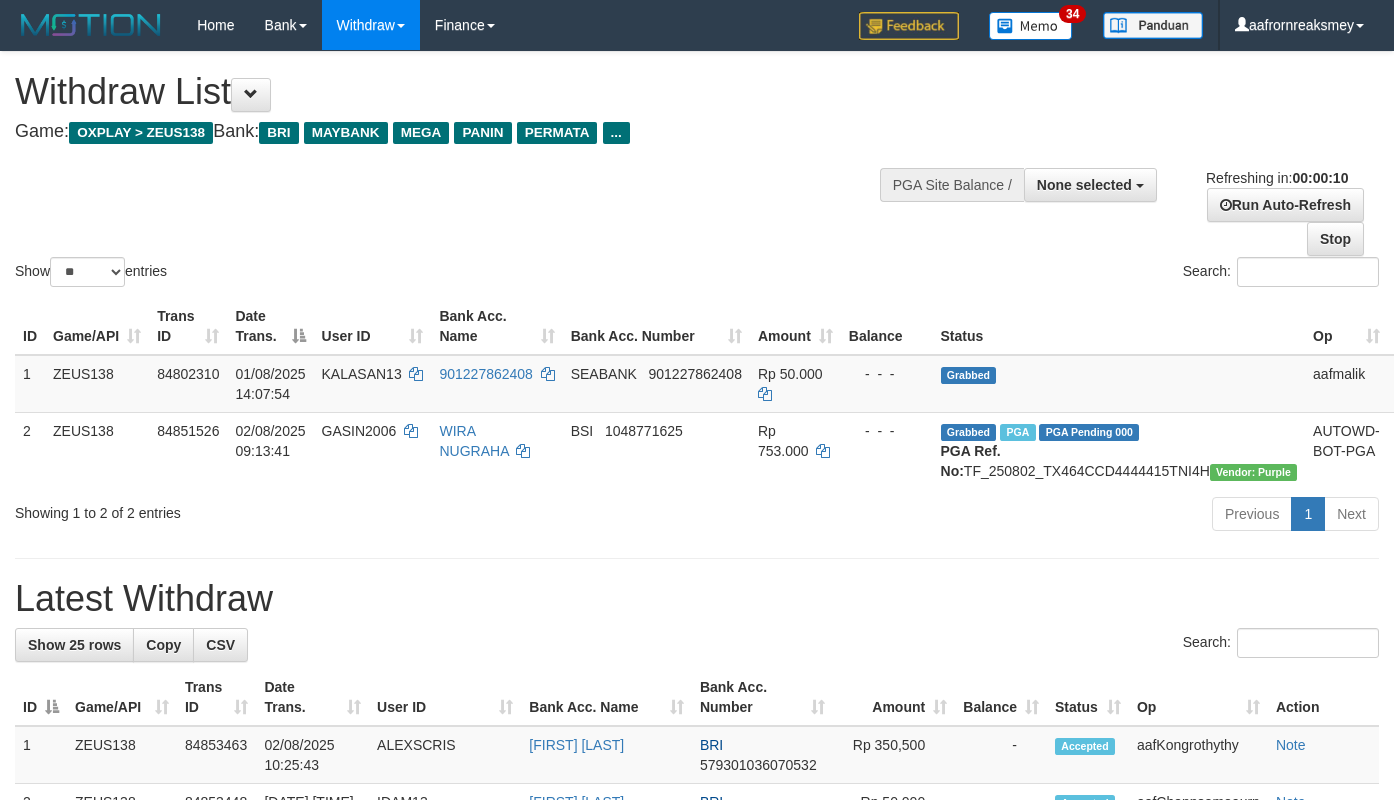 select 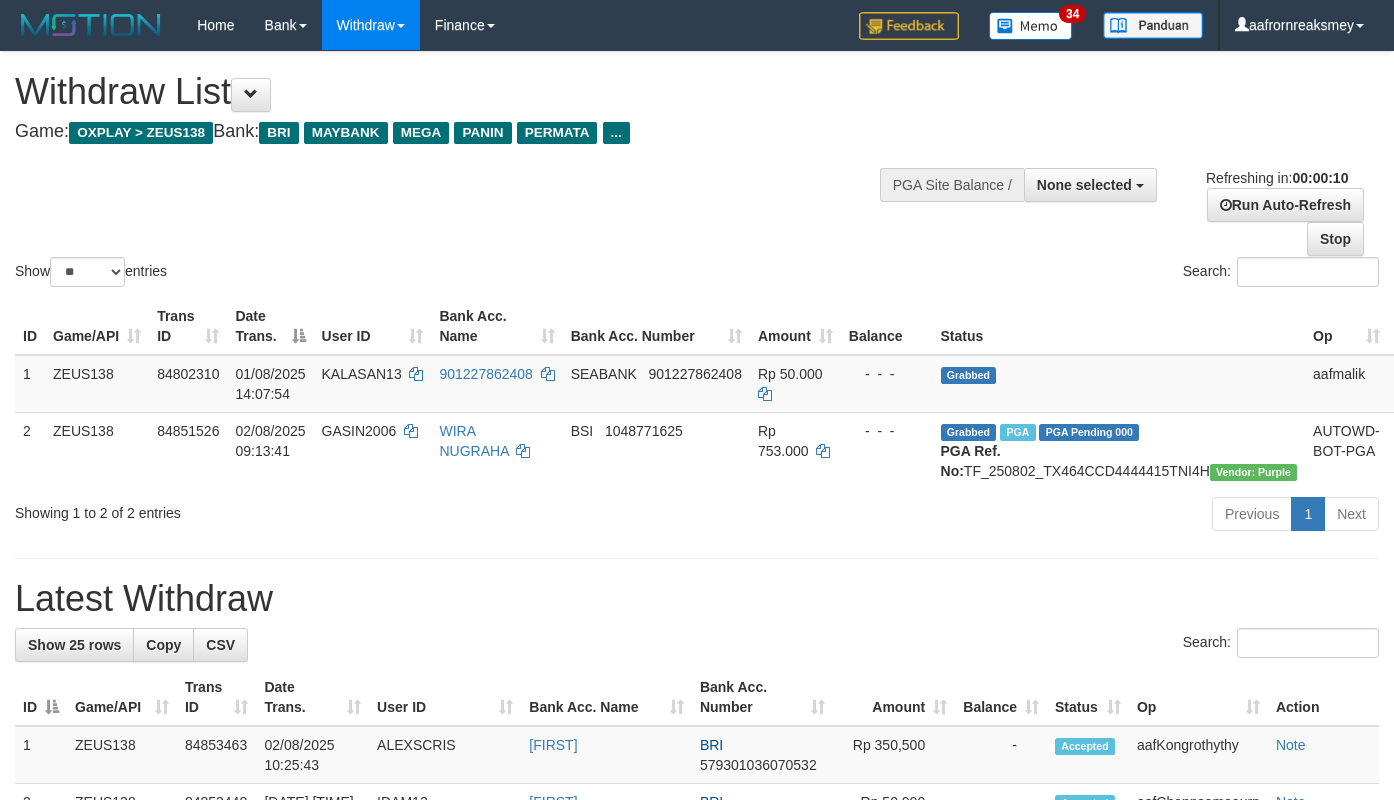 select 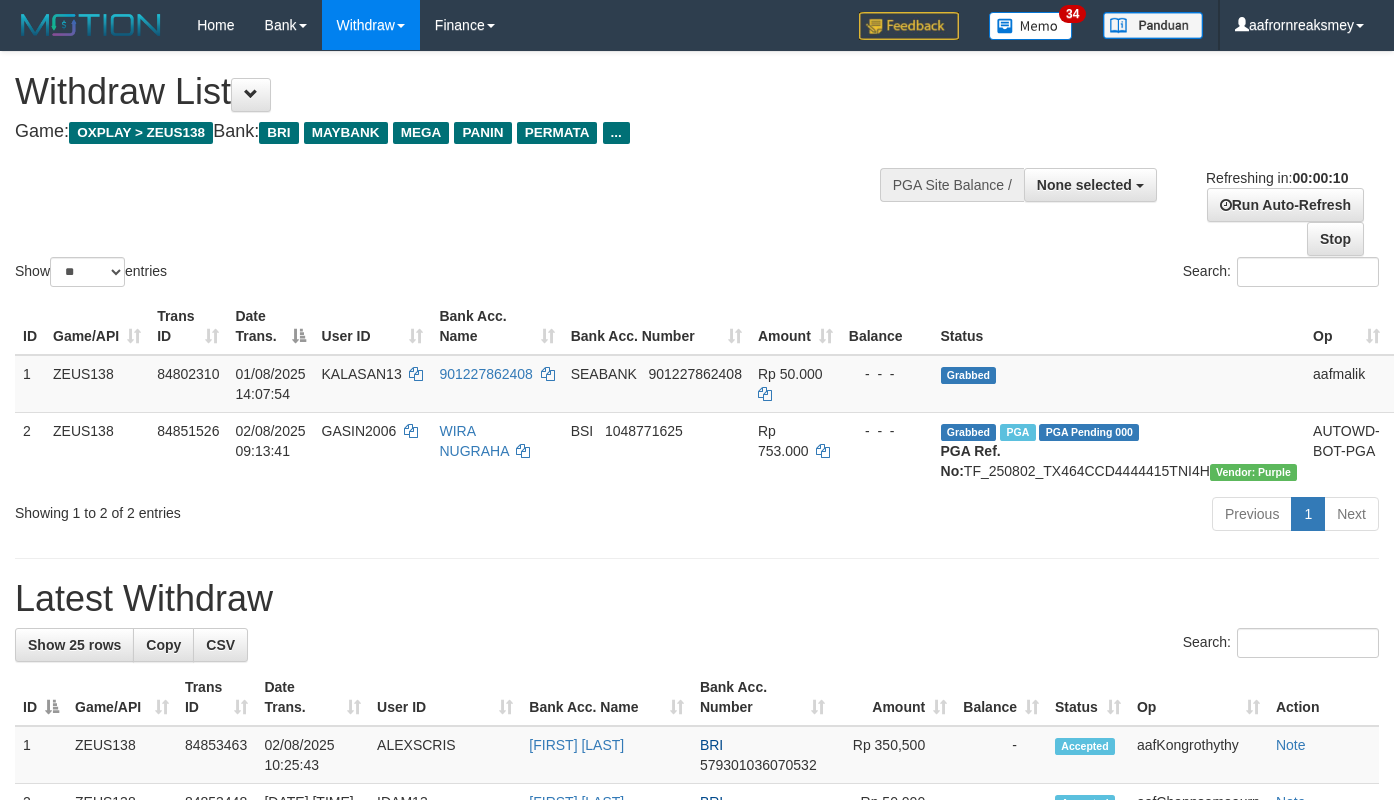 select 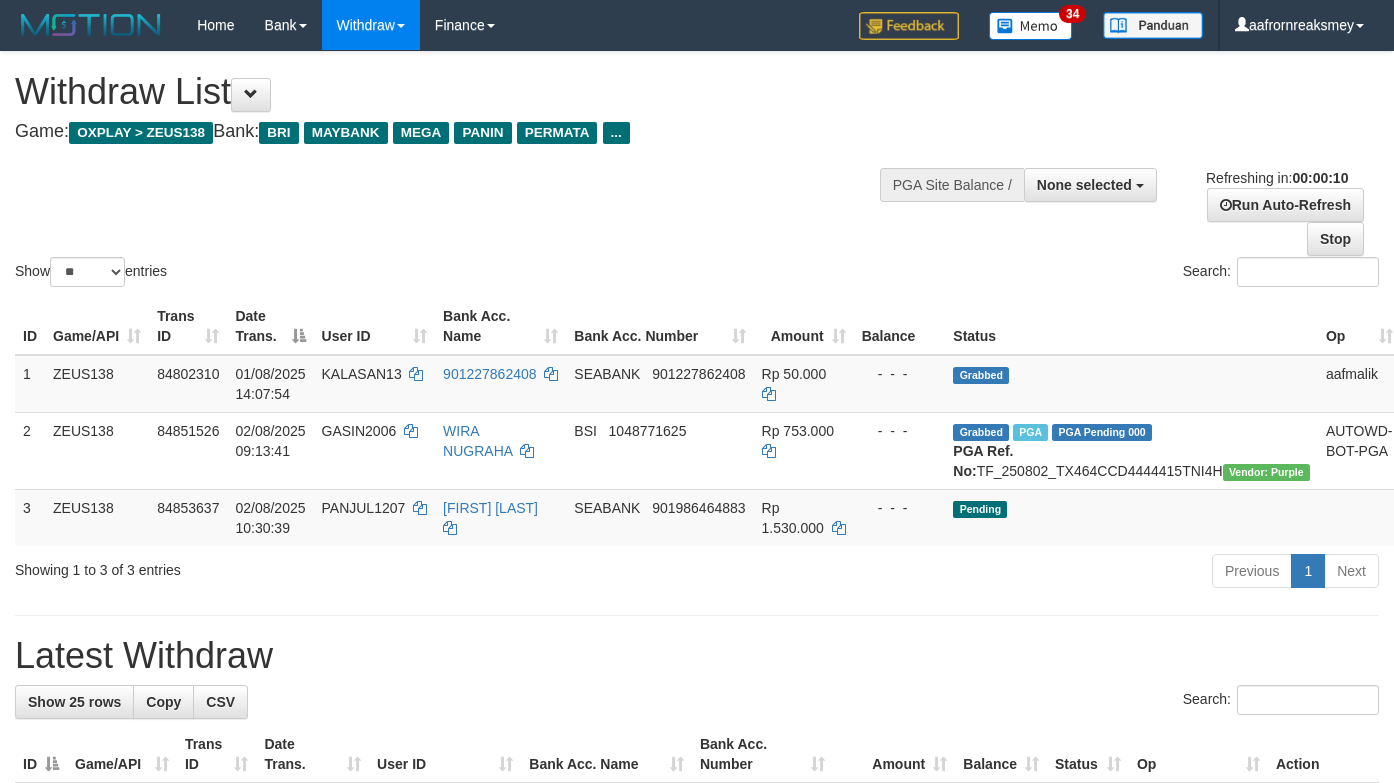 select 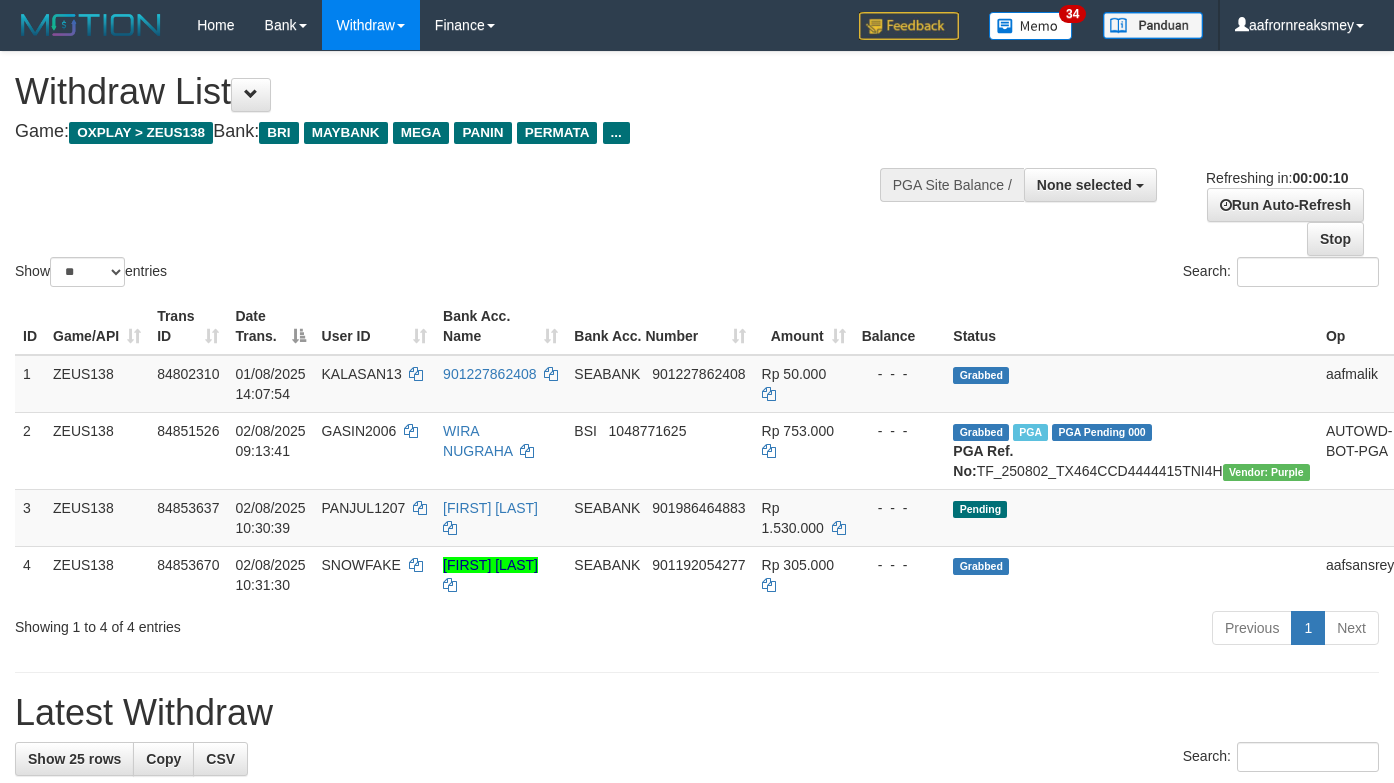 select 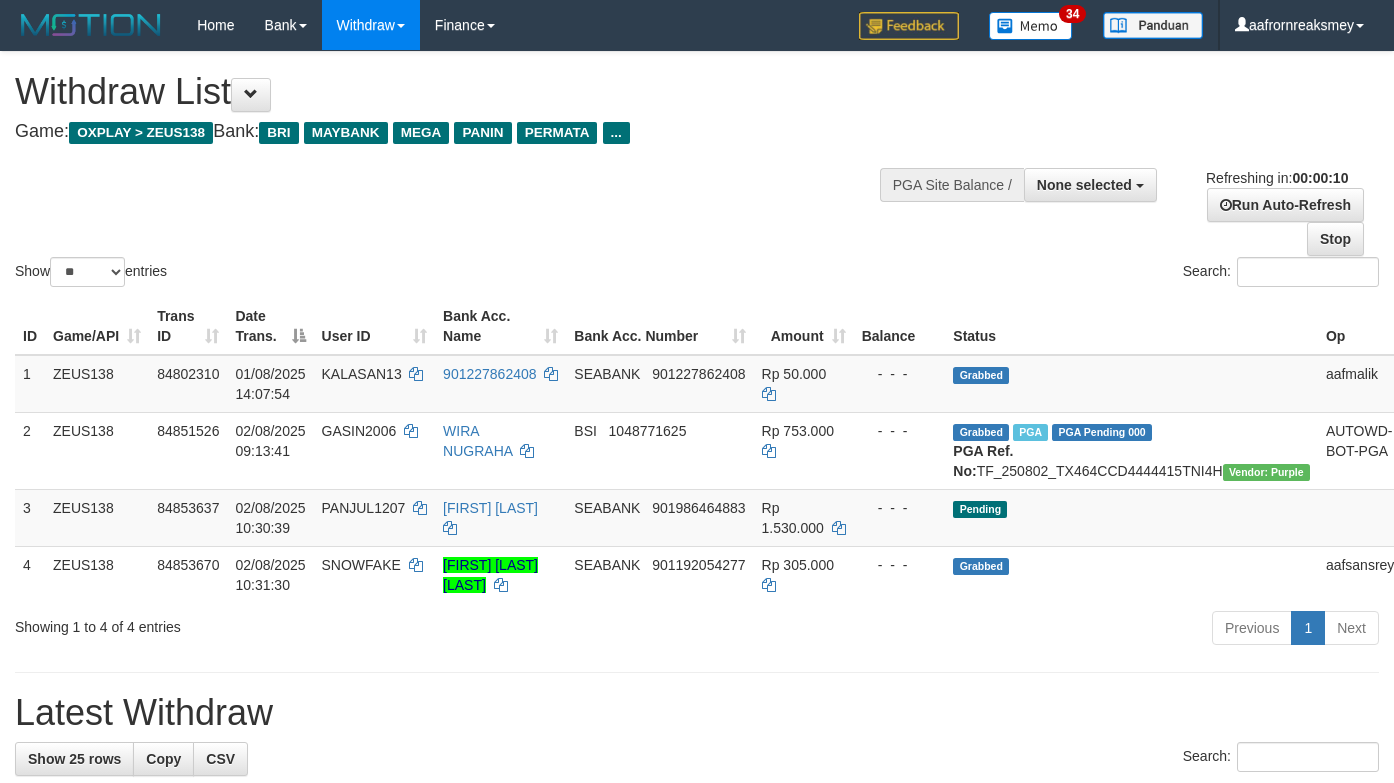 select 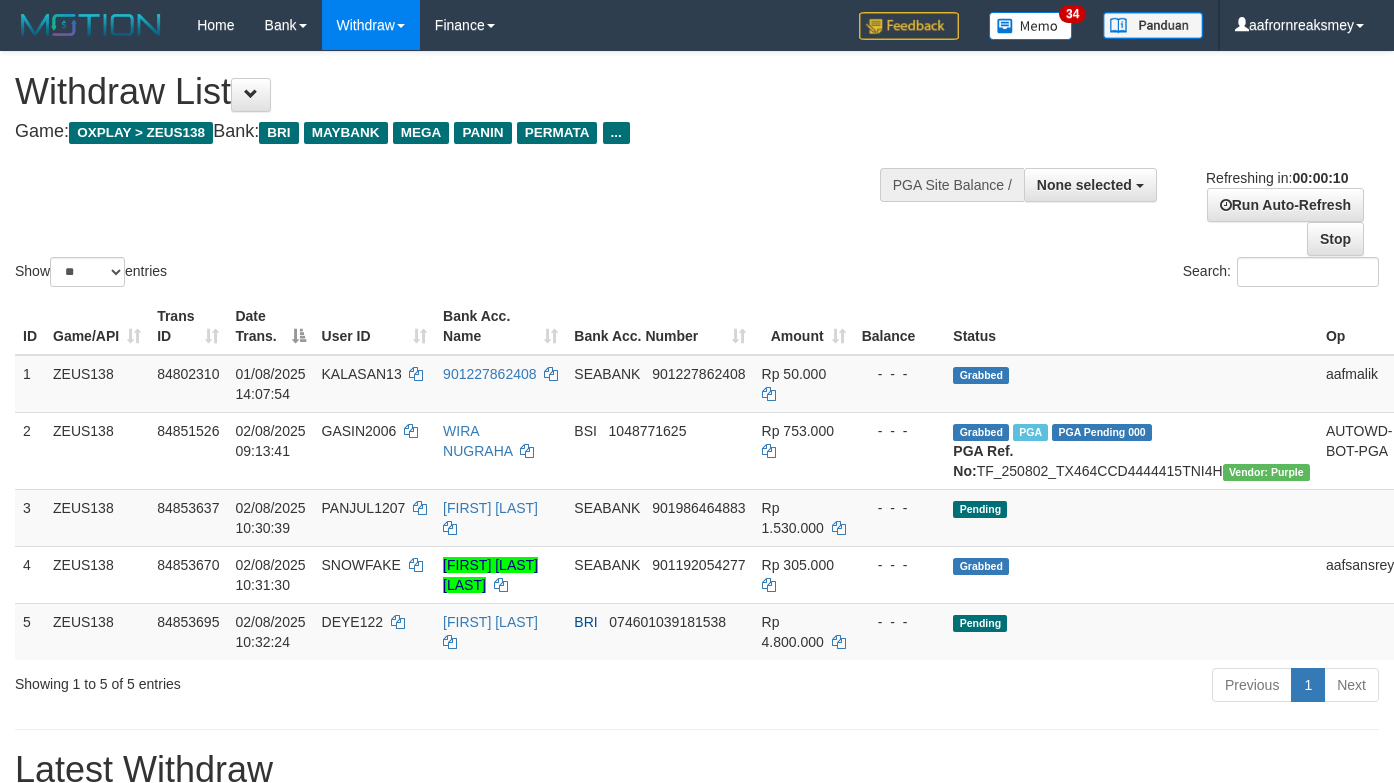 select 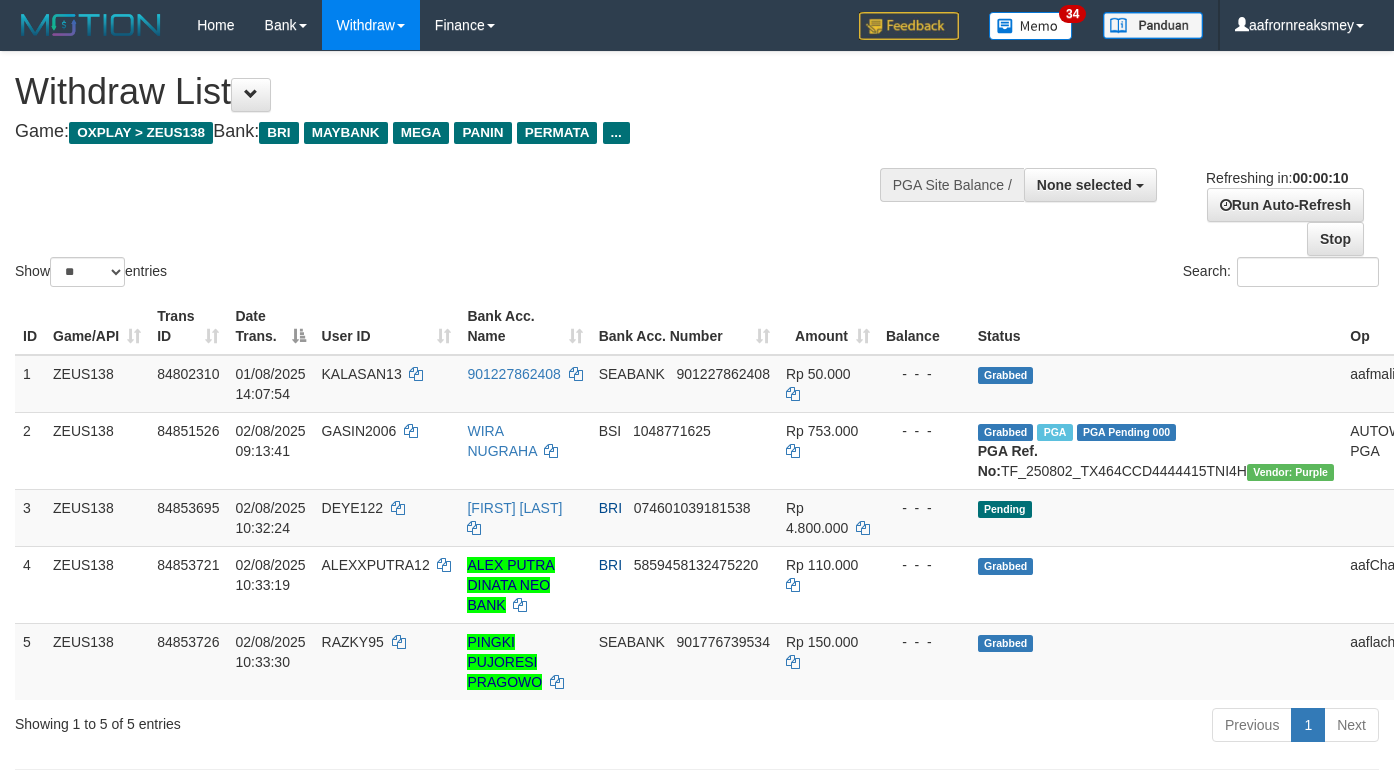 select 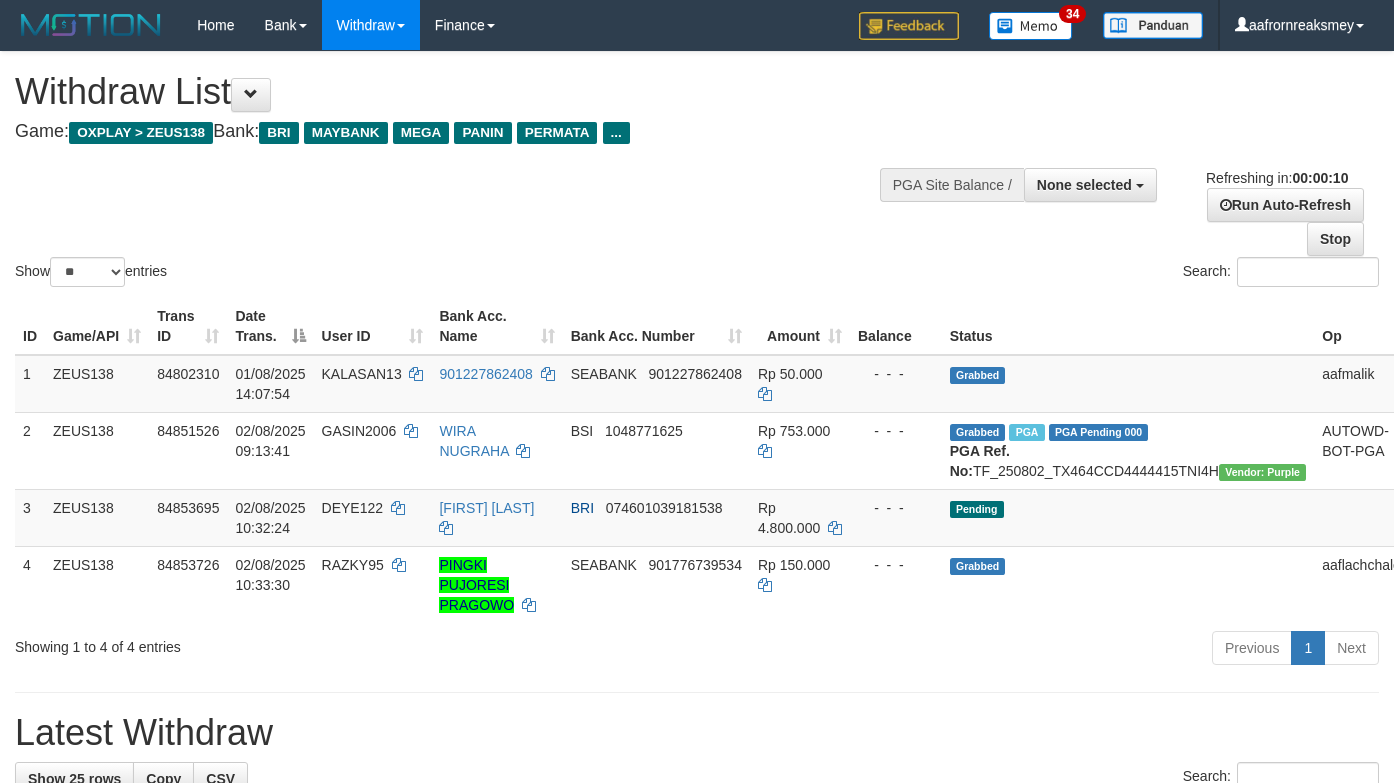 select 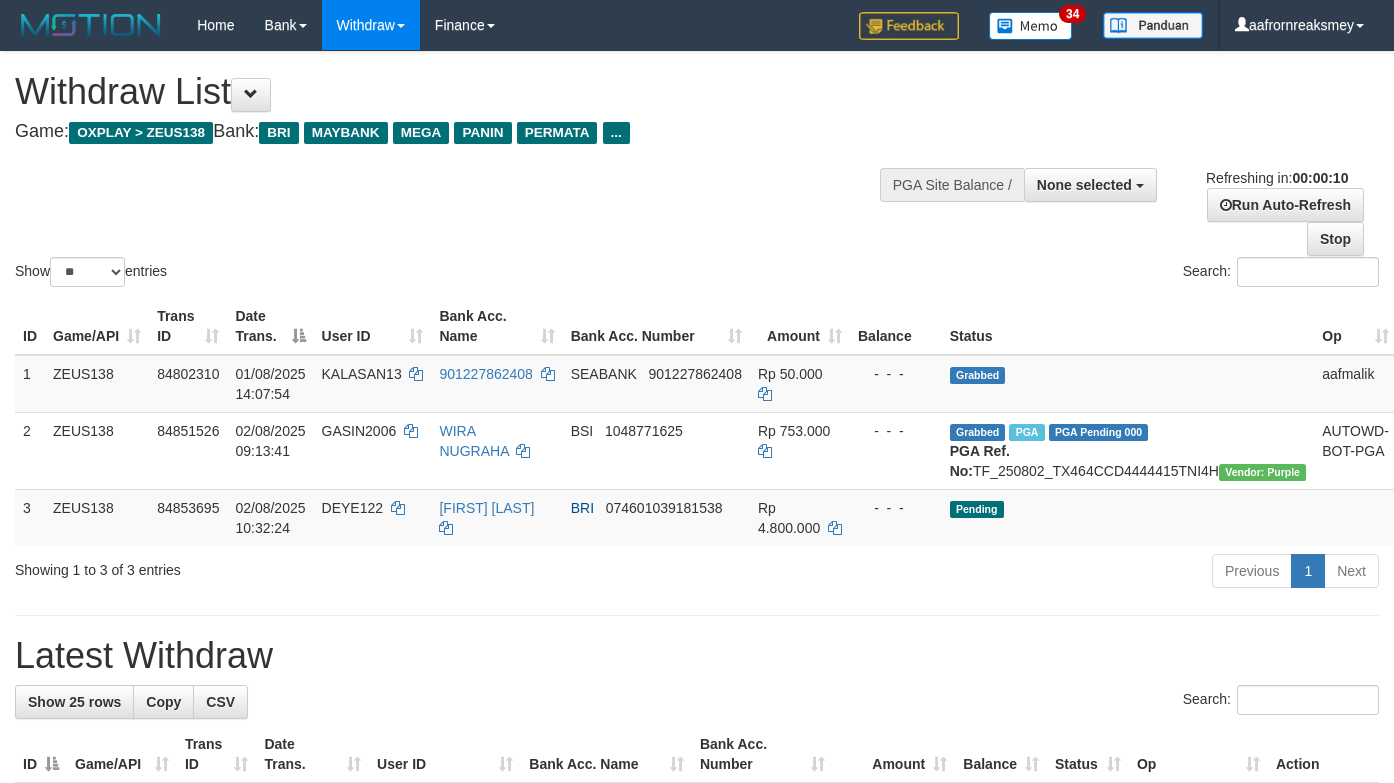 select 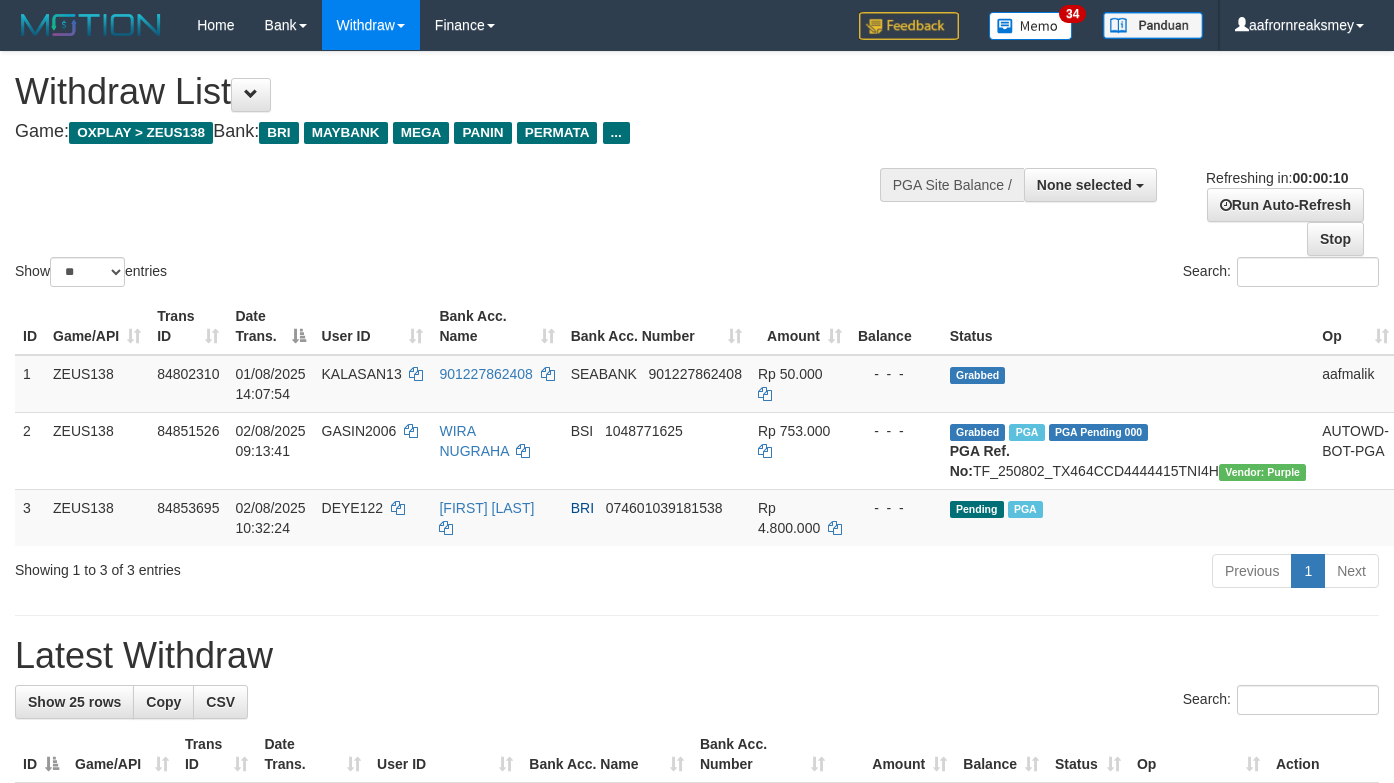 select 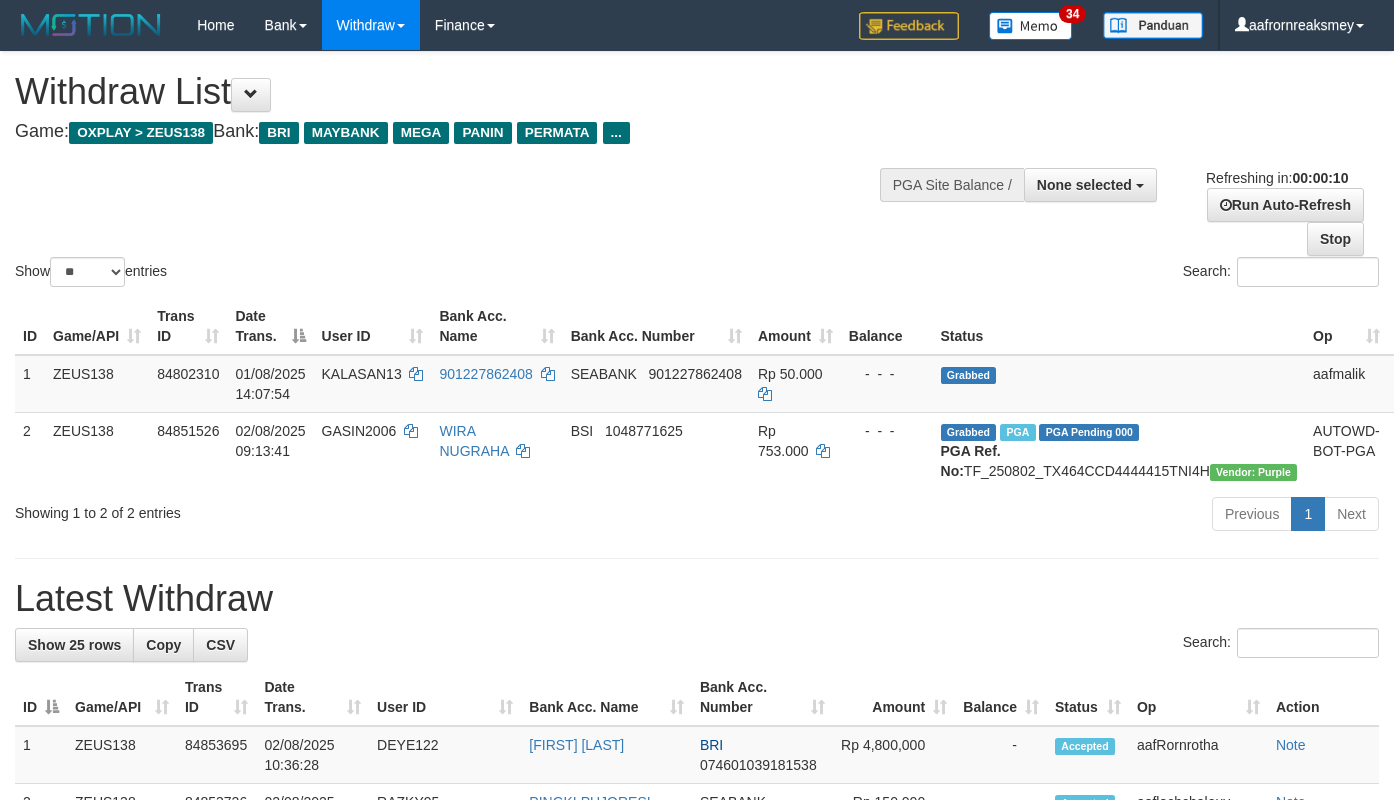 select 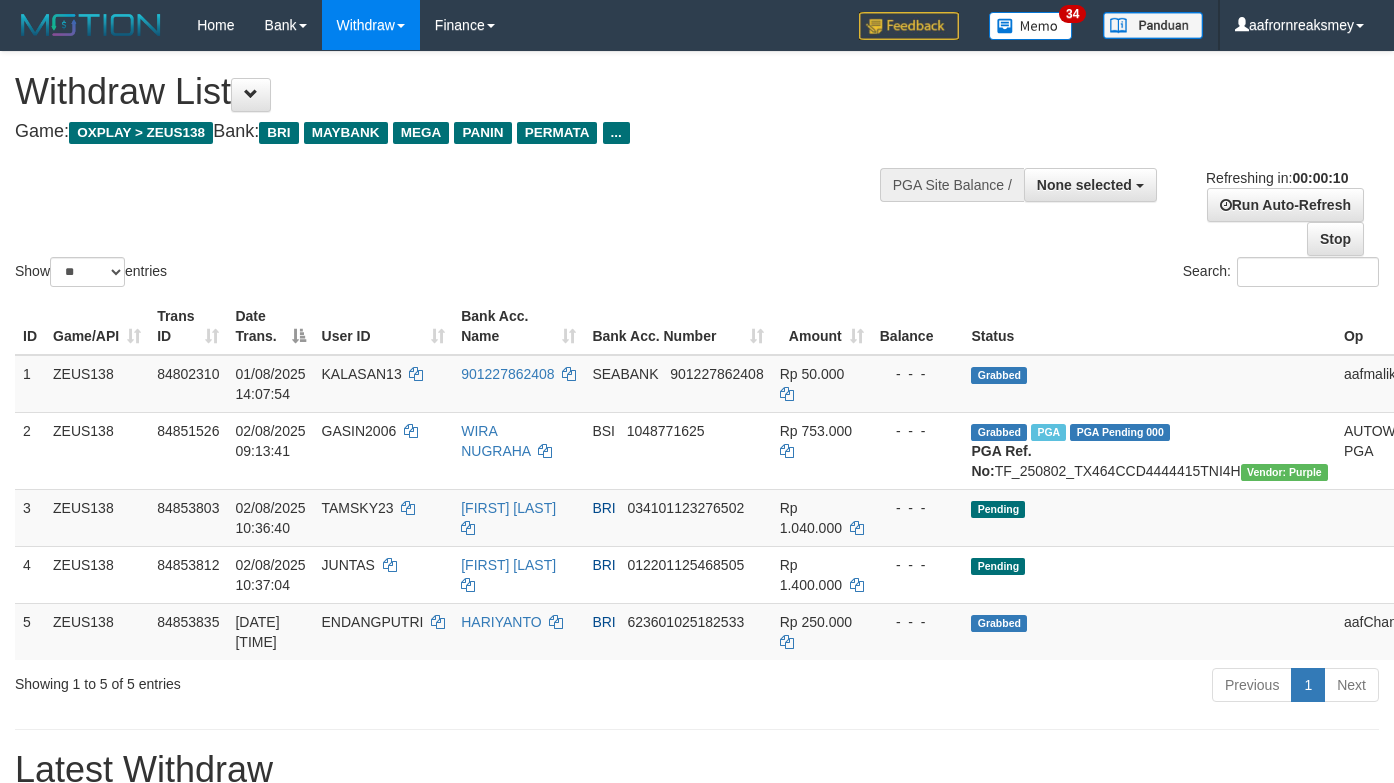 select 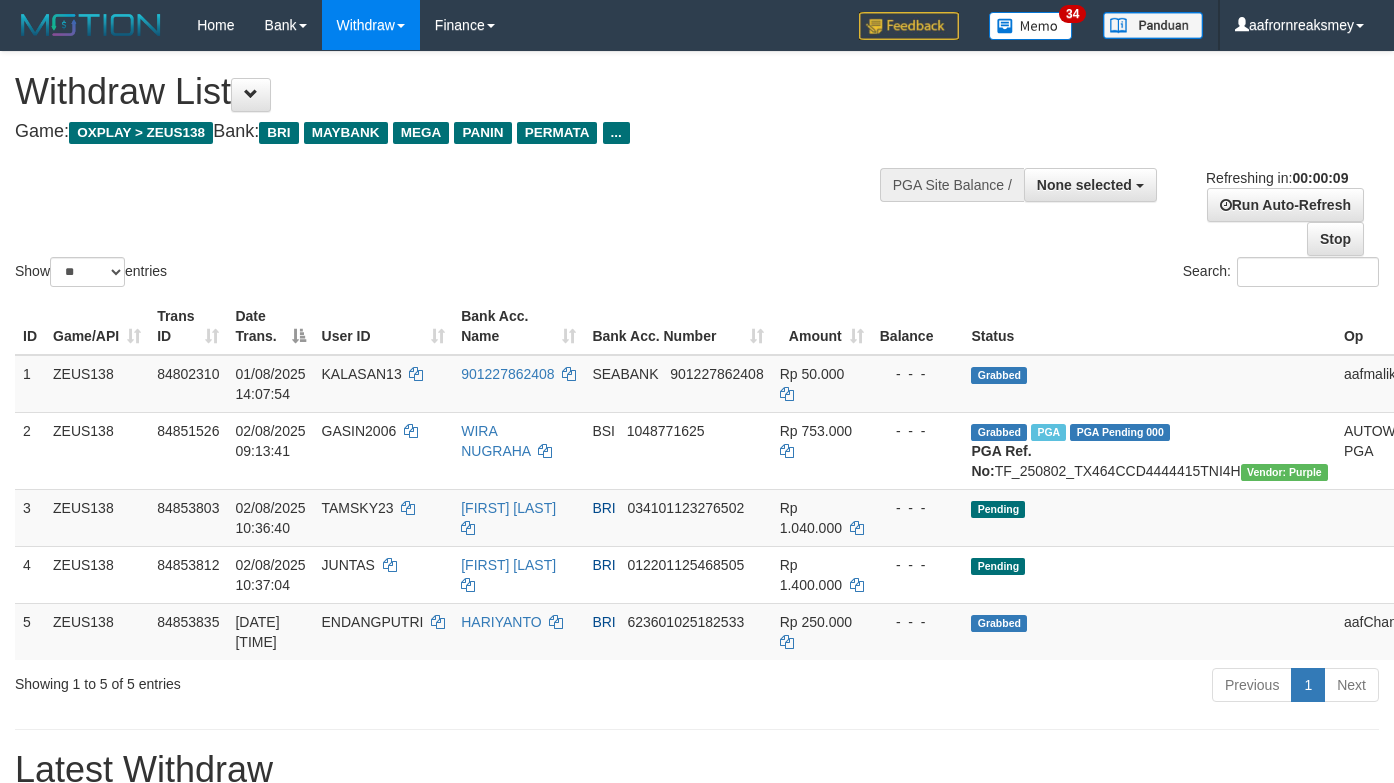select 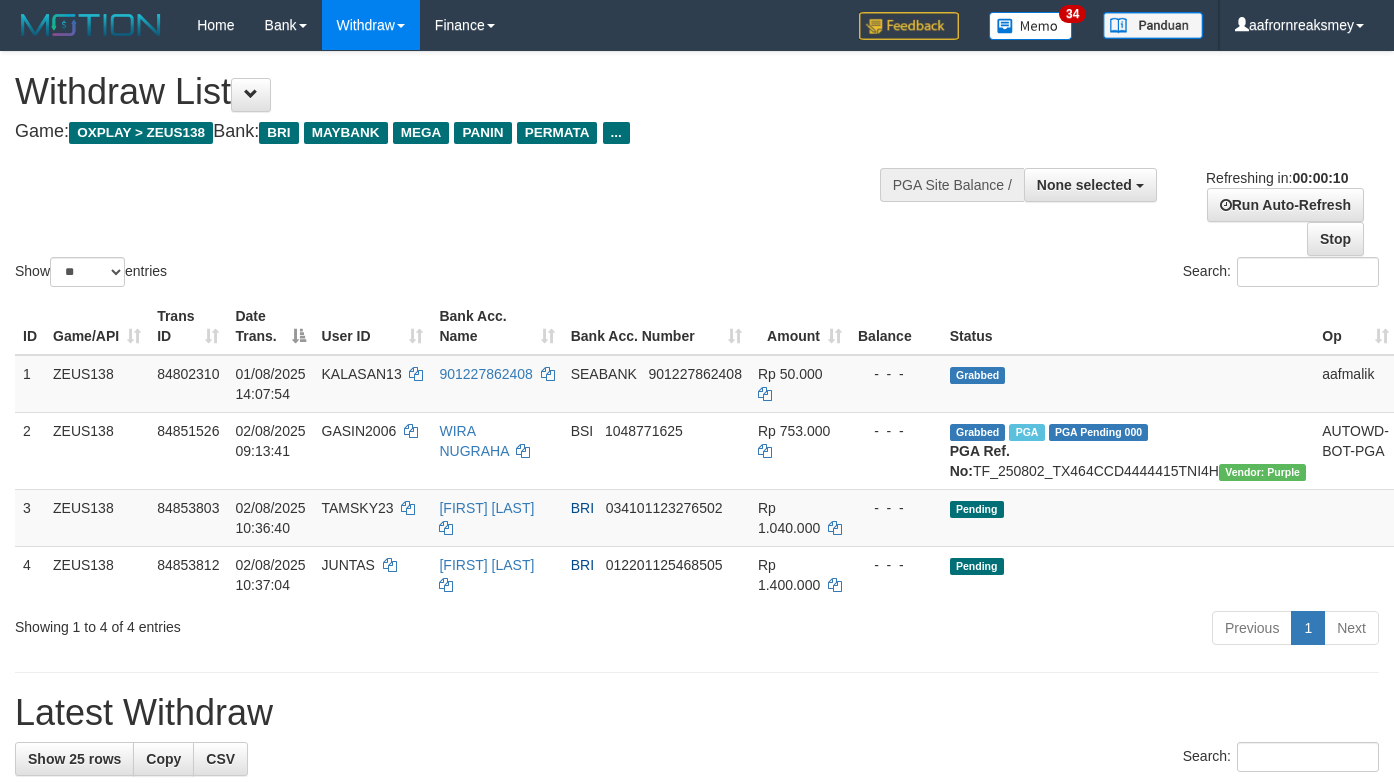 select 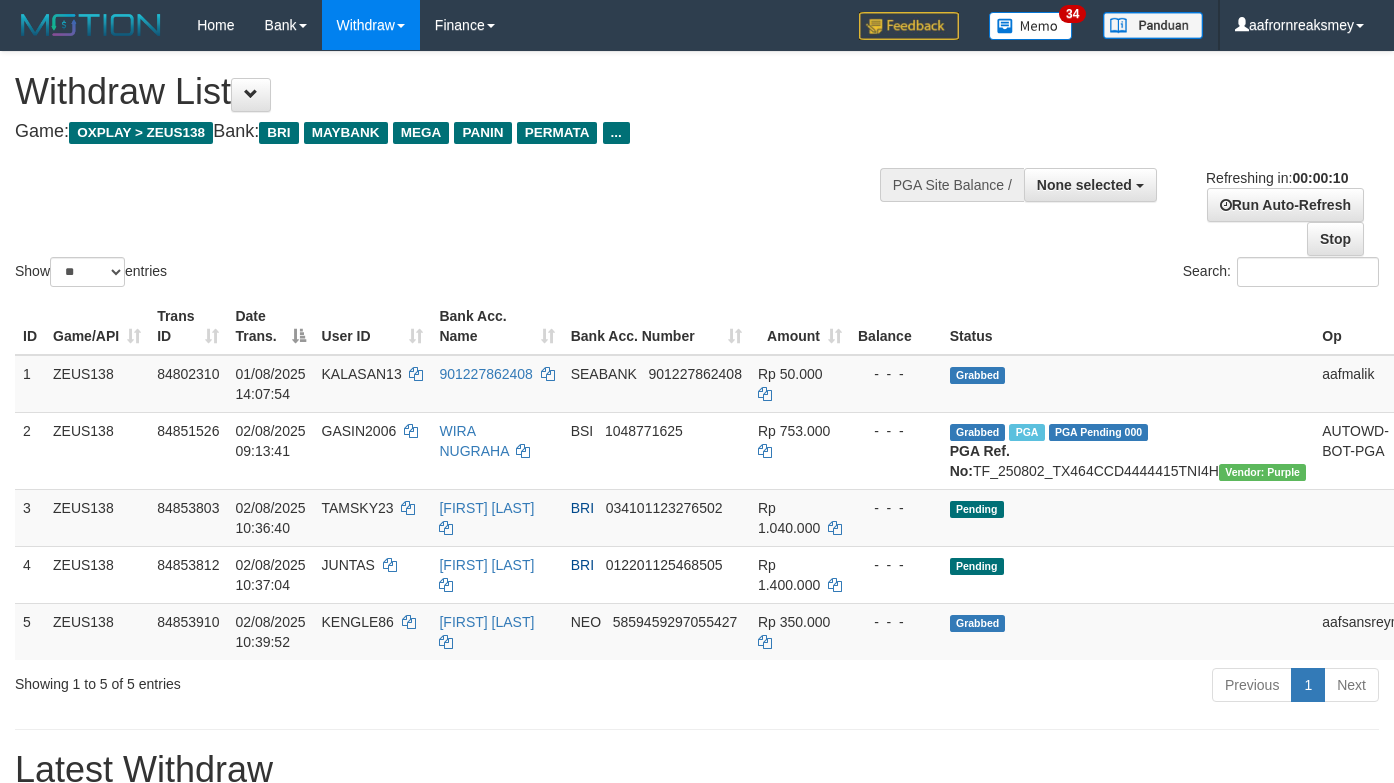select 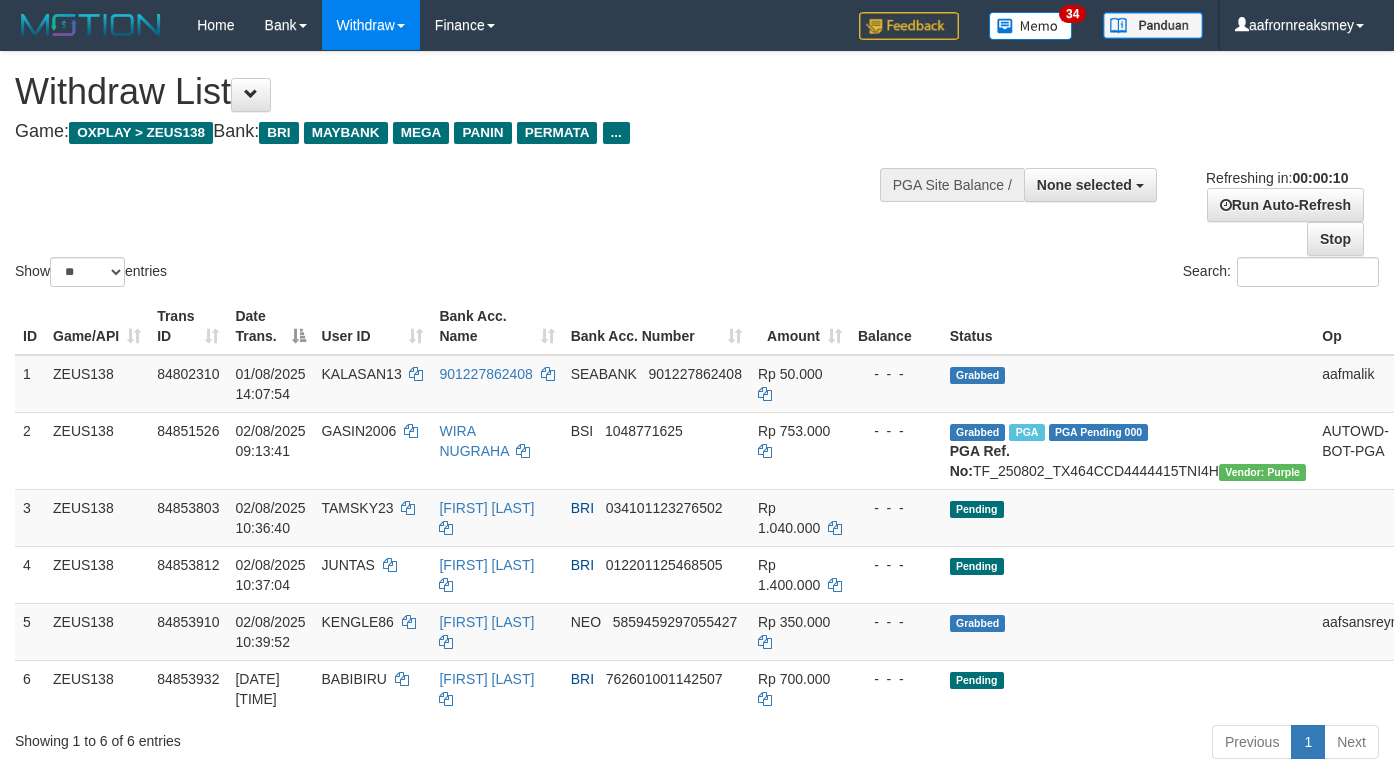 select 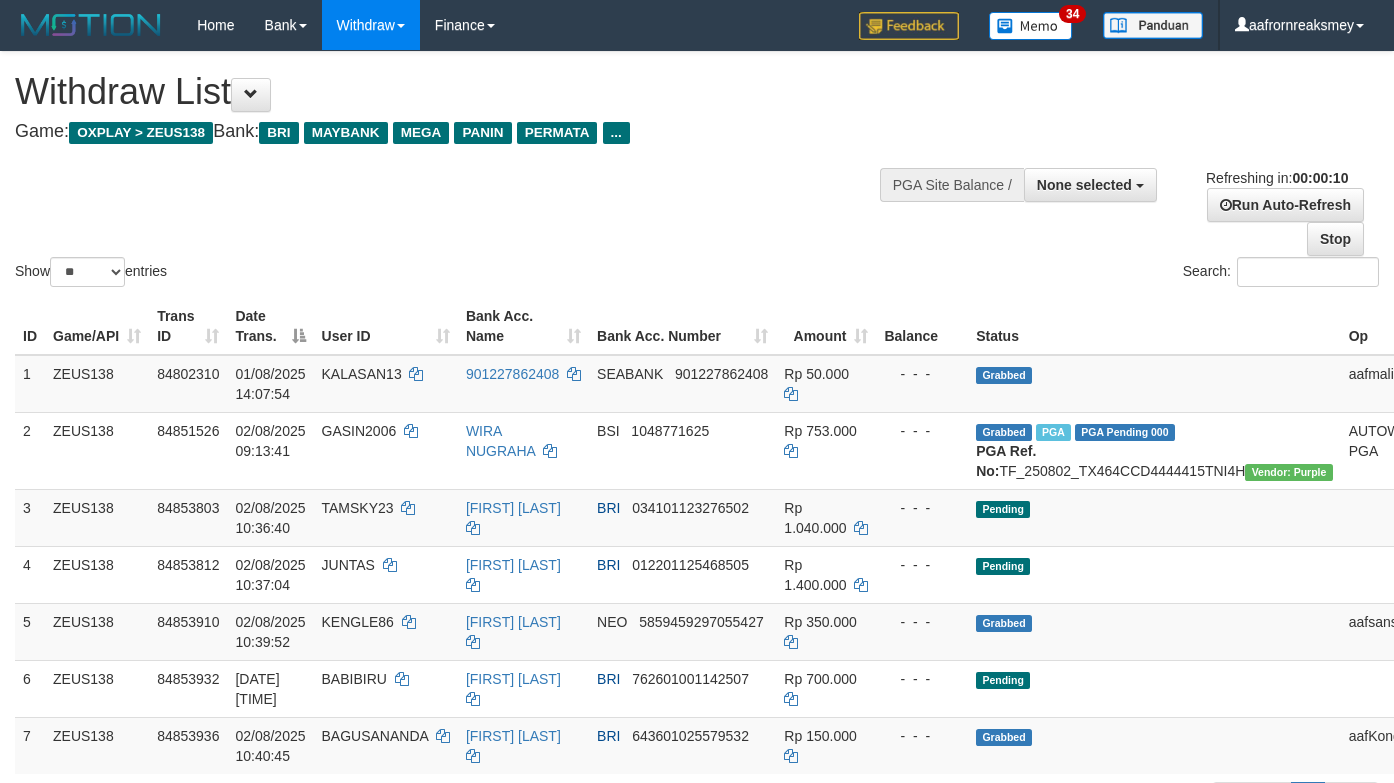 select 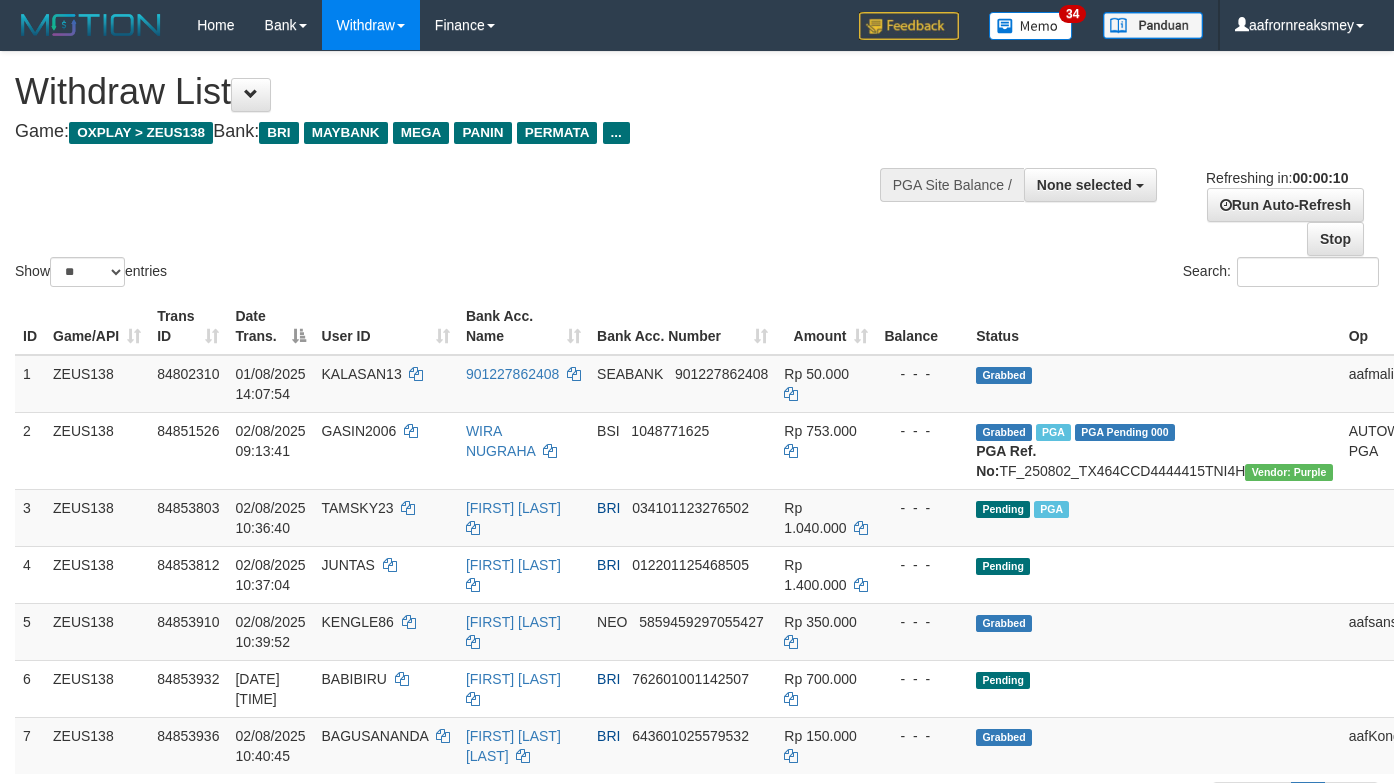 select 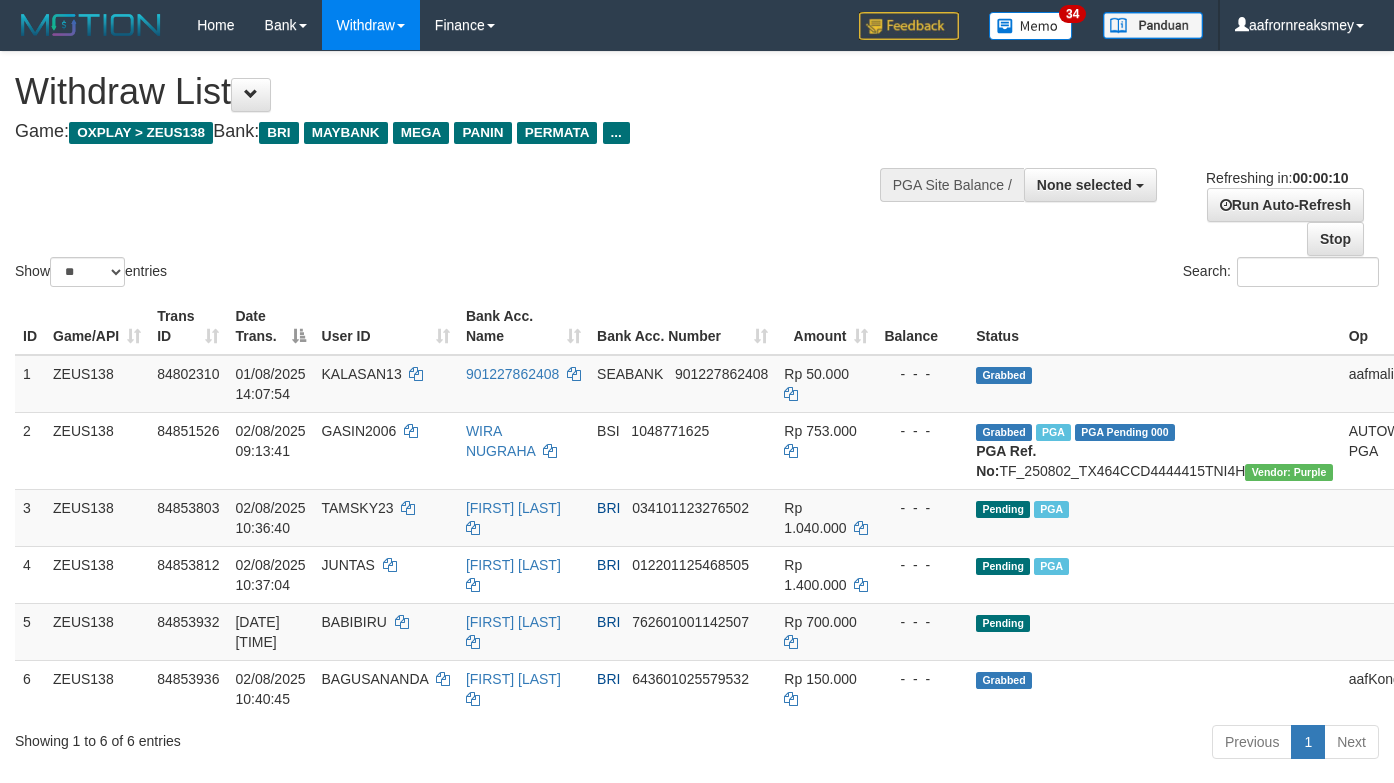 select 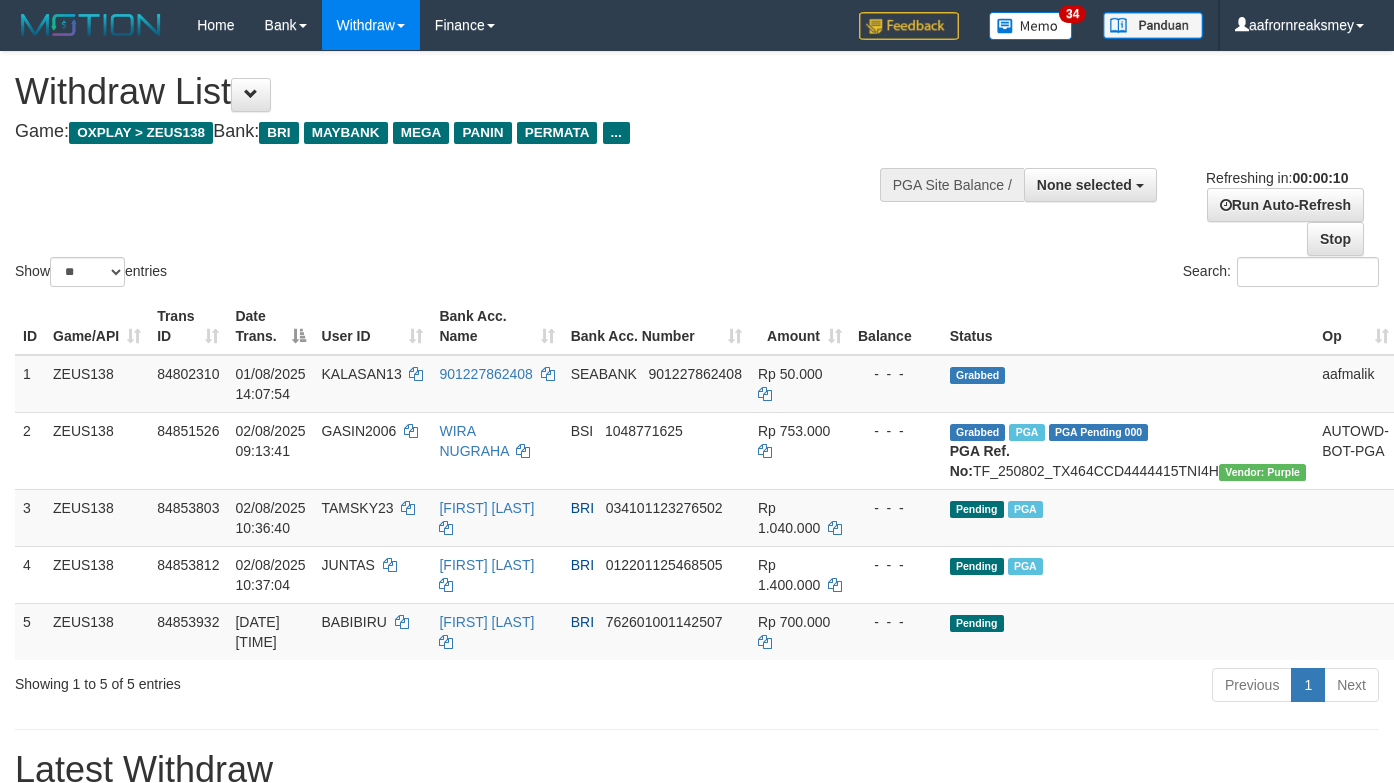 select 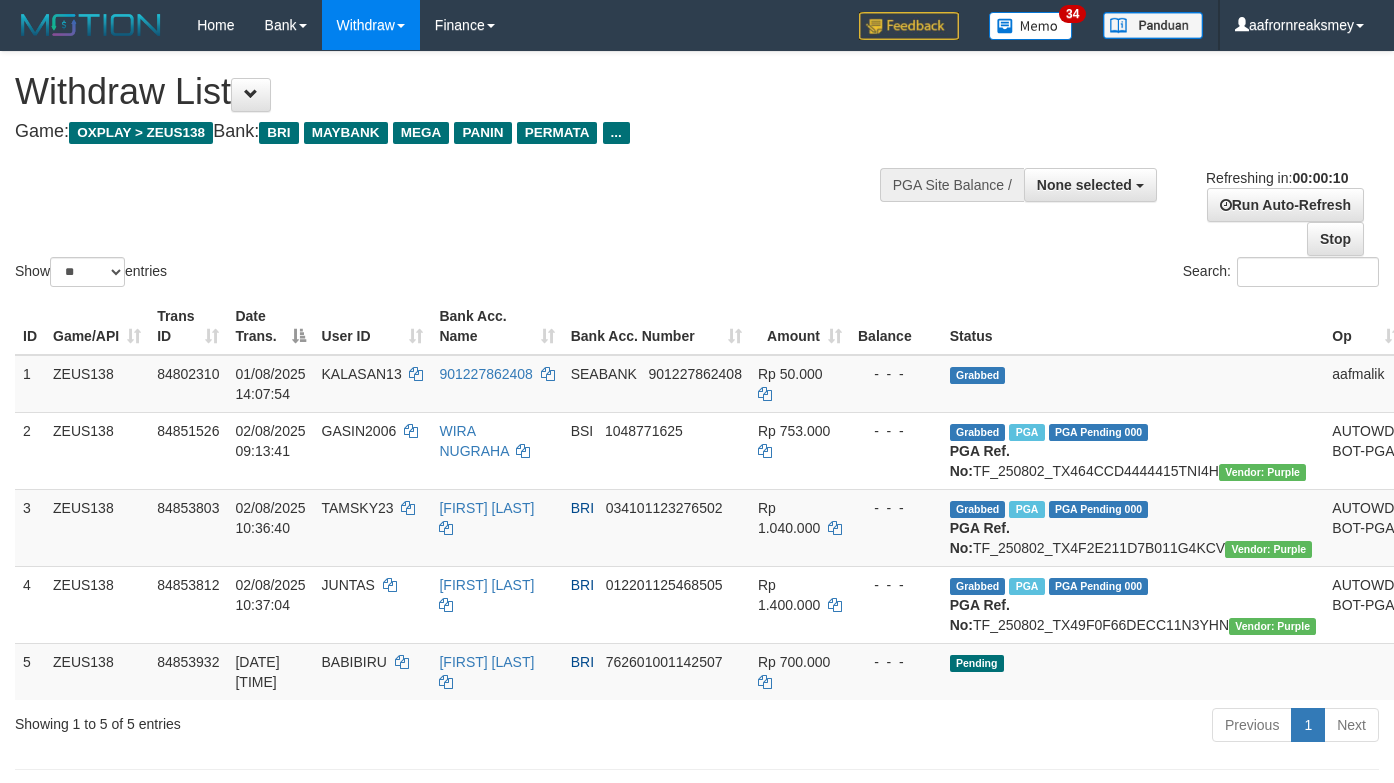 select 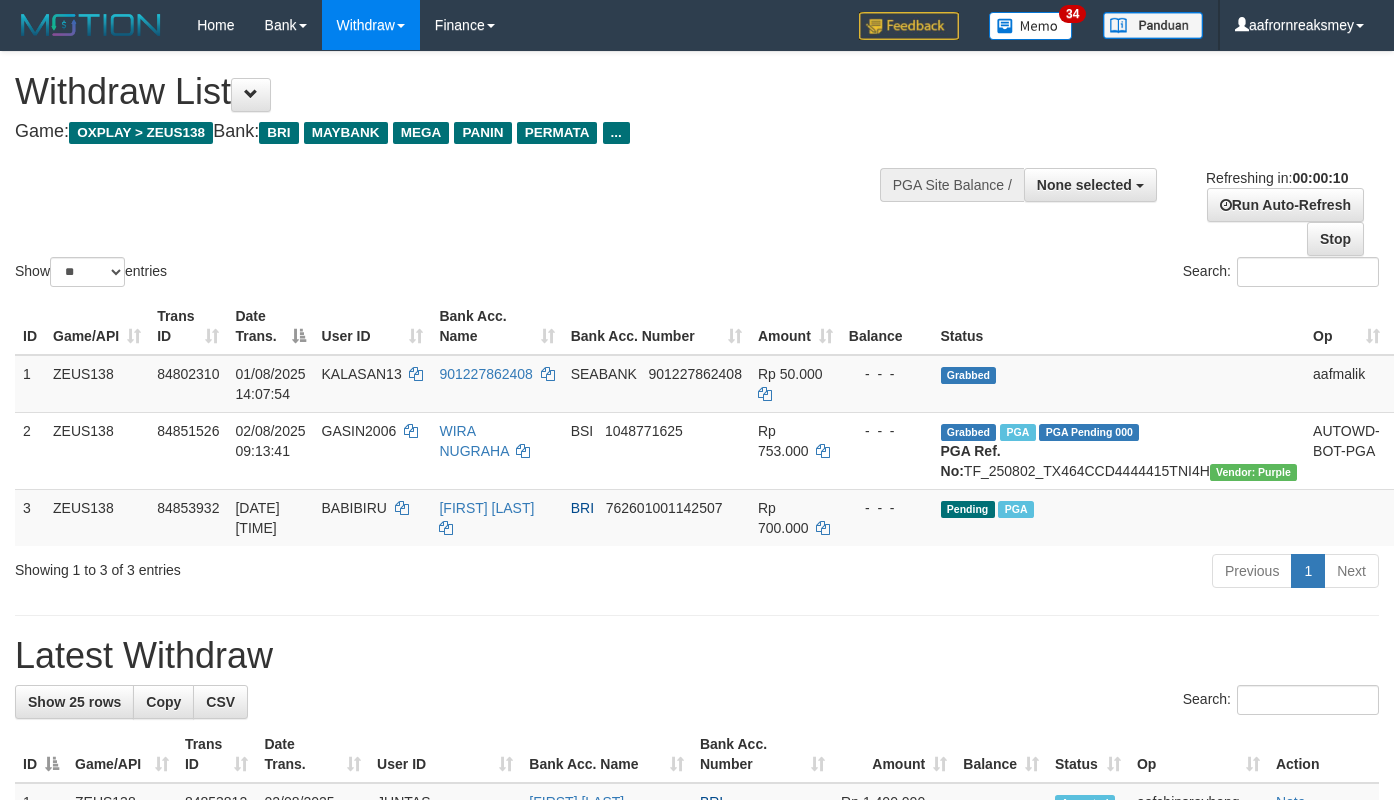 select 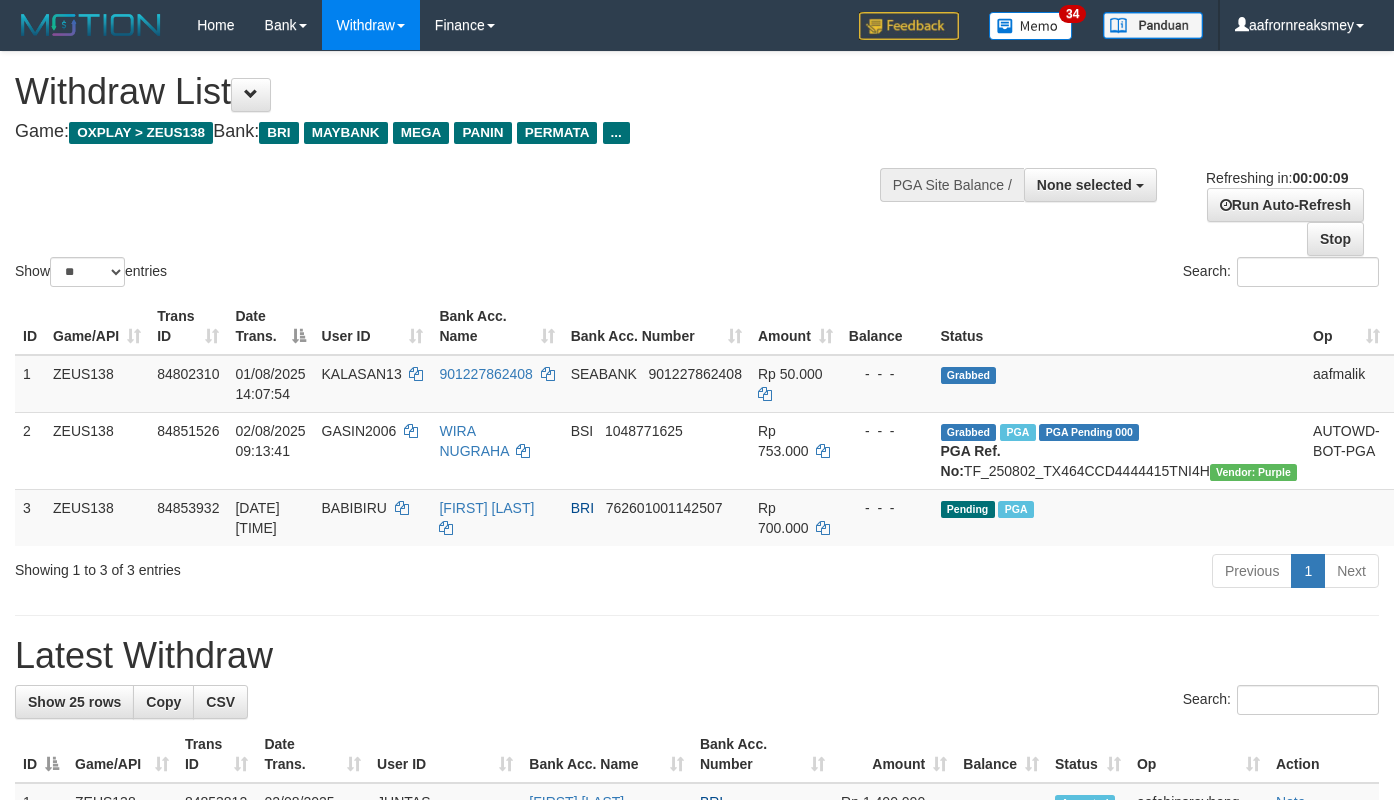 select 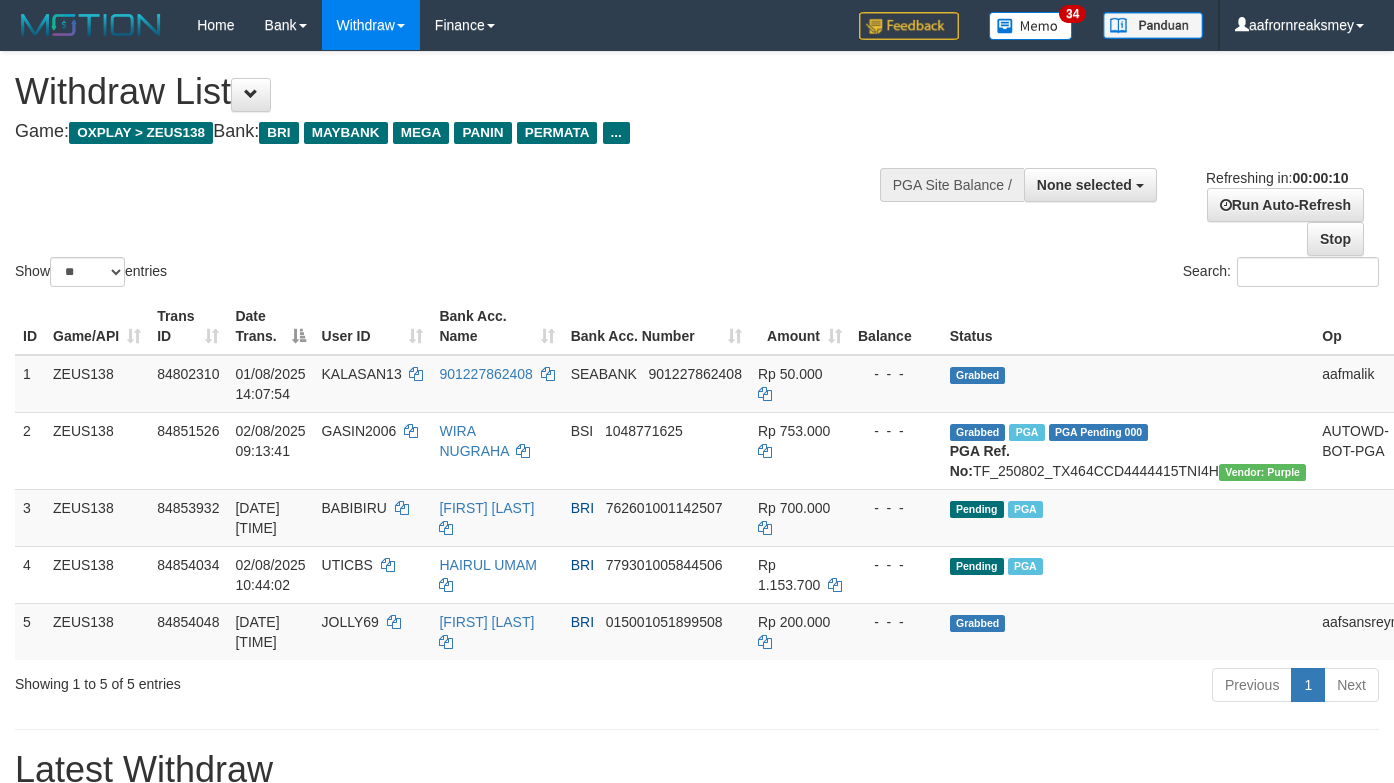 select 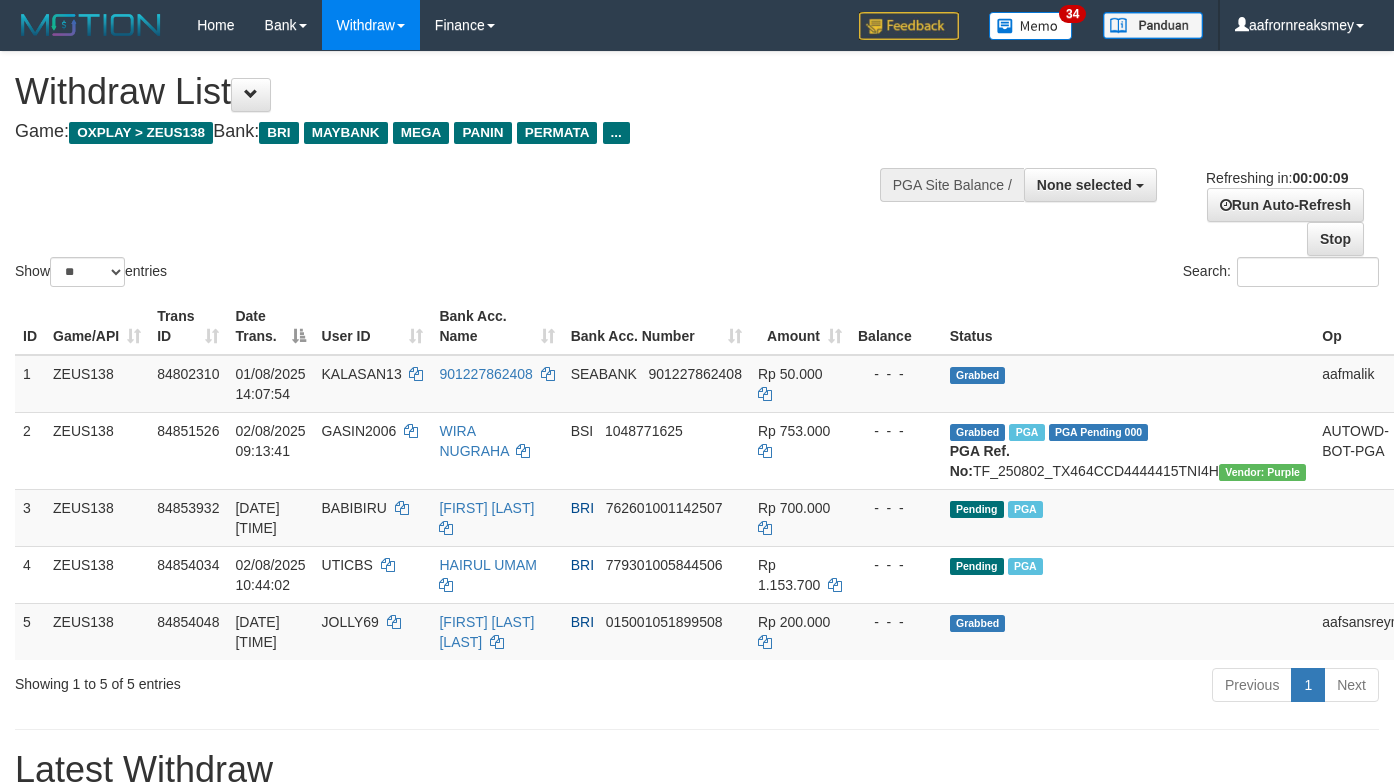 select 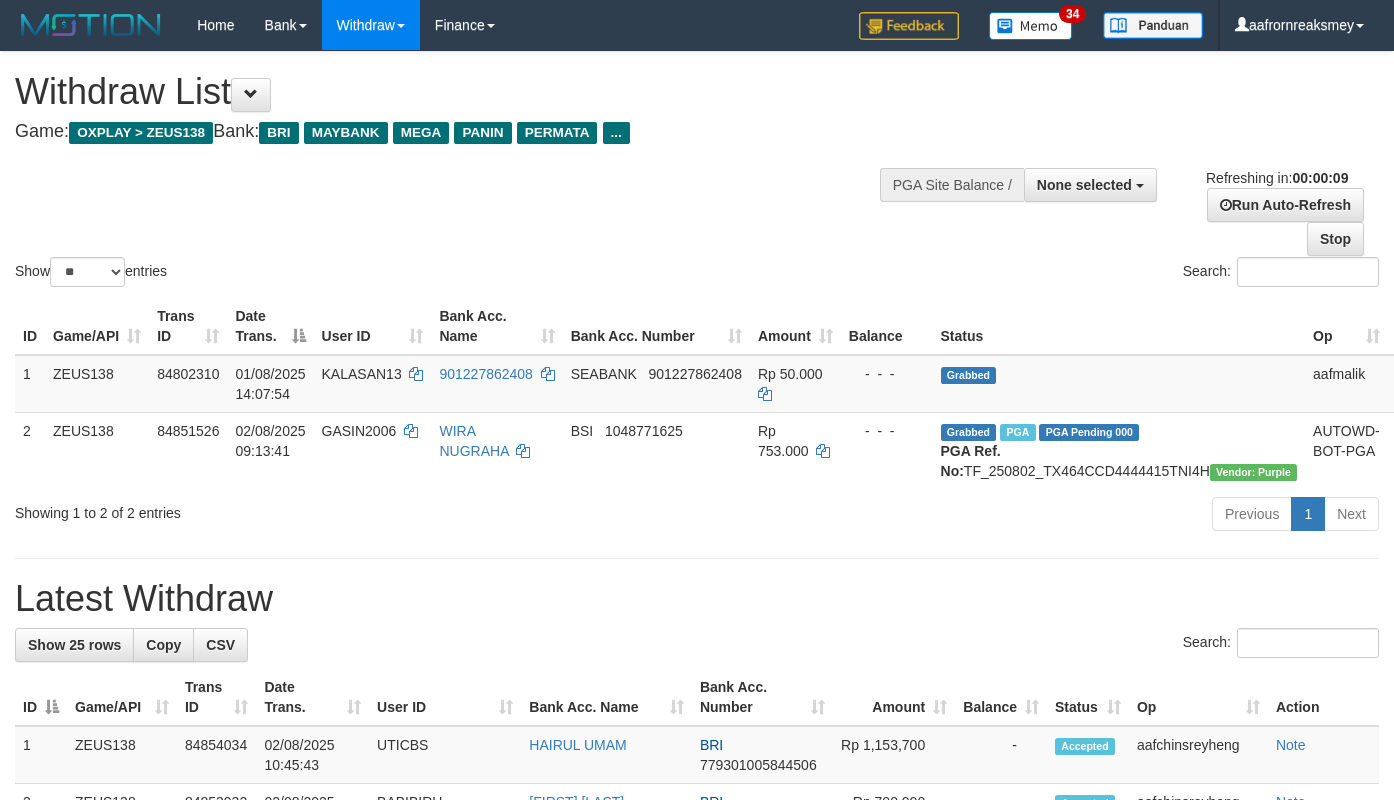 select 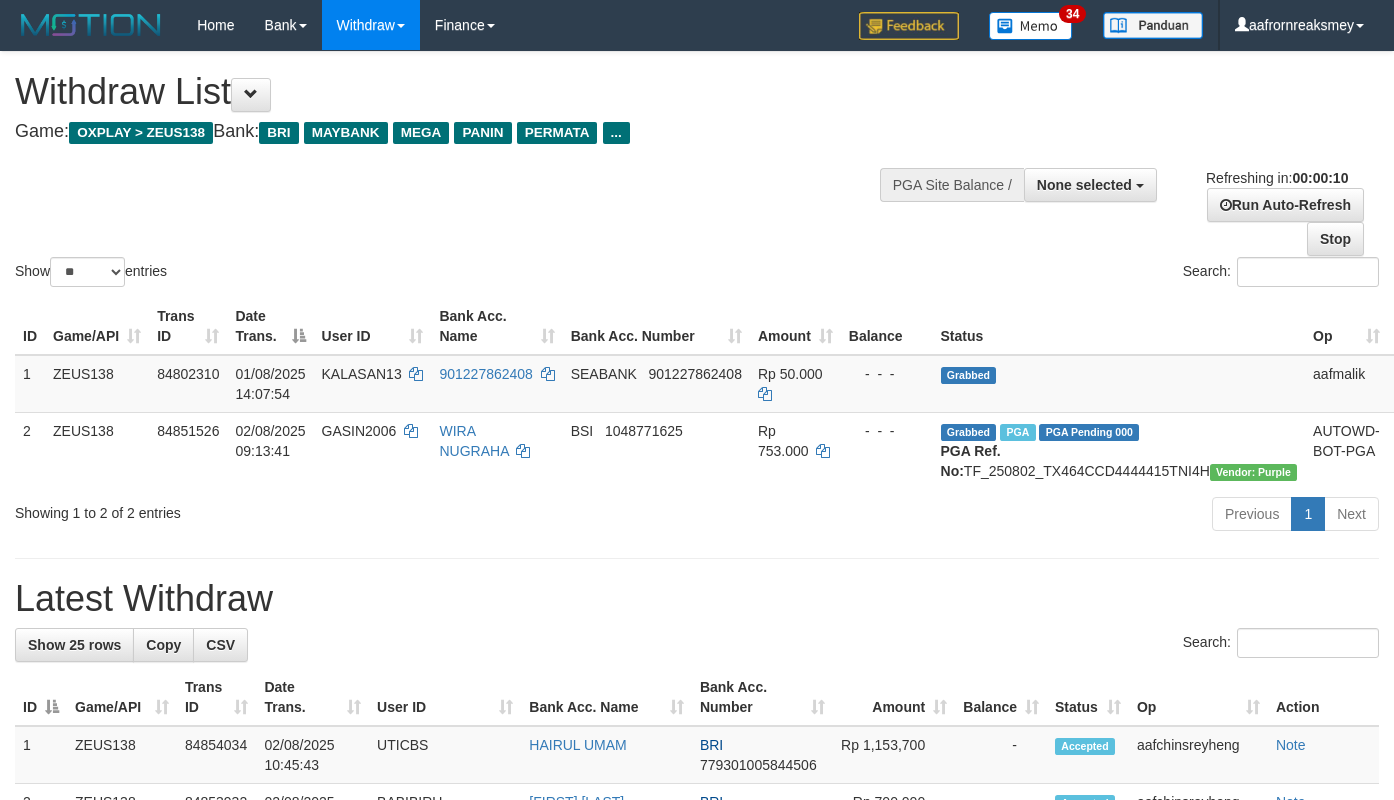 select 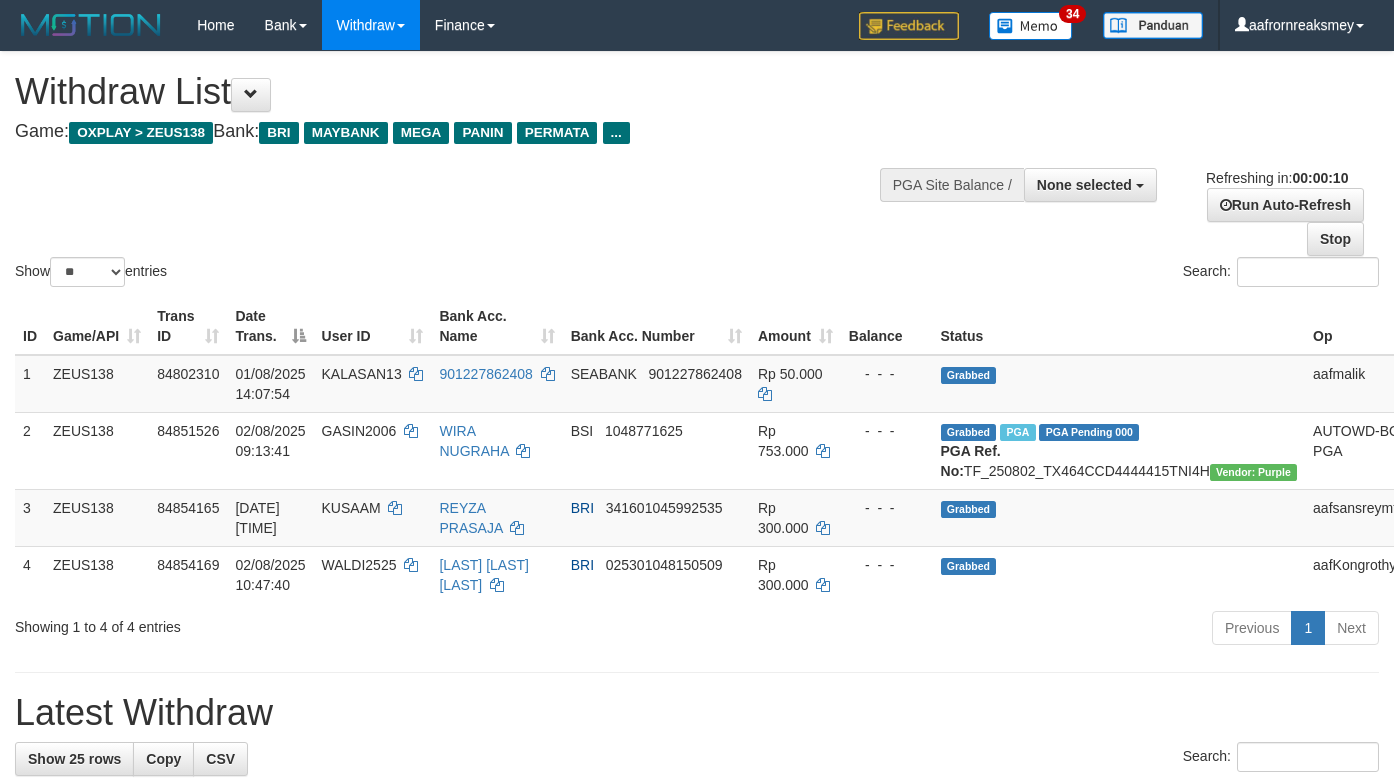 select 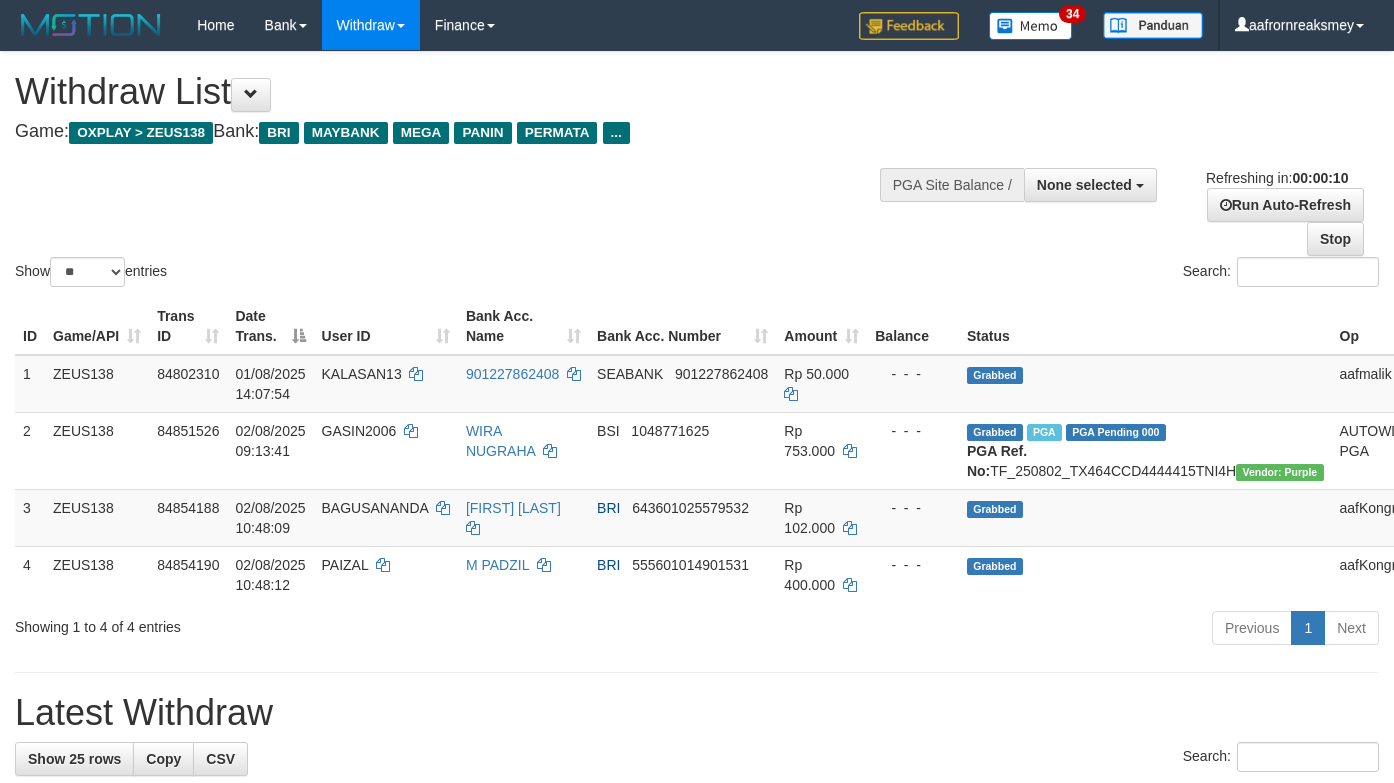 select 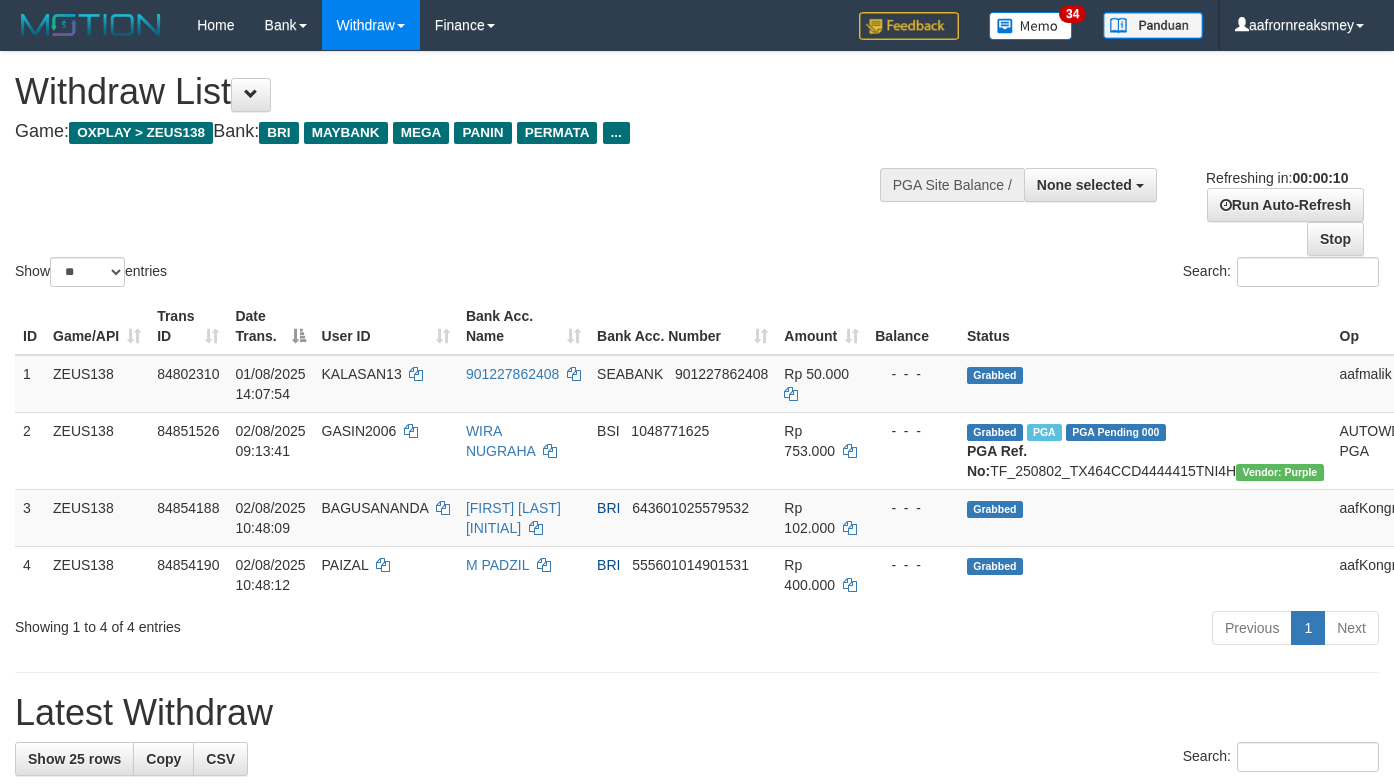 select 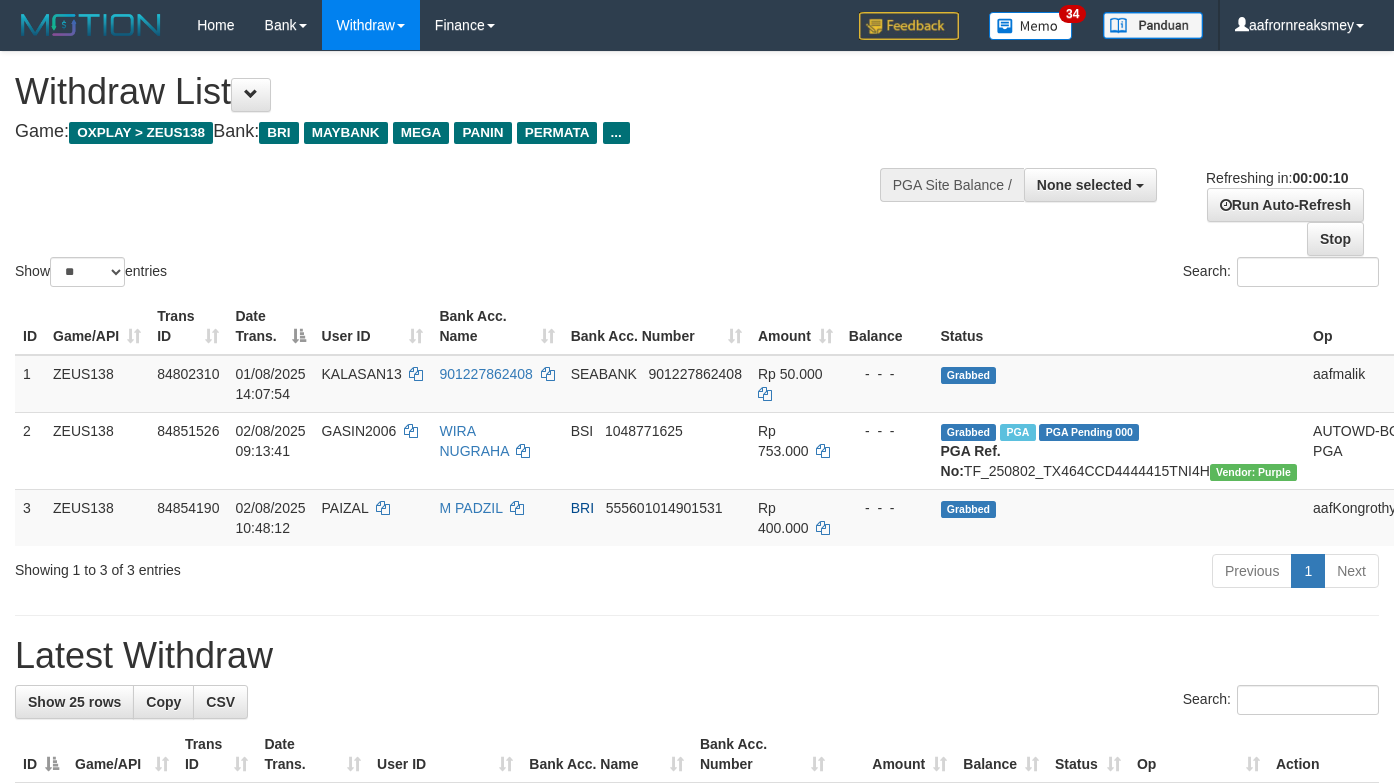 select 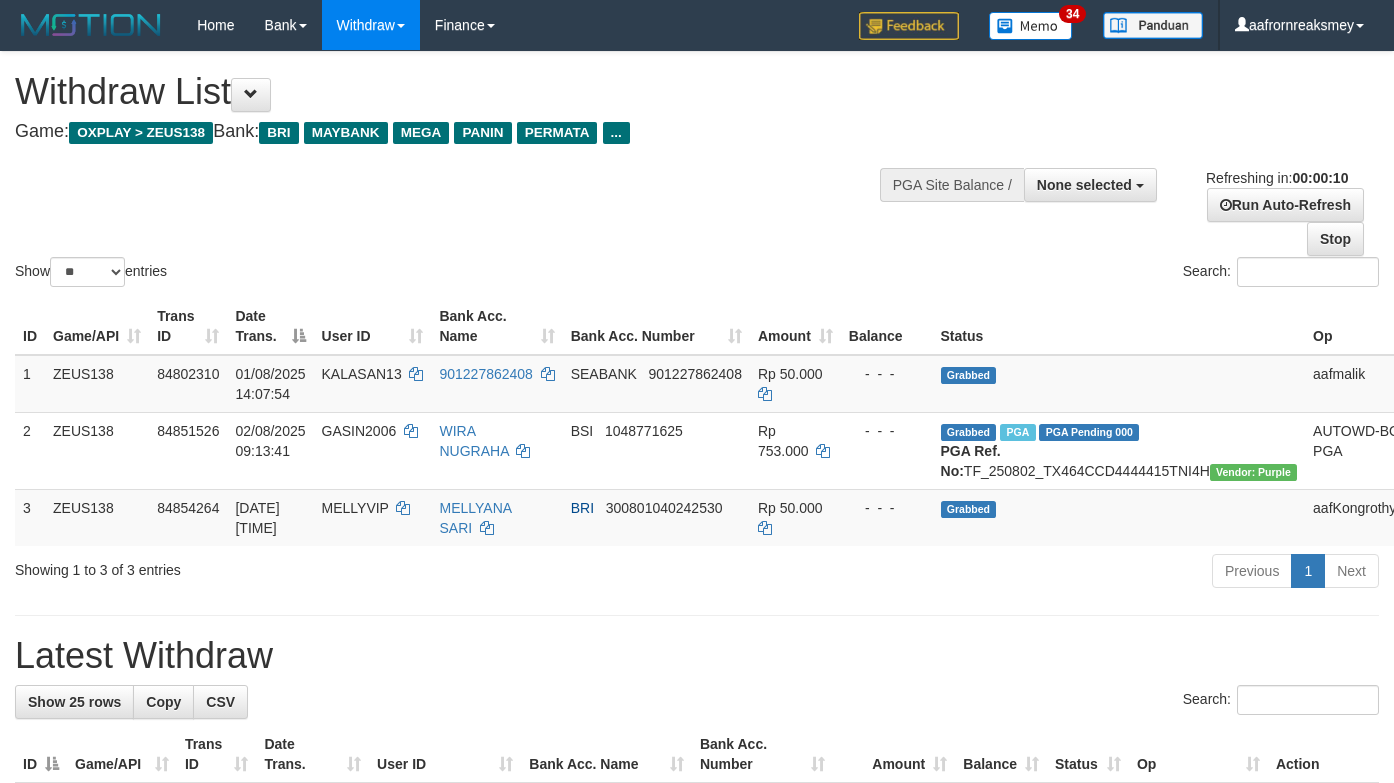 select 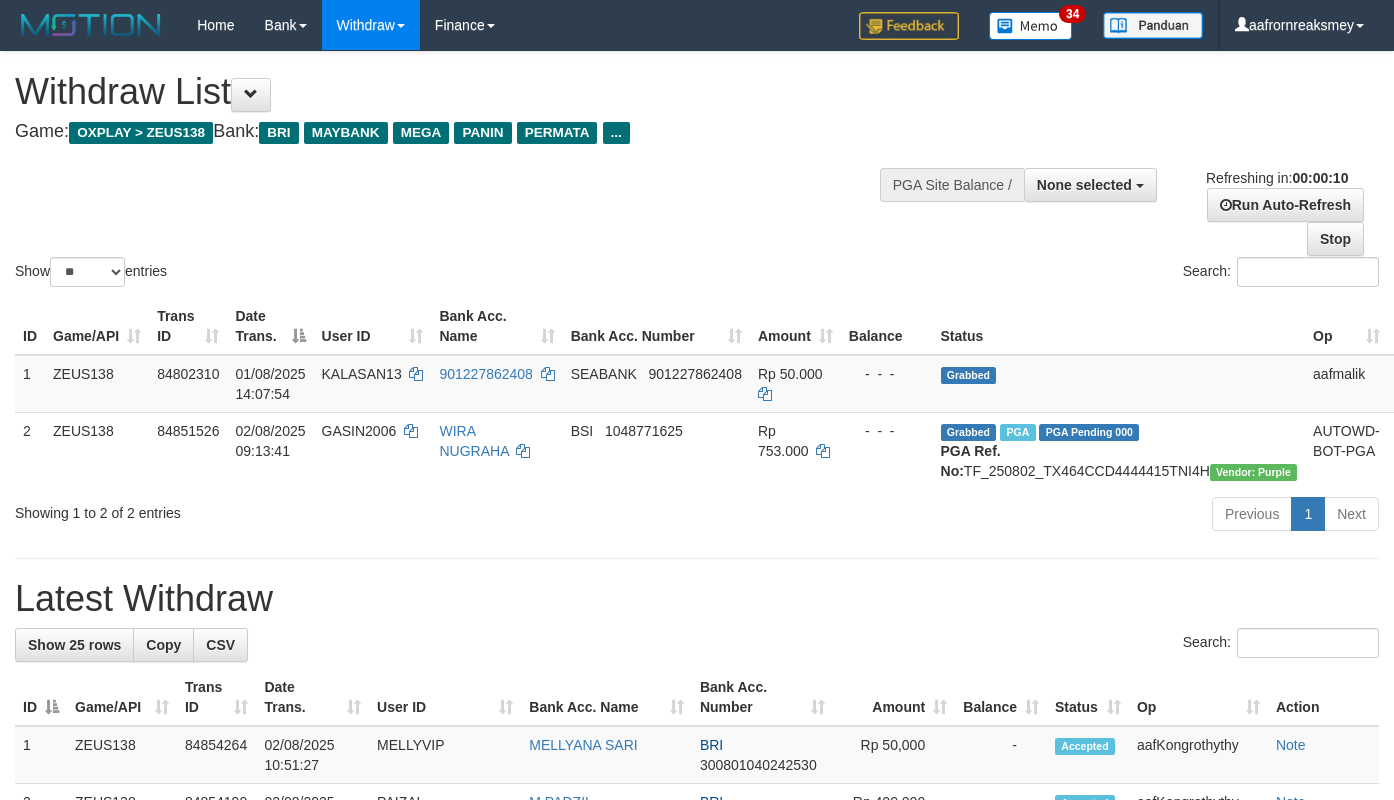 select 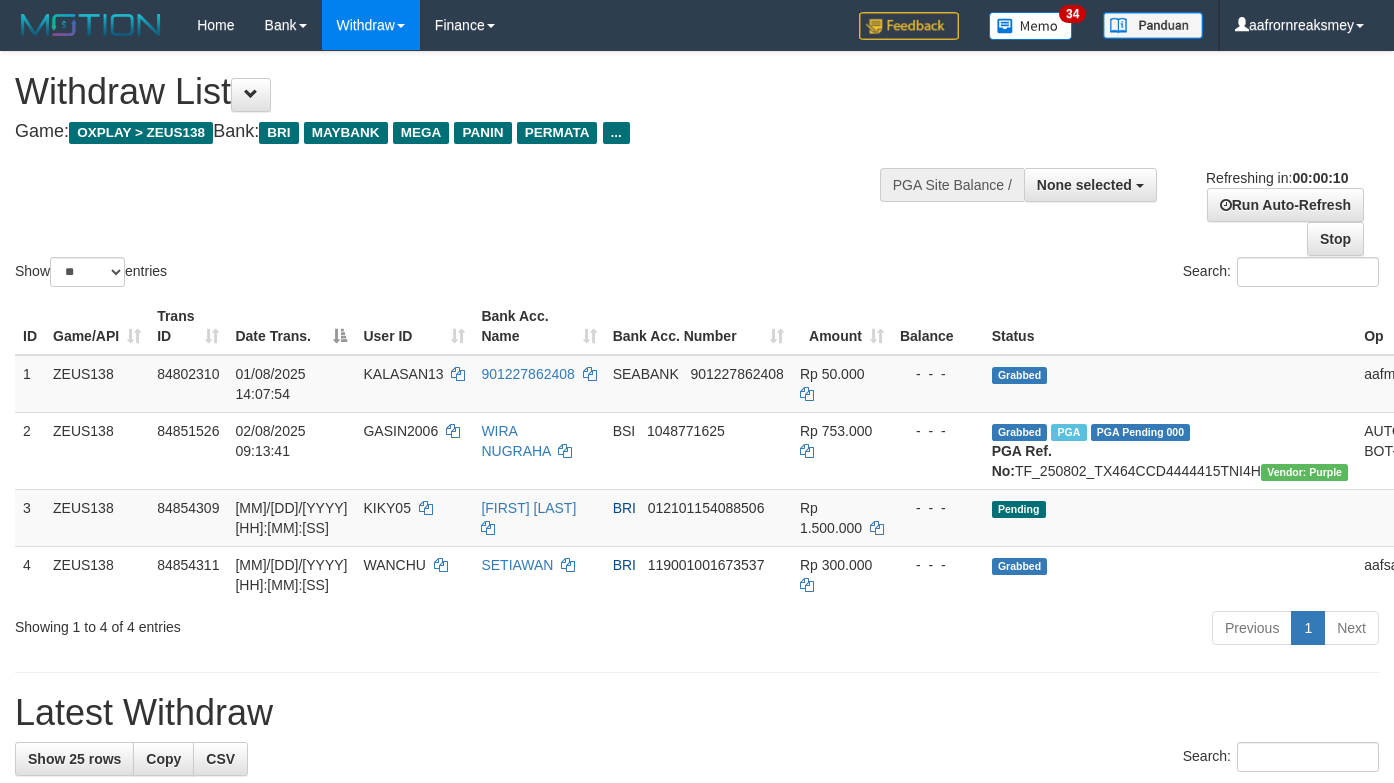 select 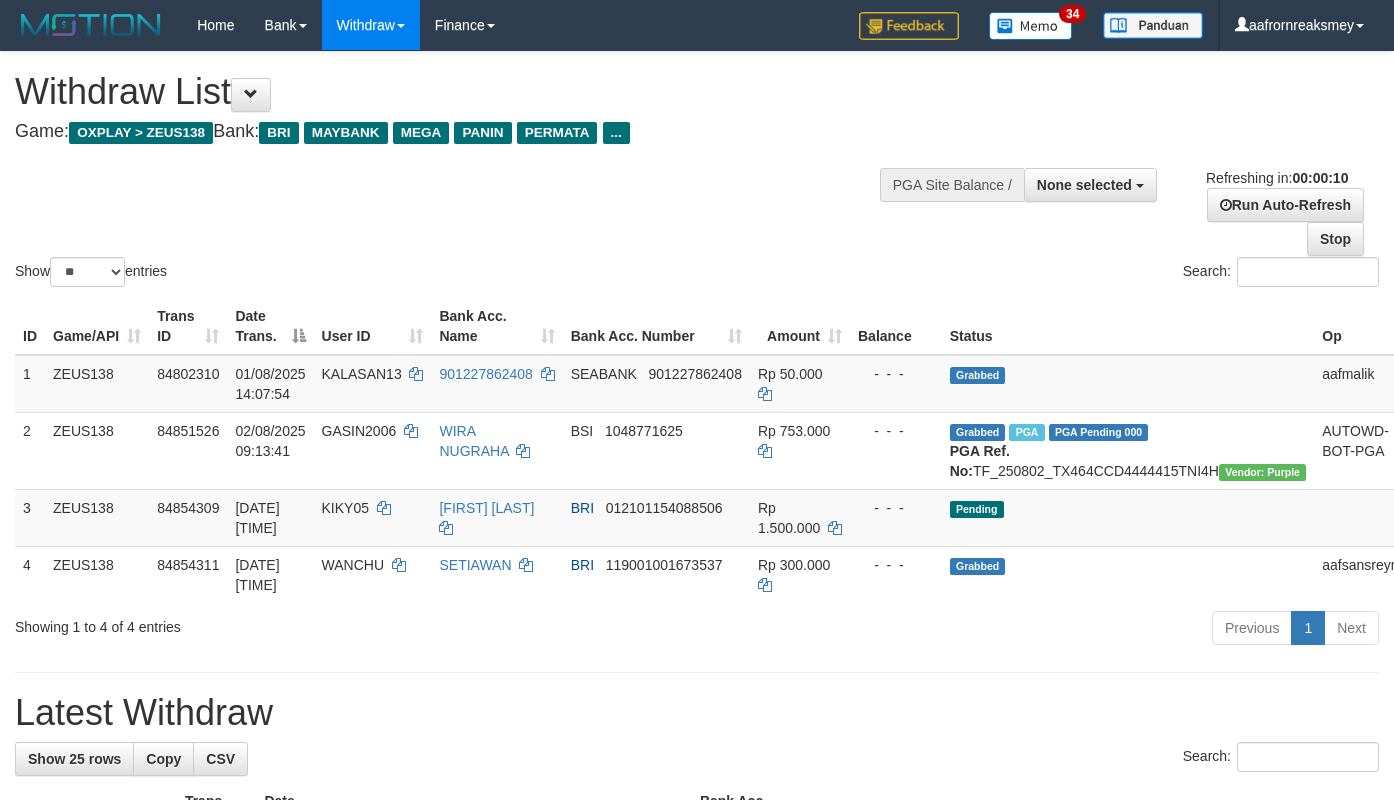 select 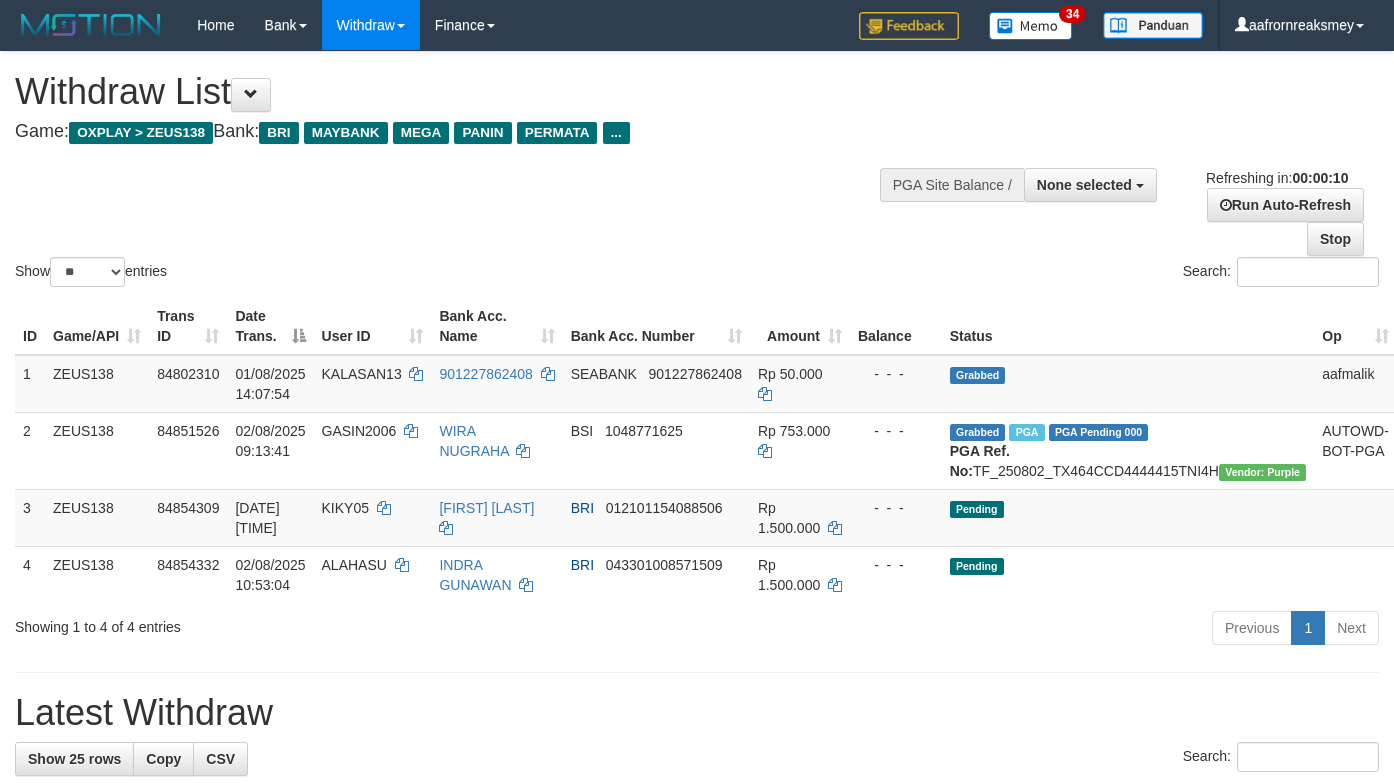 select 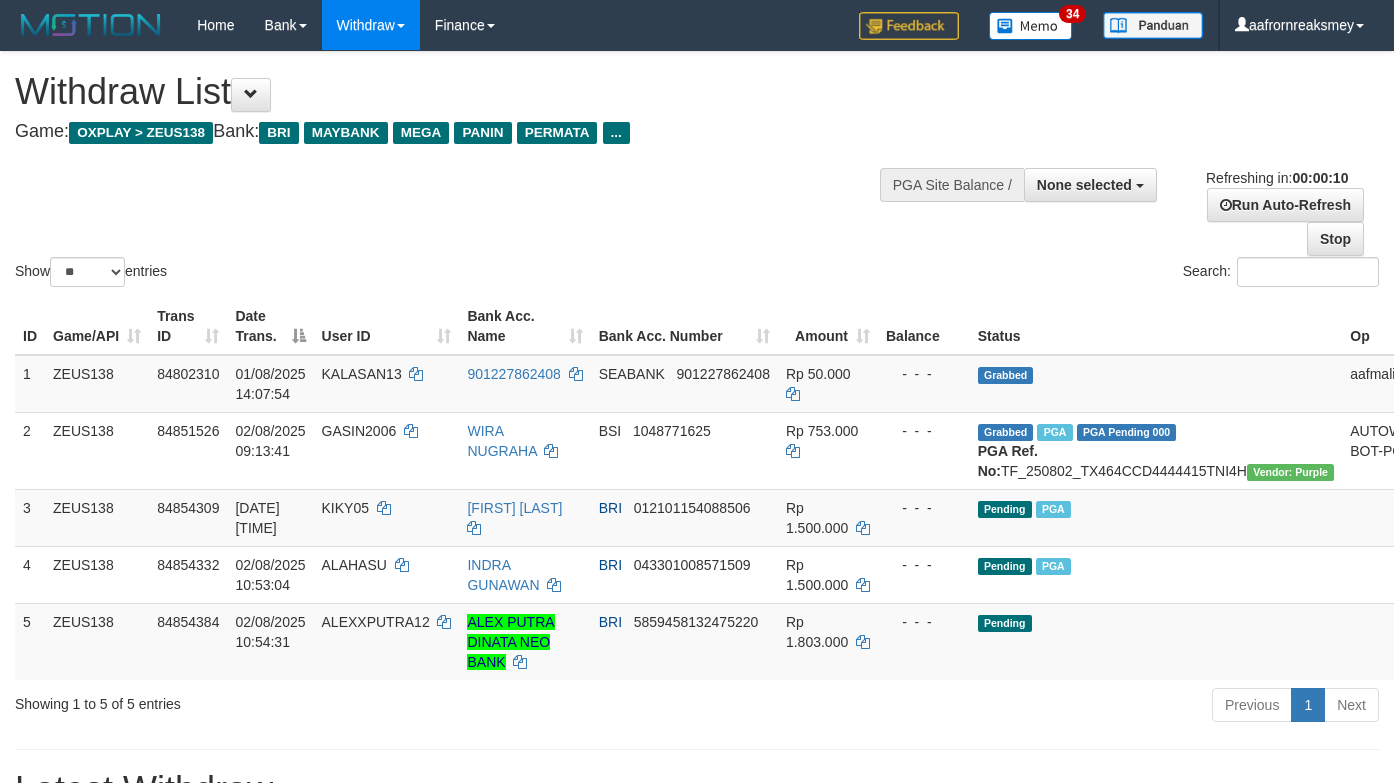 select 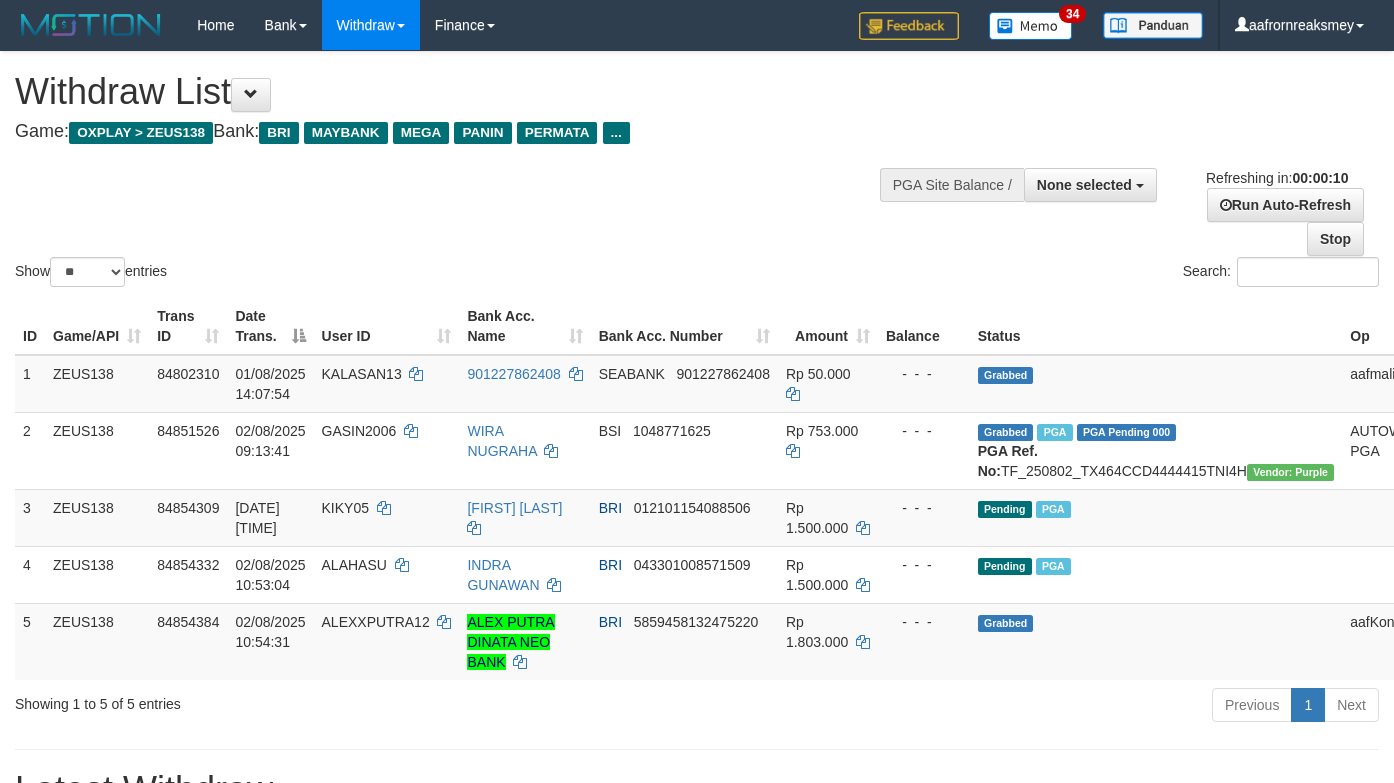 select 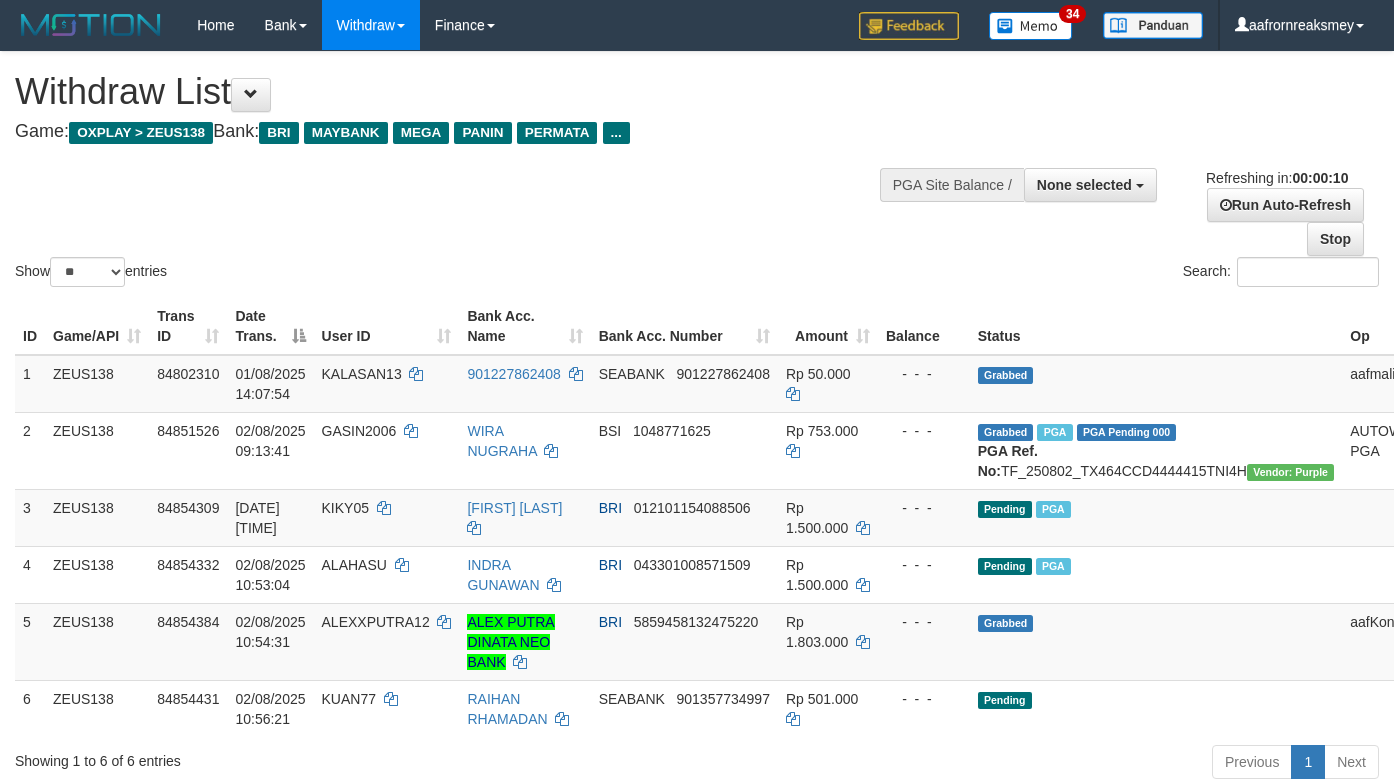 select 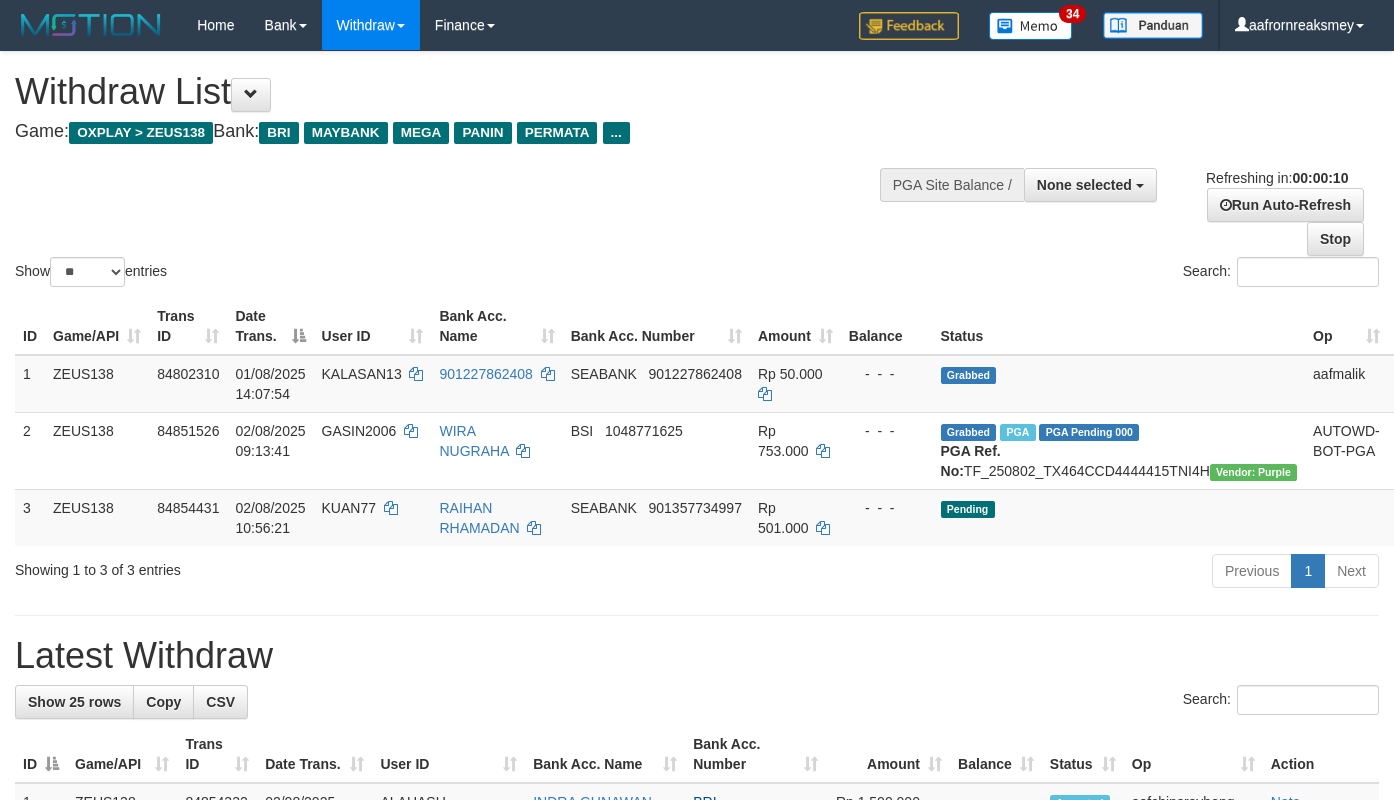 select 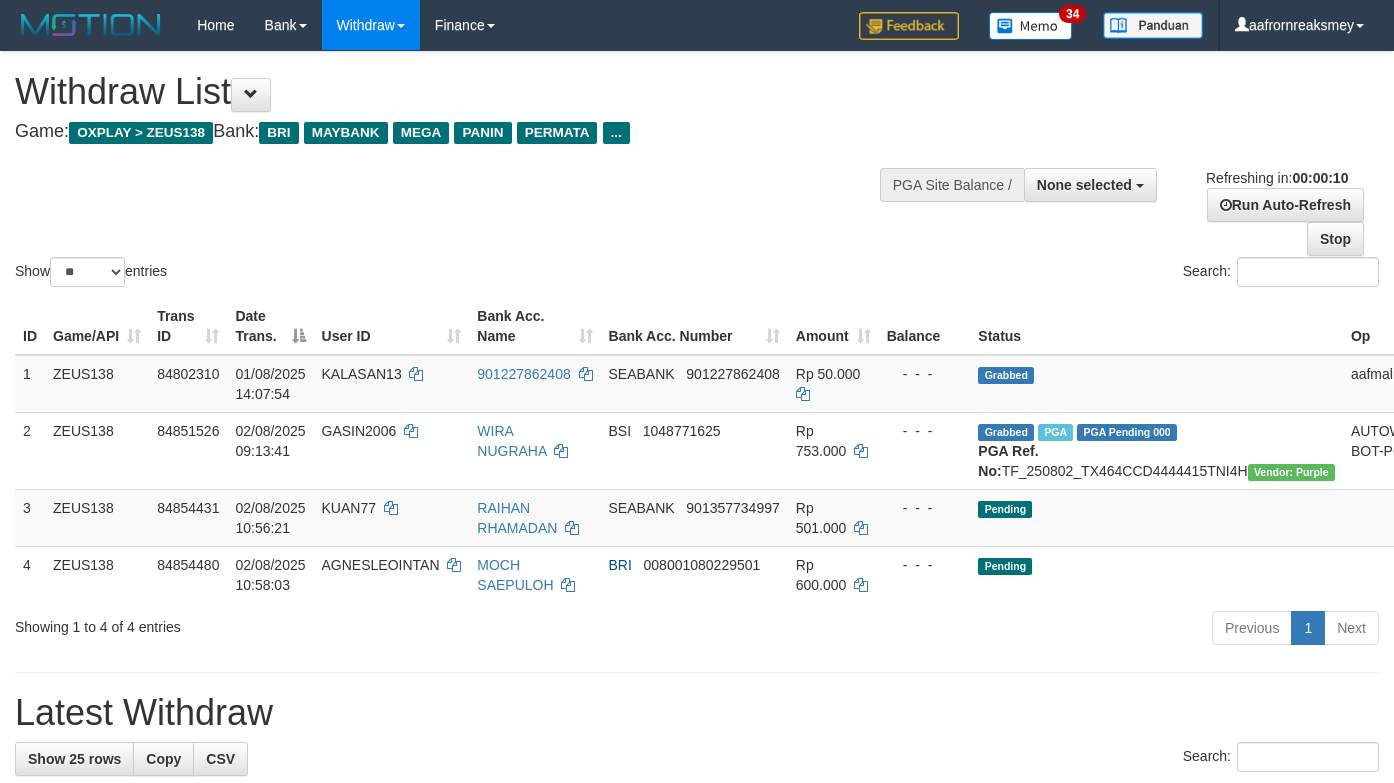 select 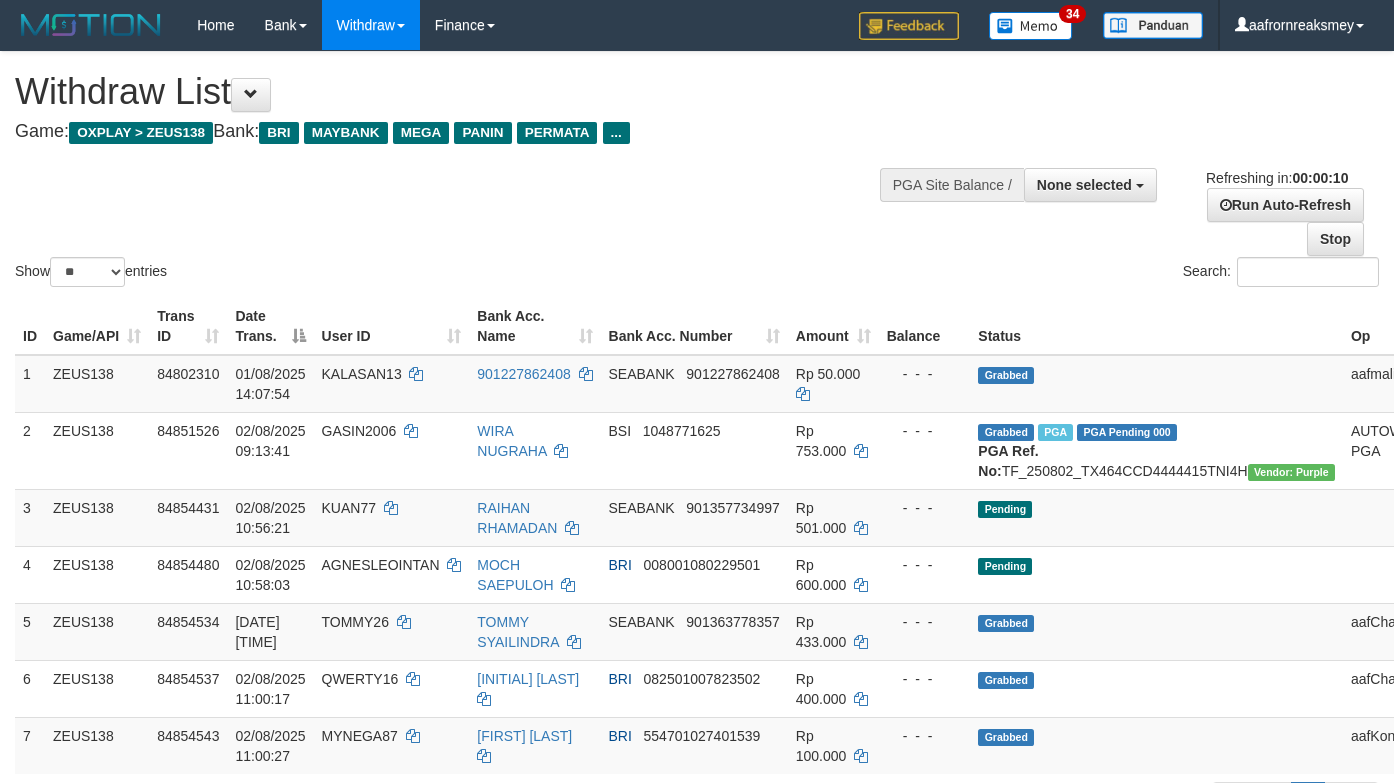 select 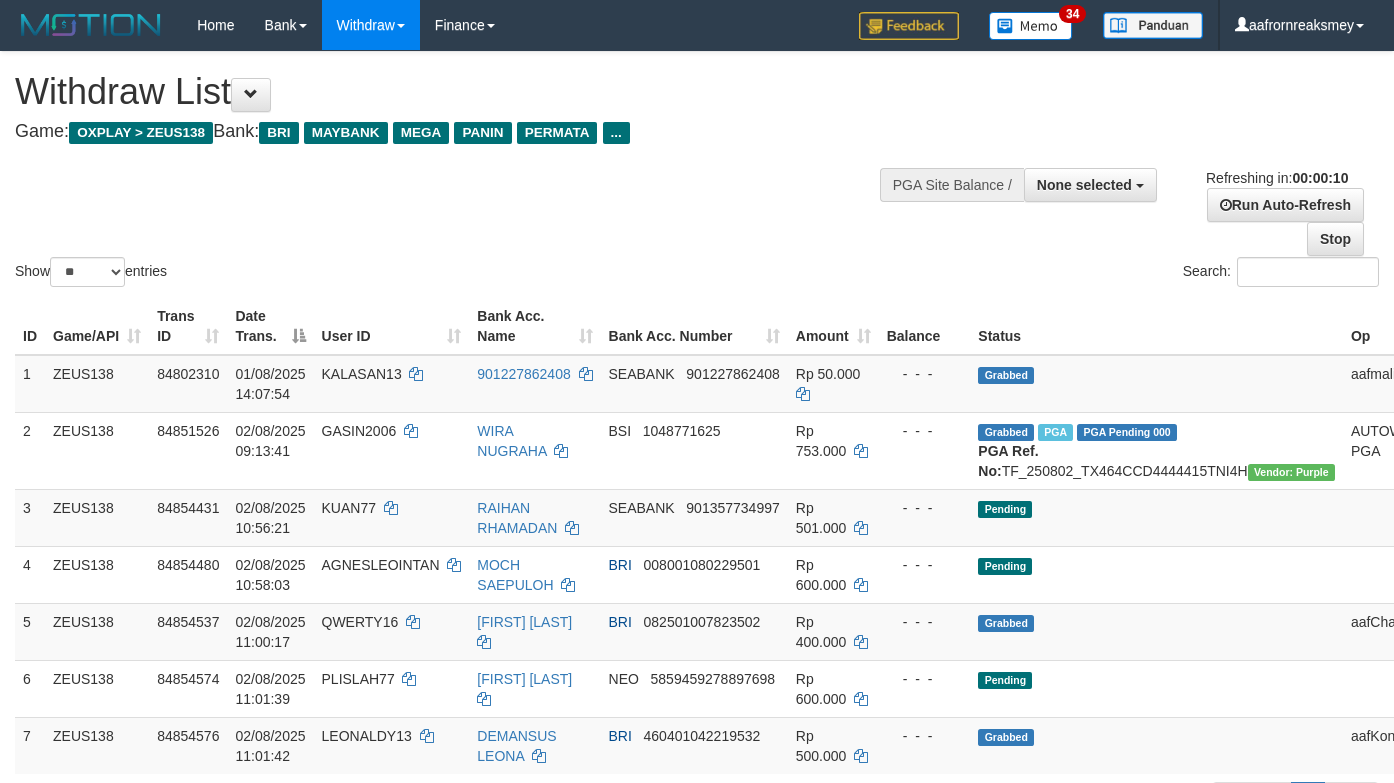 select 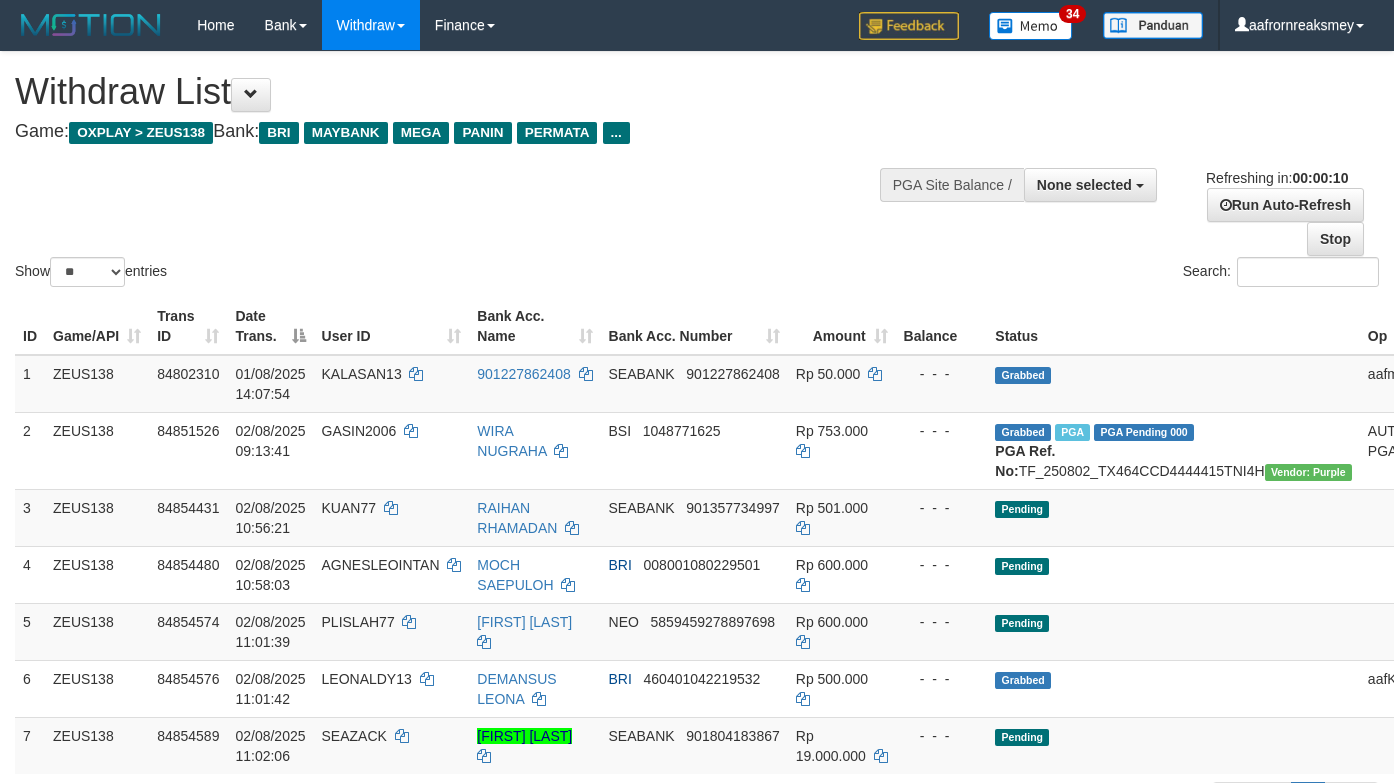 select 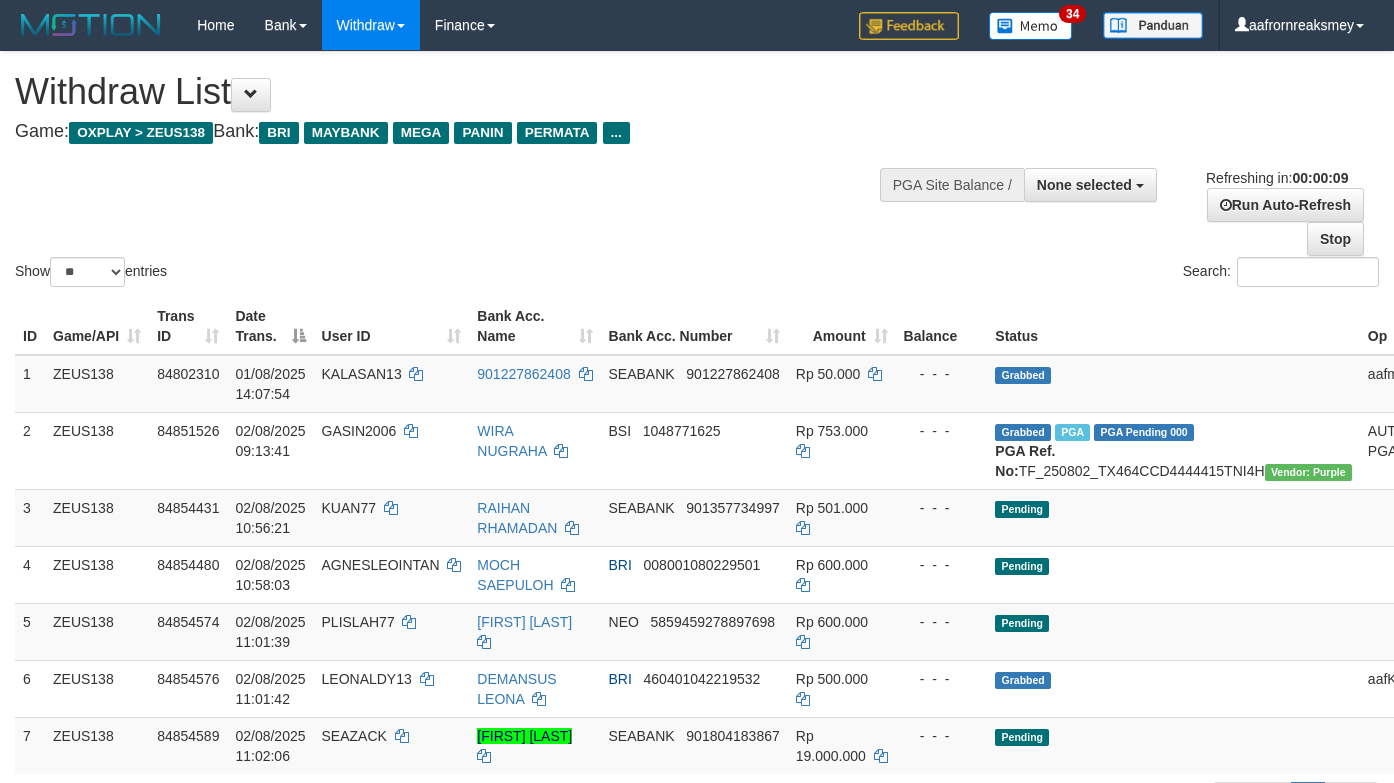 select 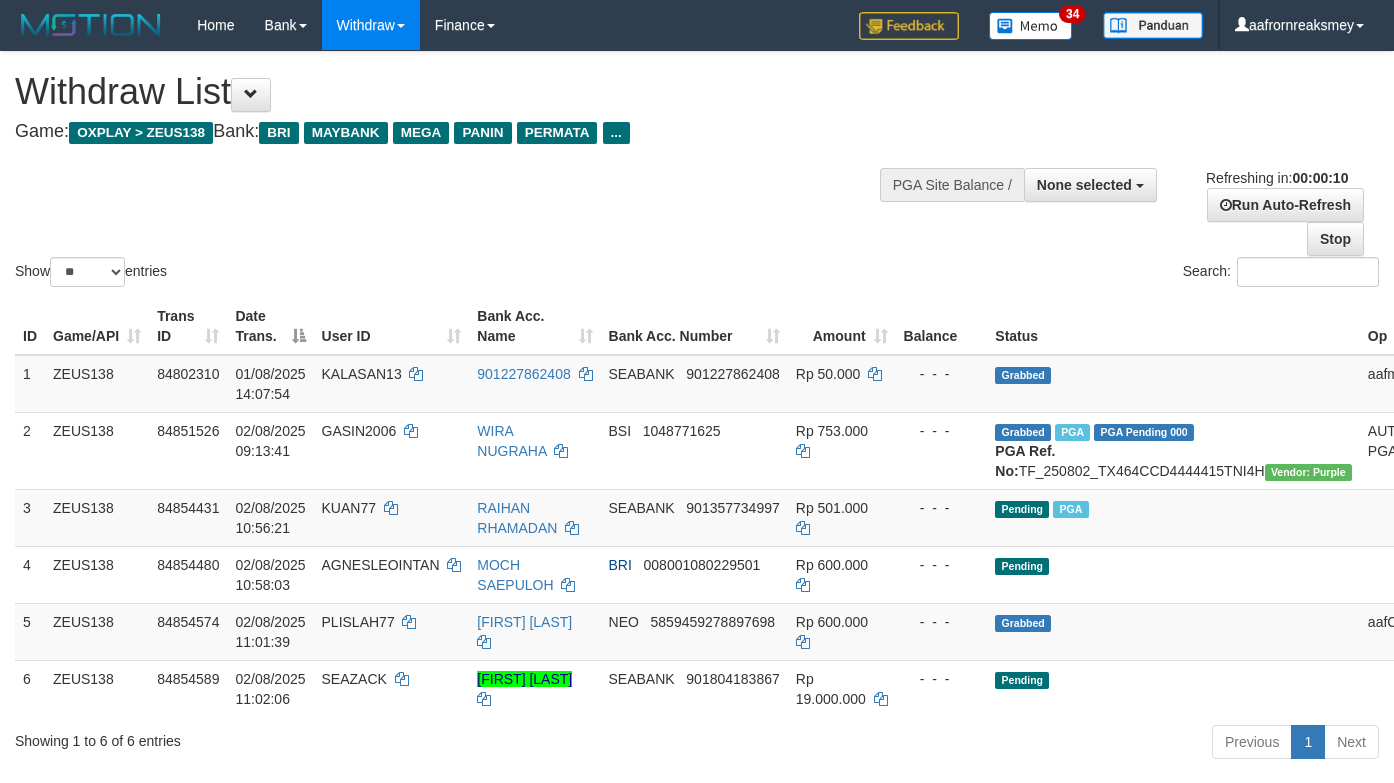 select 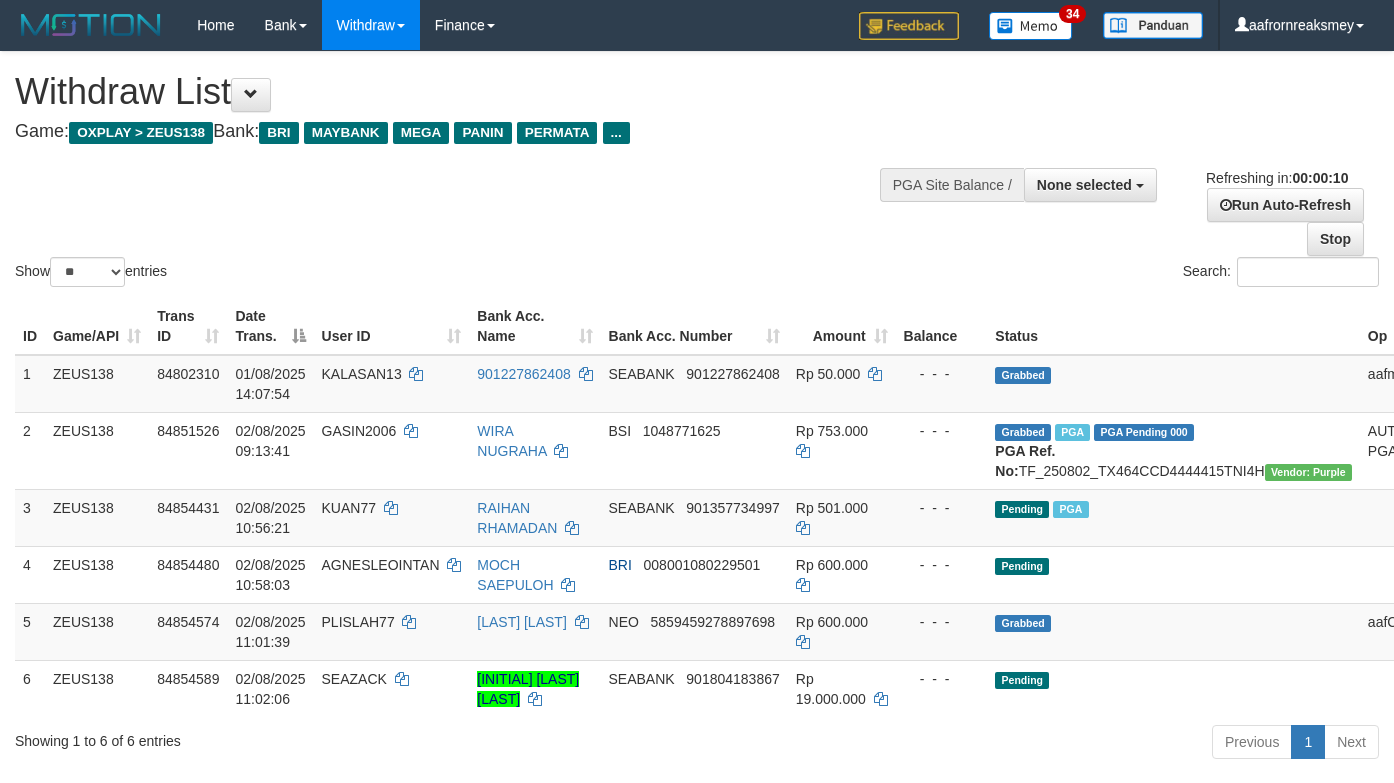 select 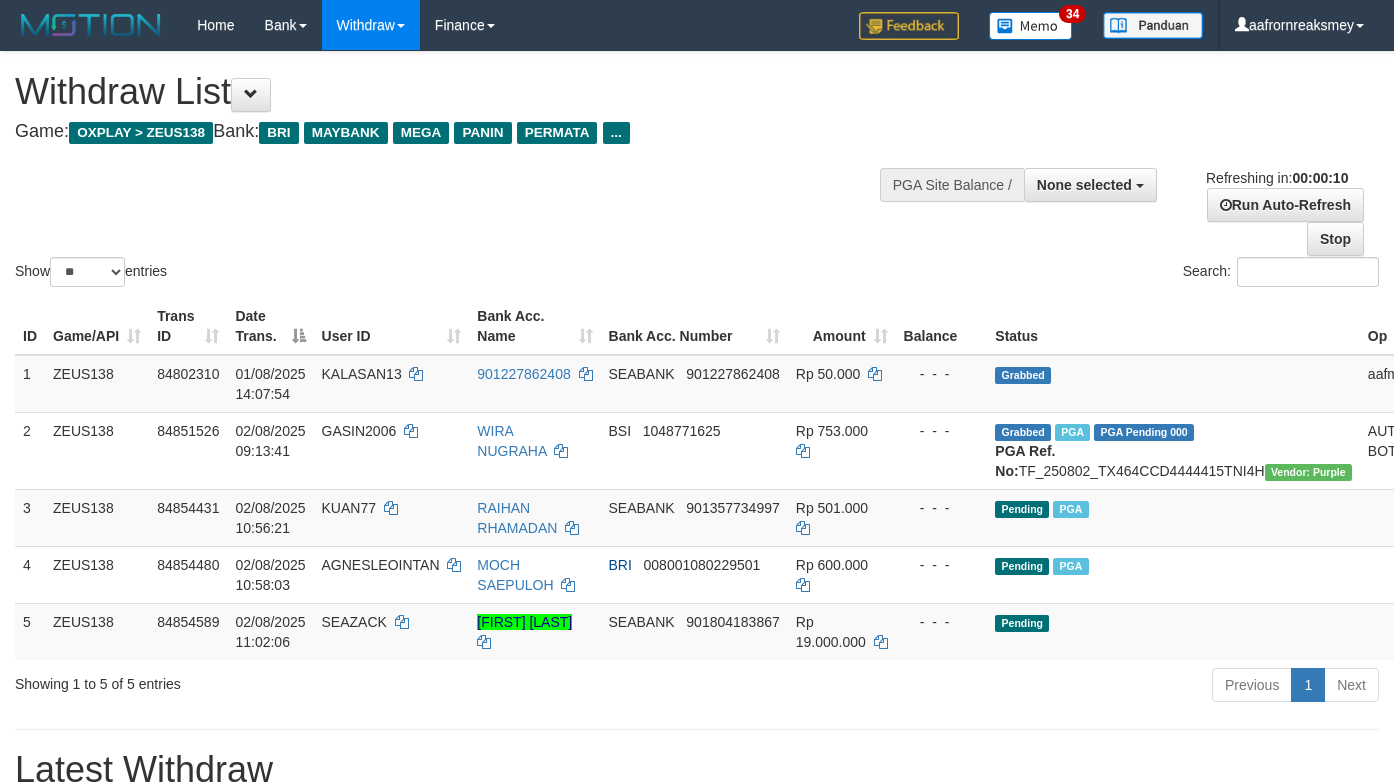 select 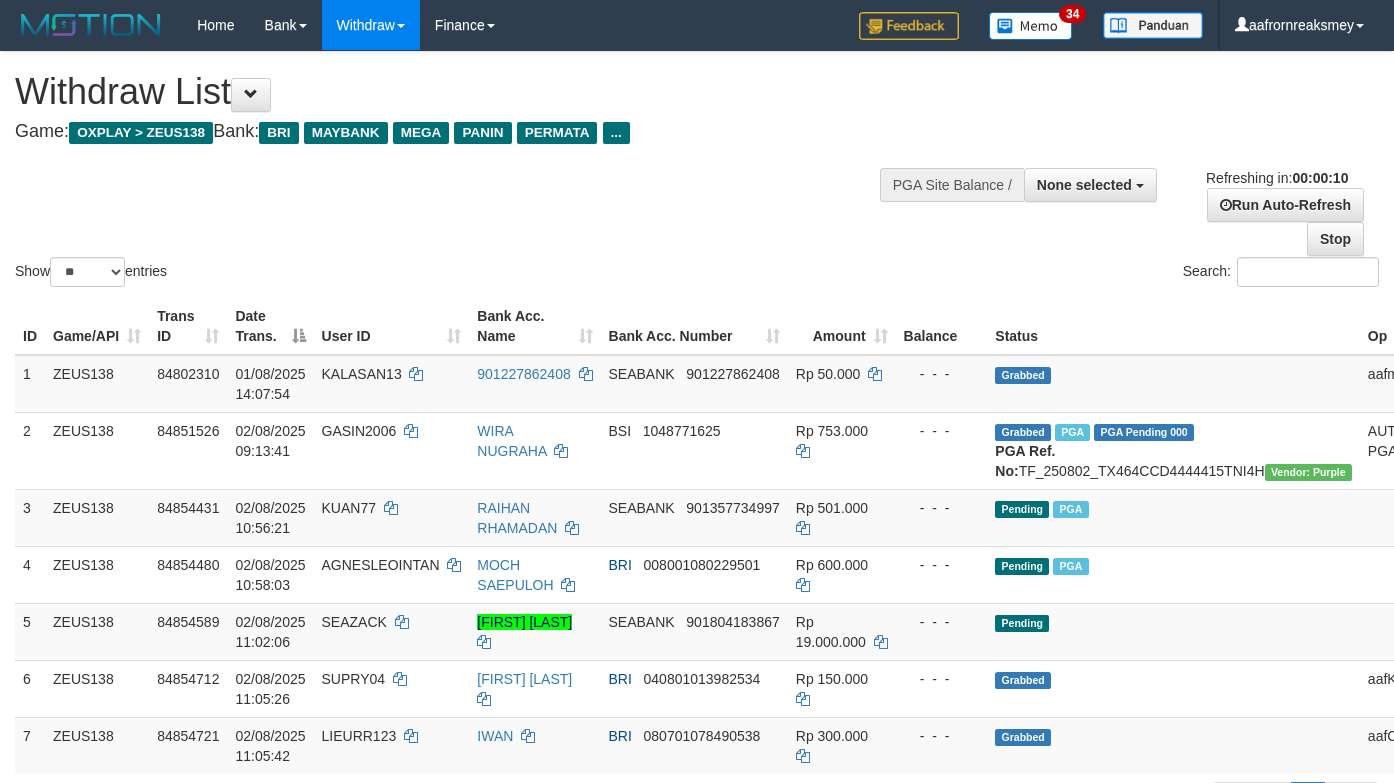 select 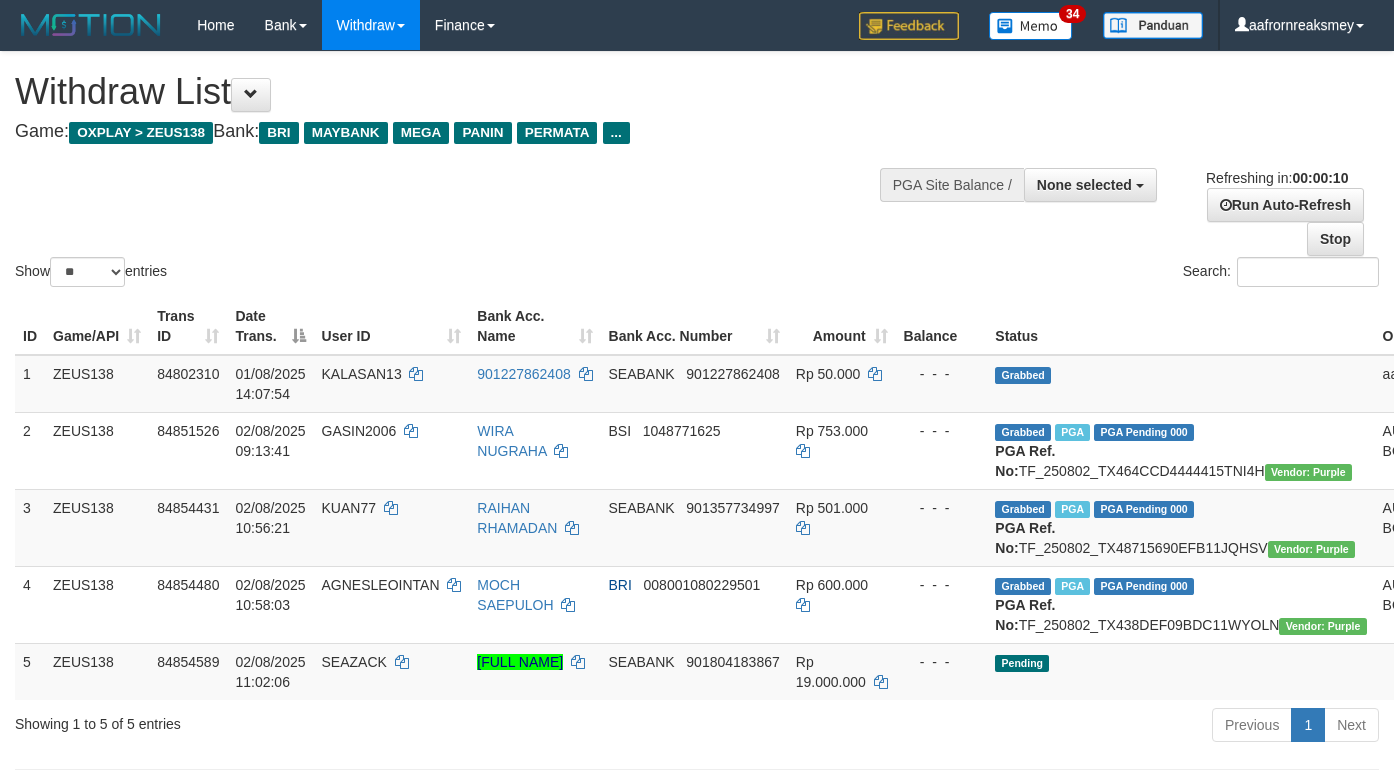 select 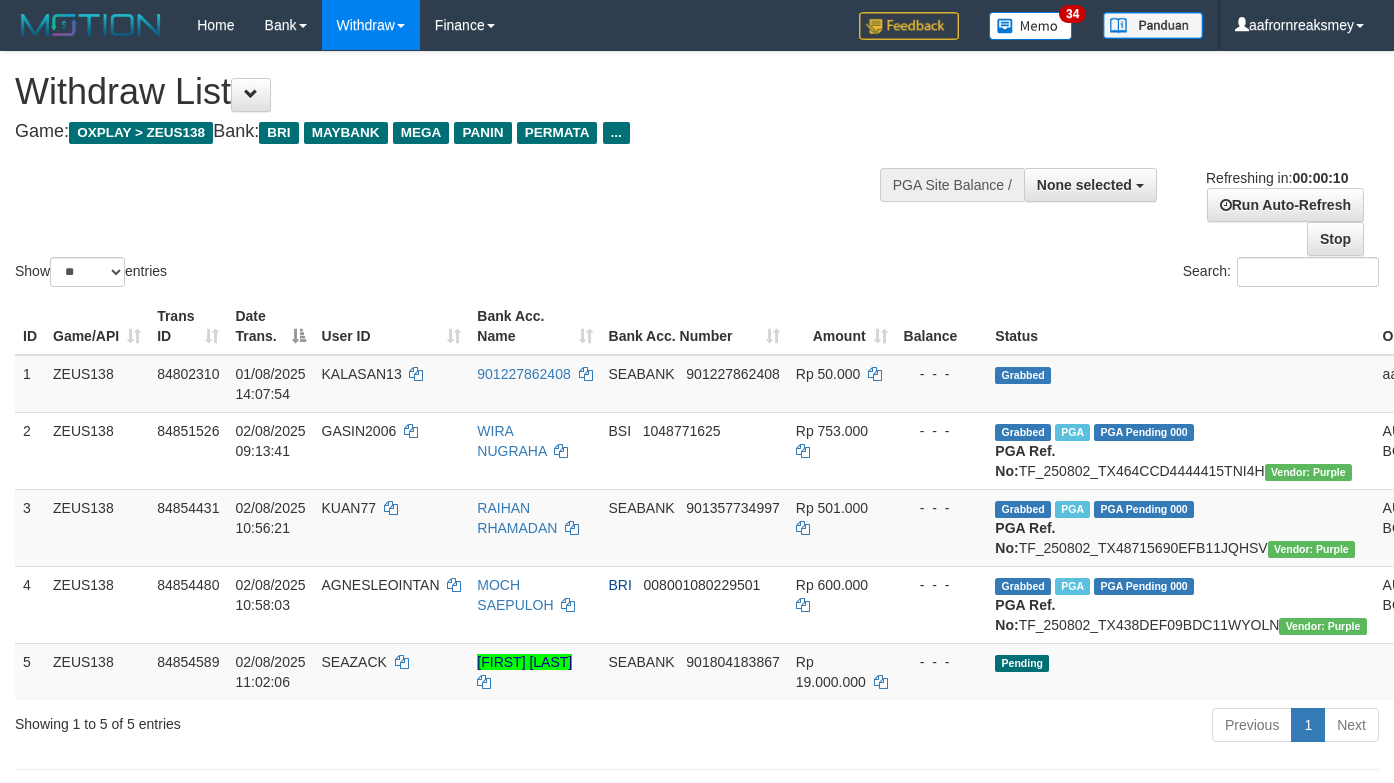 select 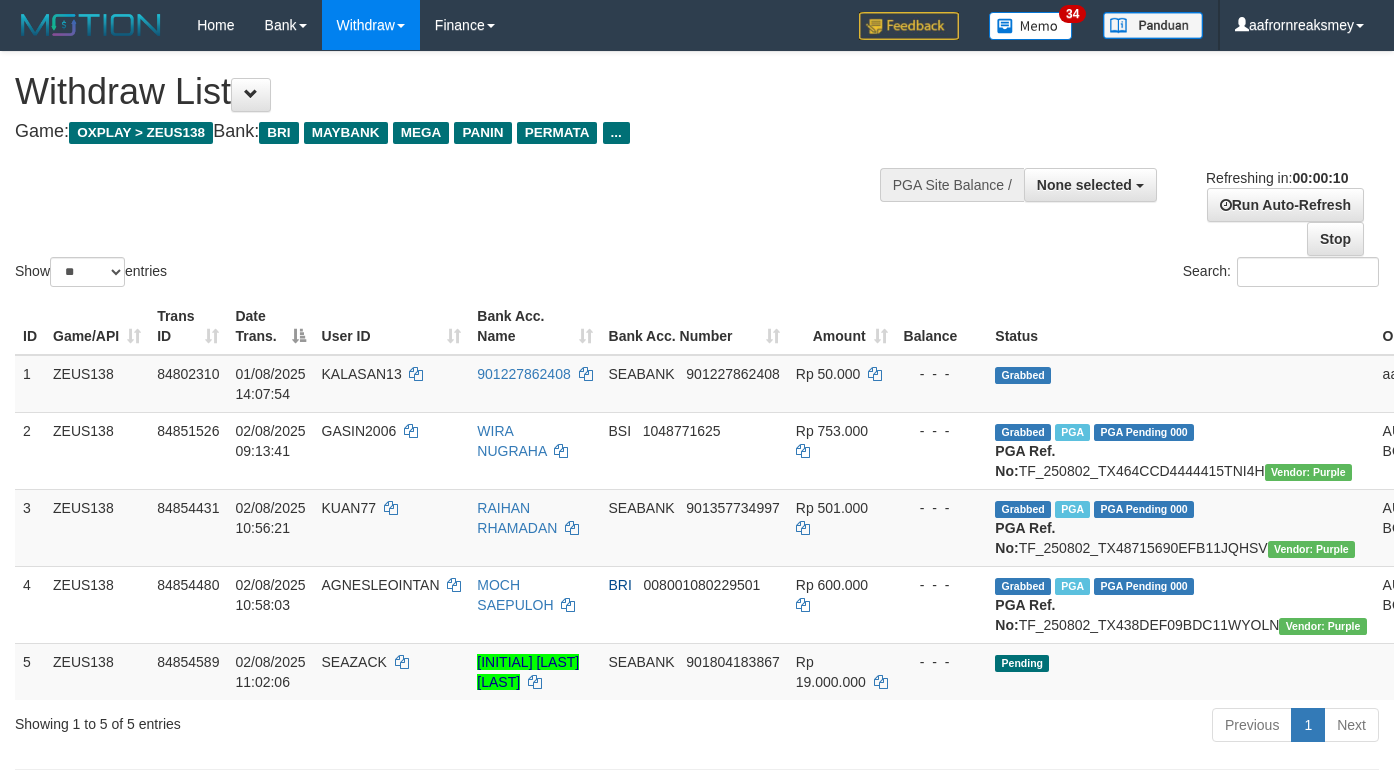 select 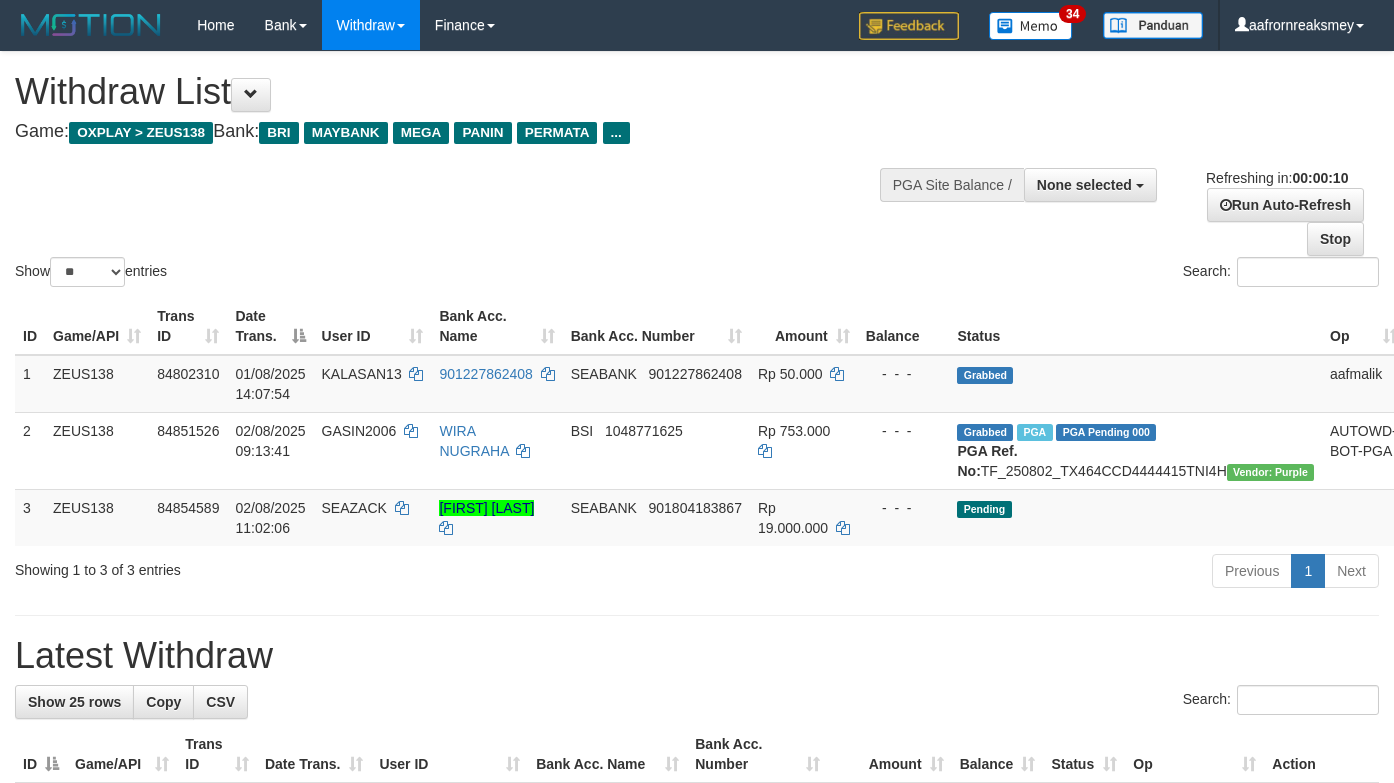 select 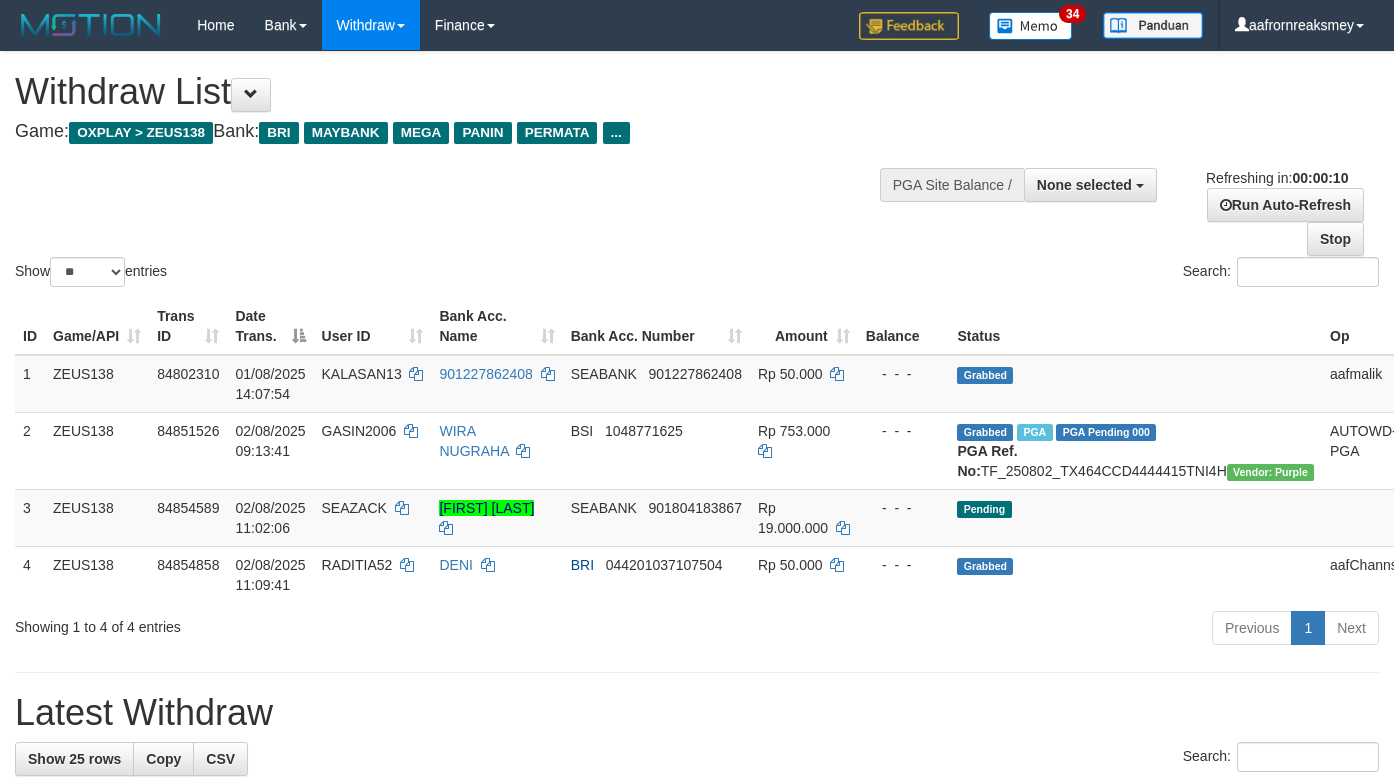 select 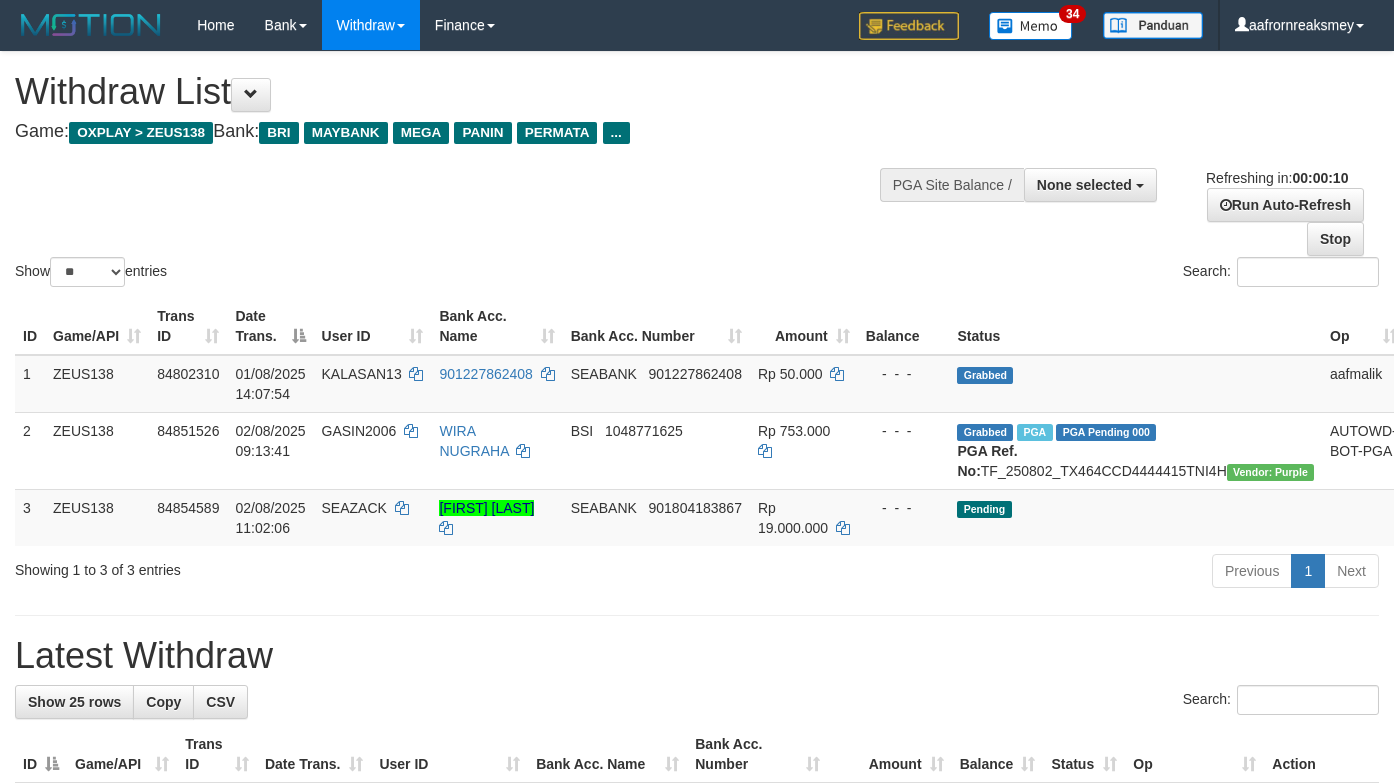 select 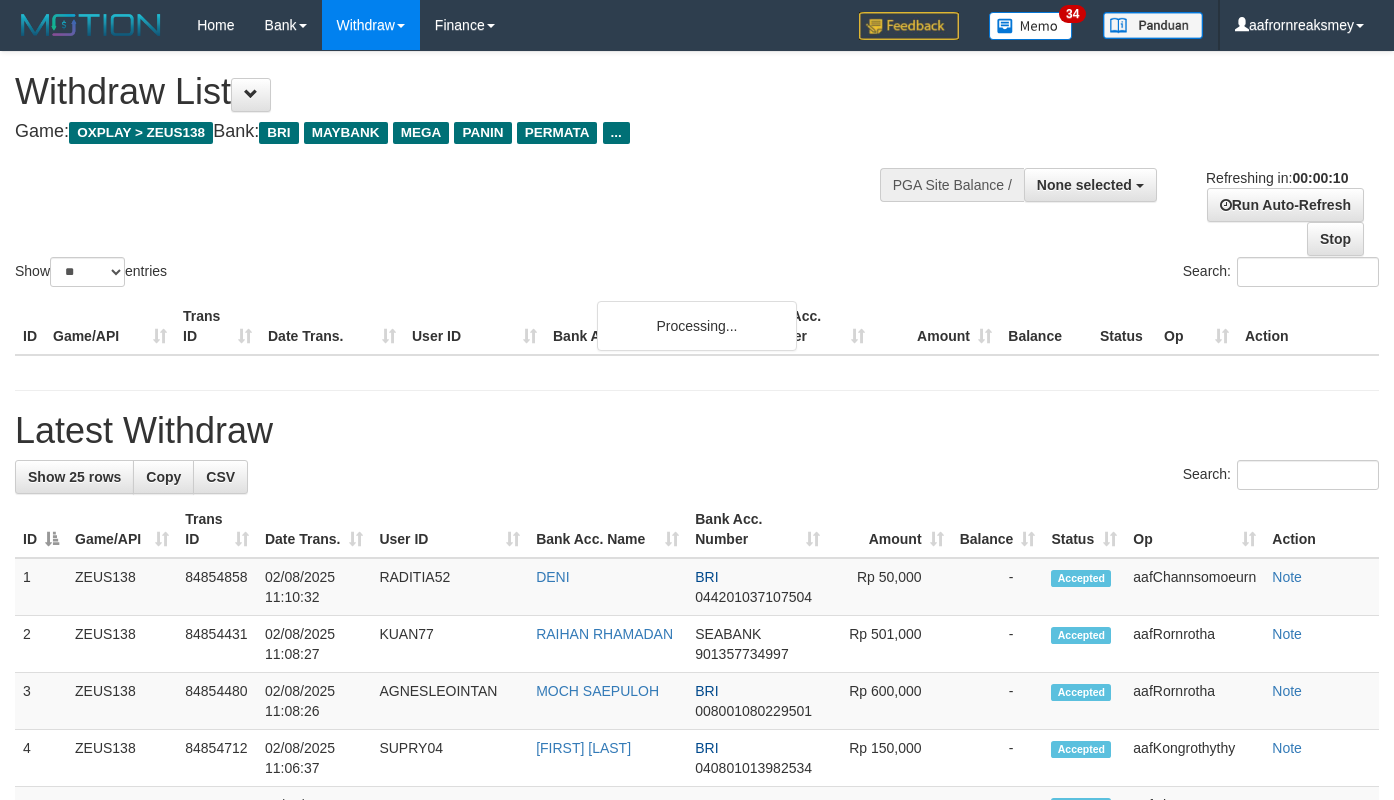 select 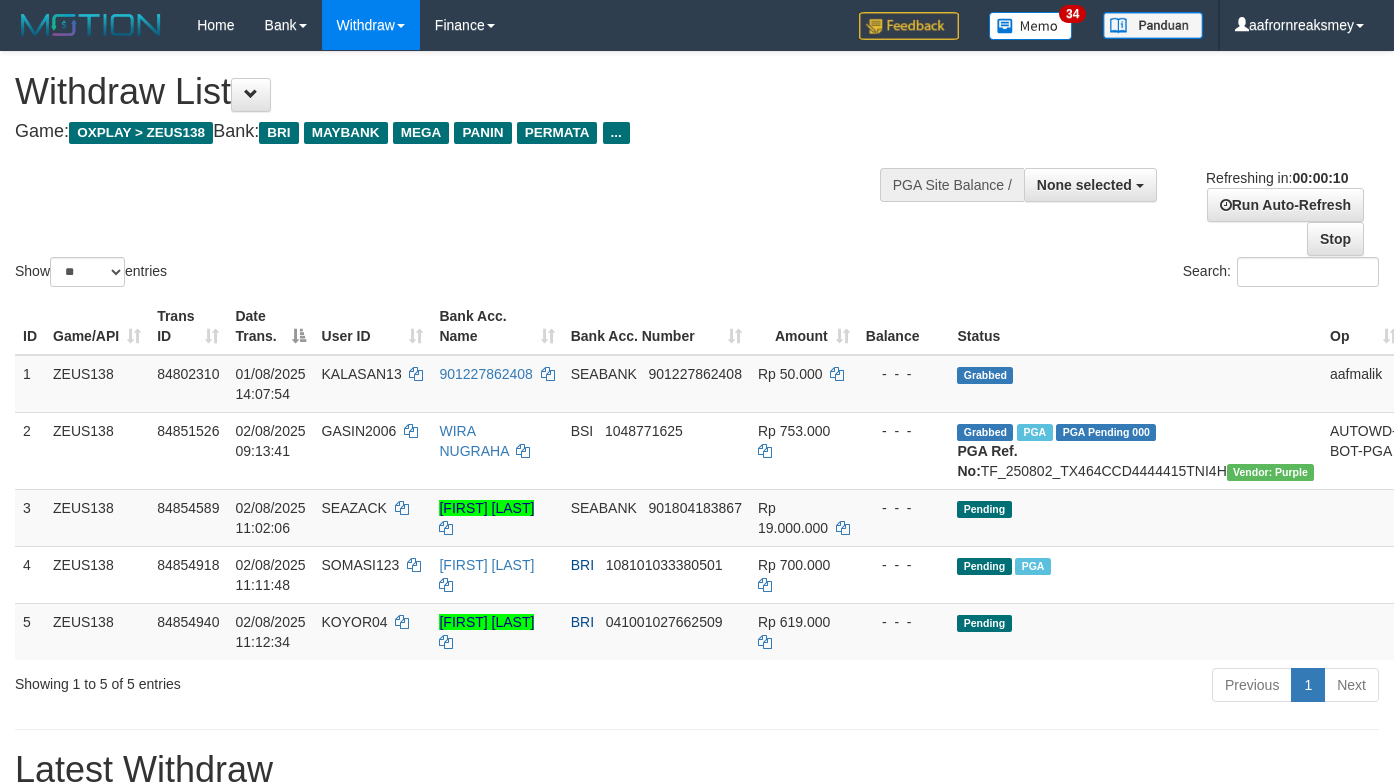 select 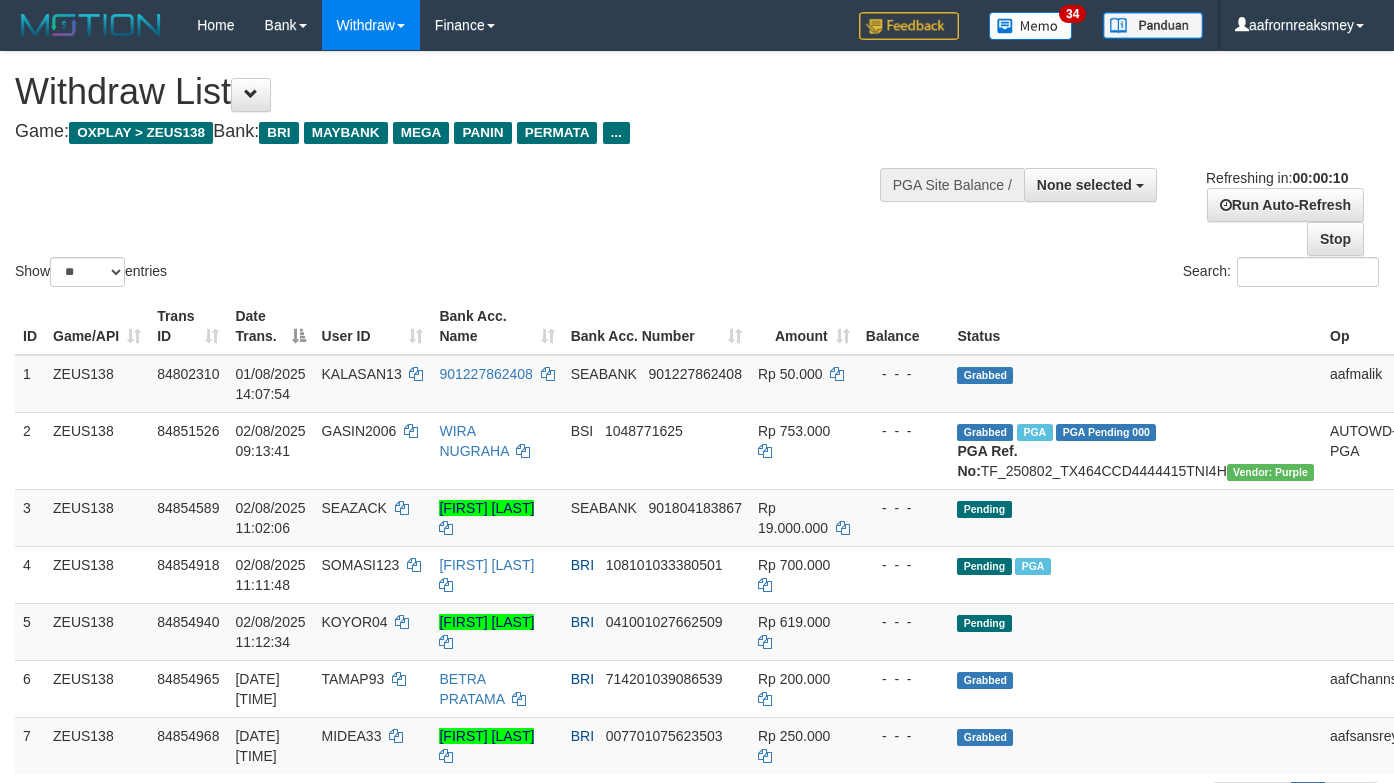 select 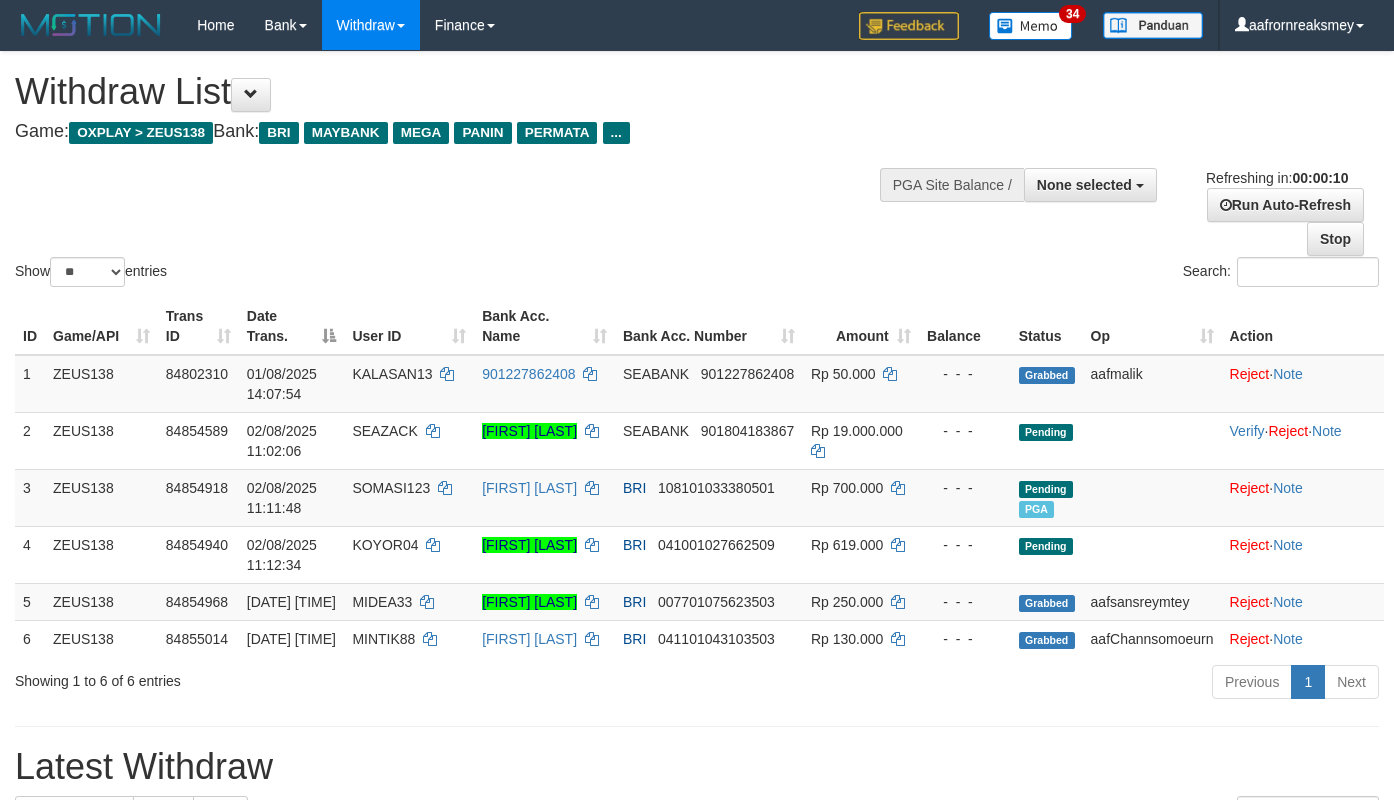 select 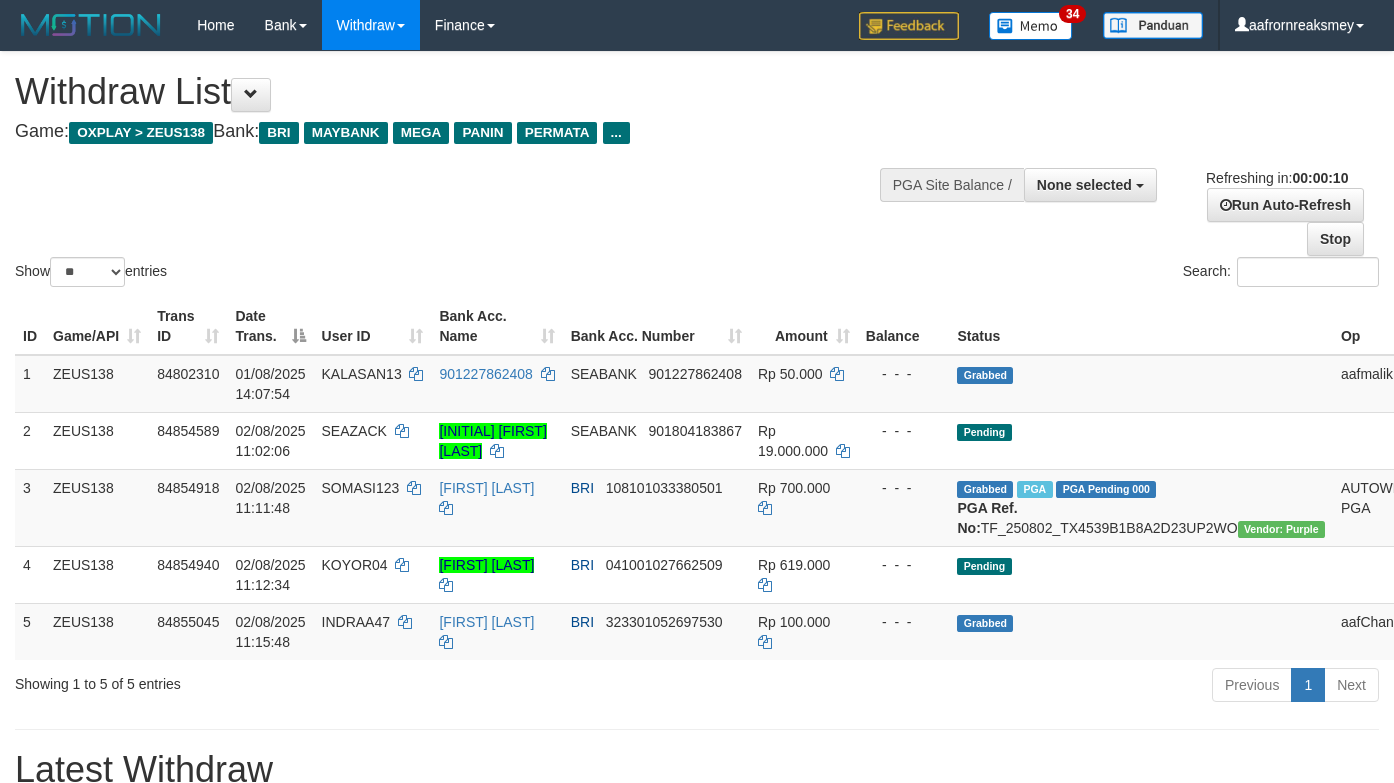 select 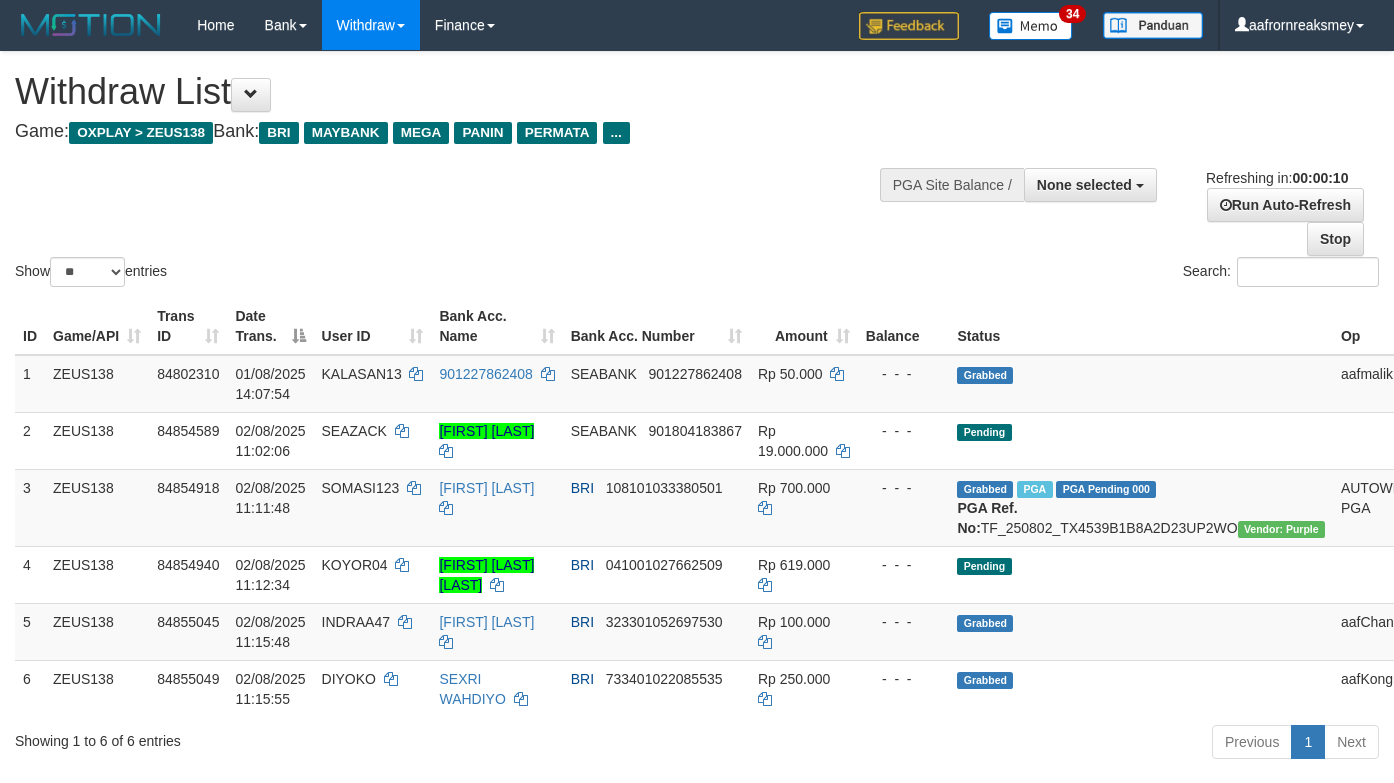 select 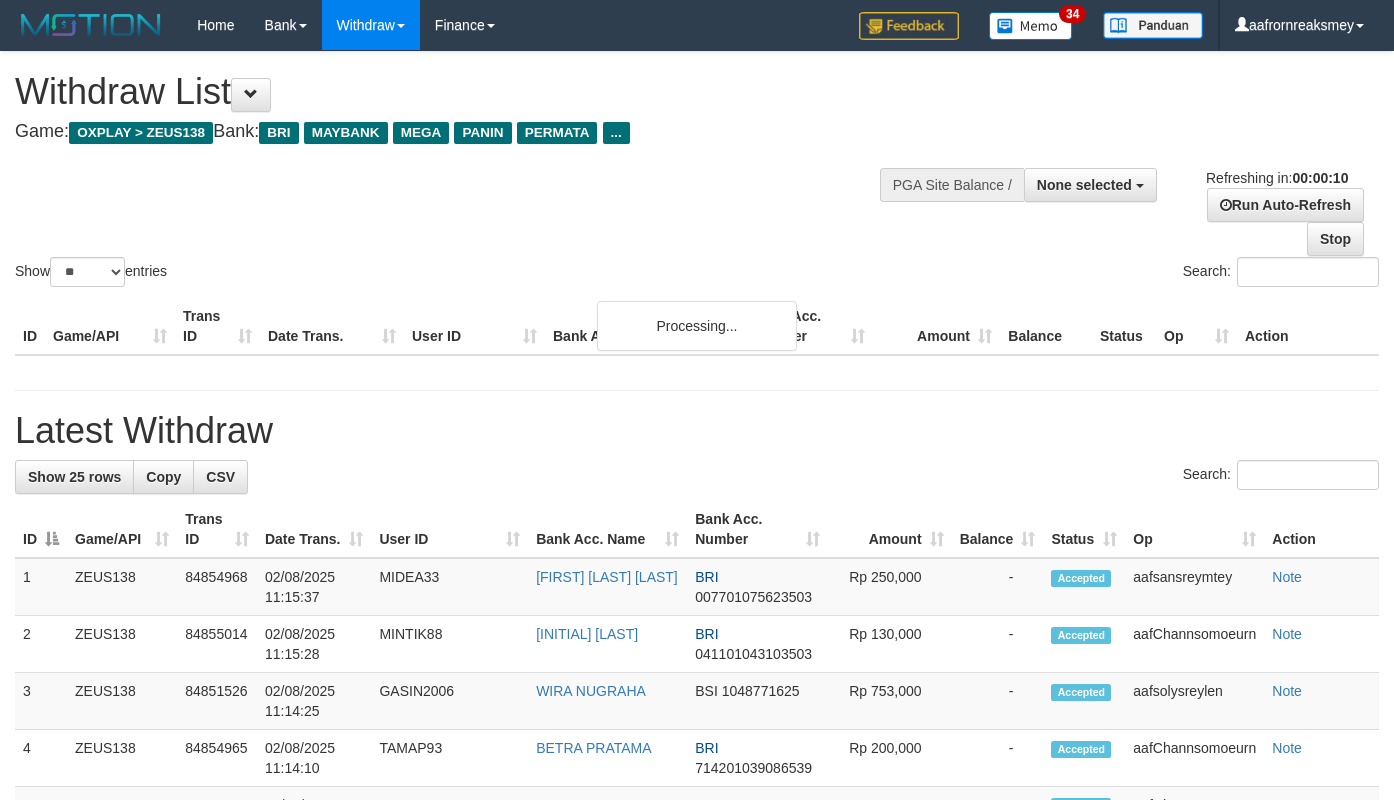 select 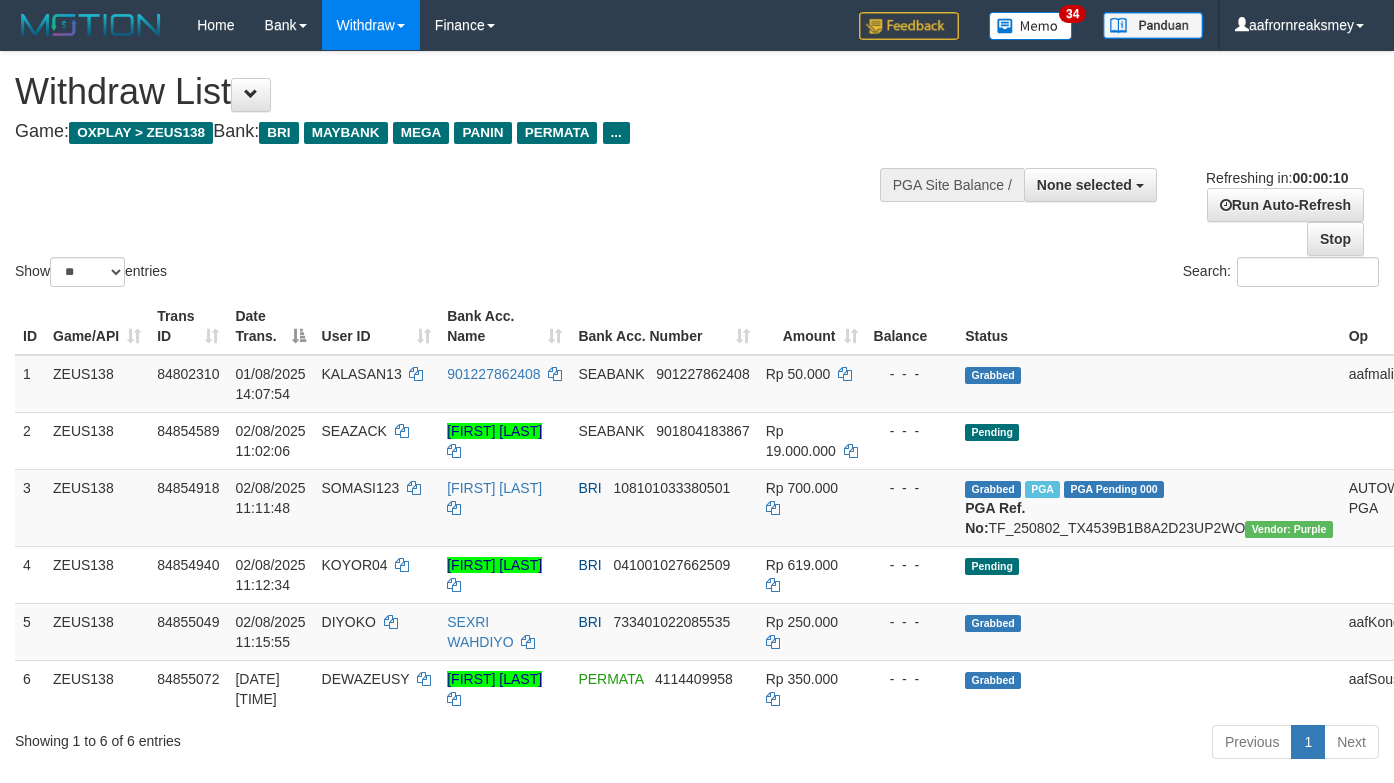 select 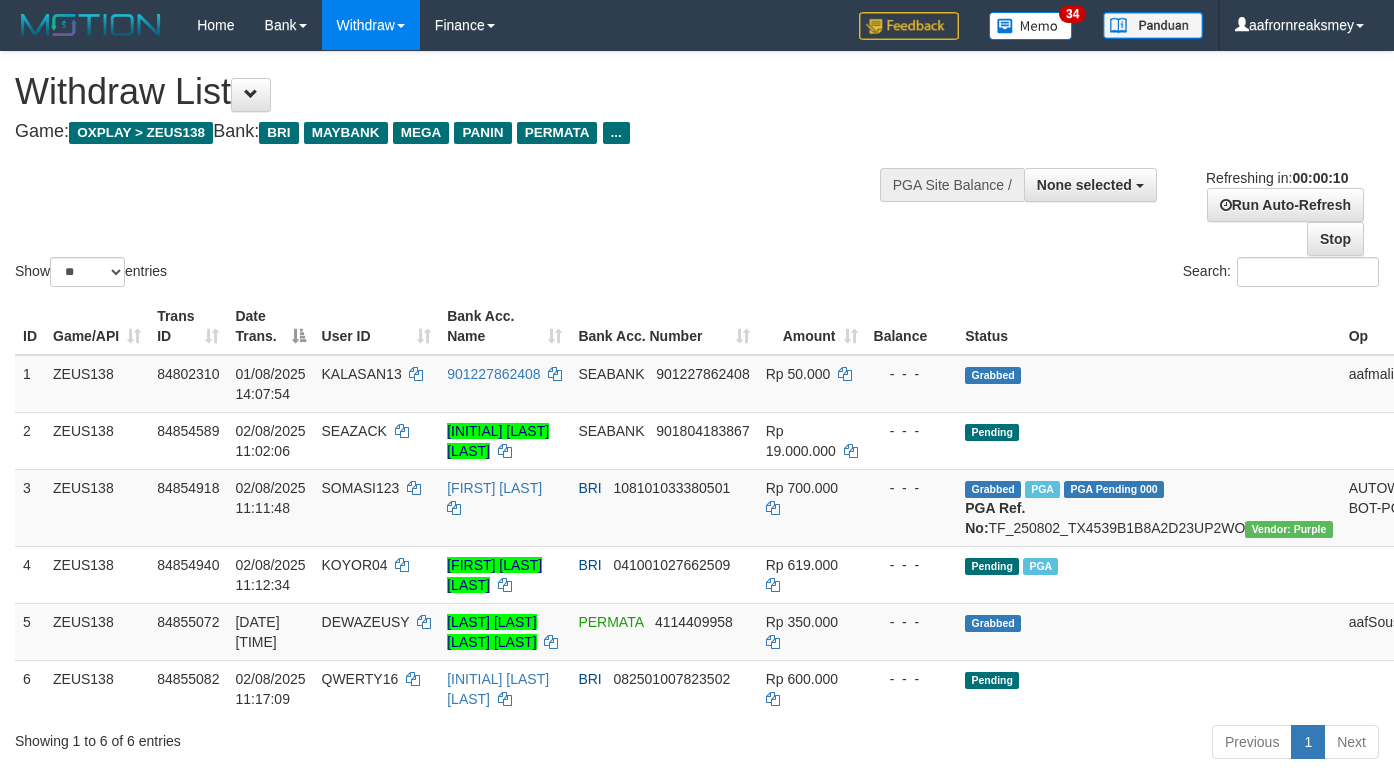 select 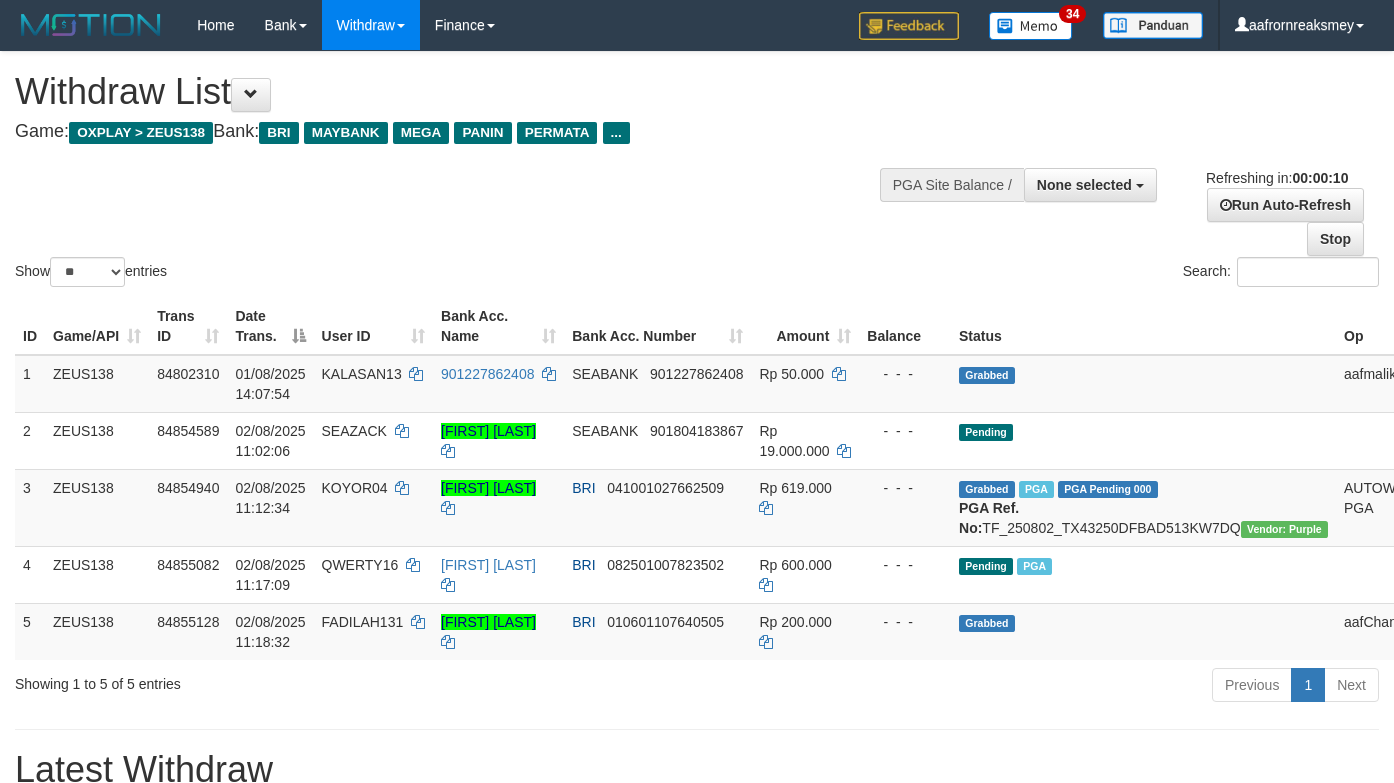 select 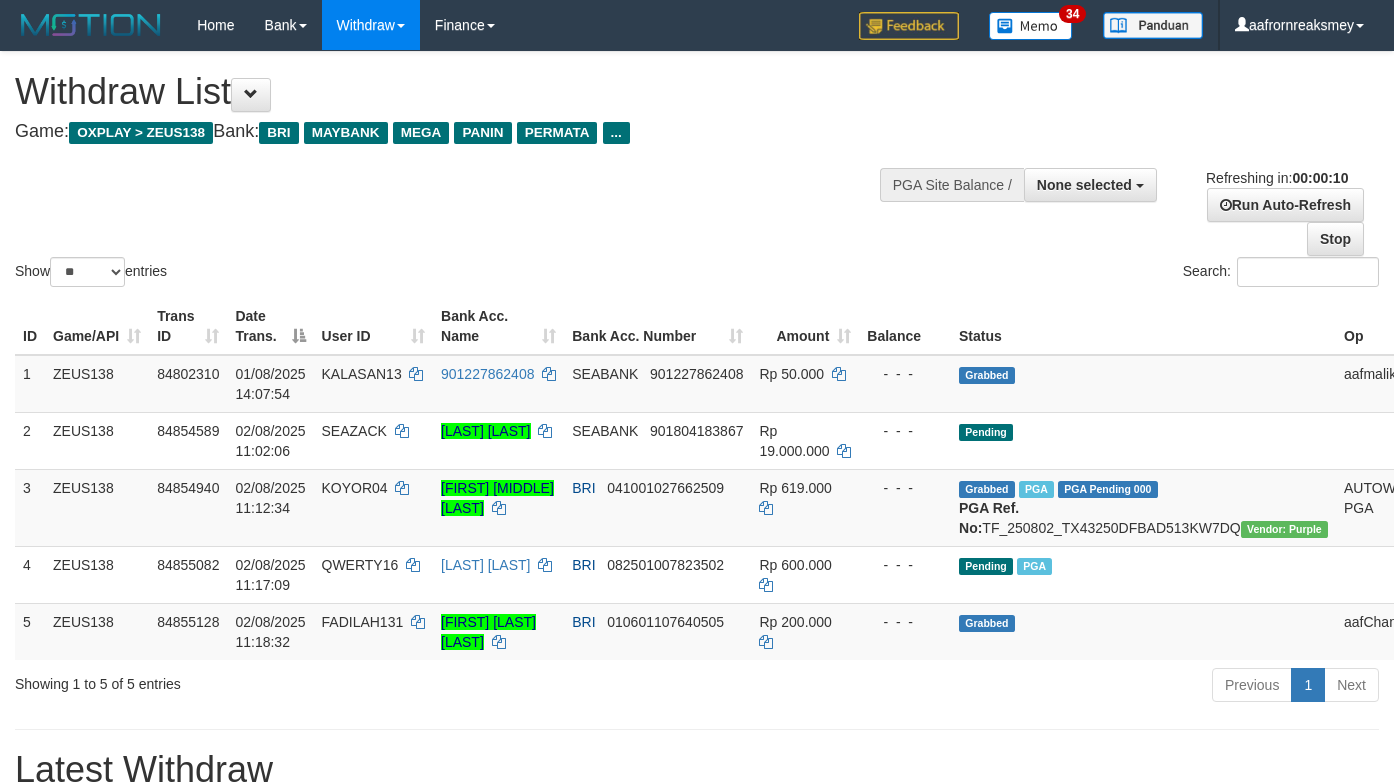 select 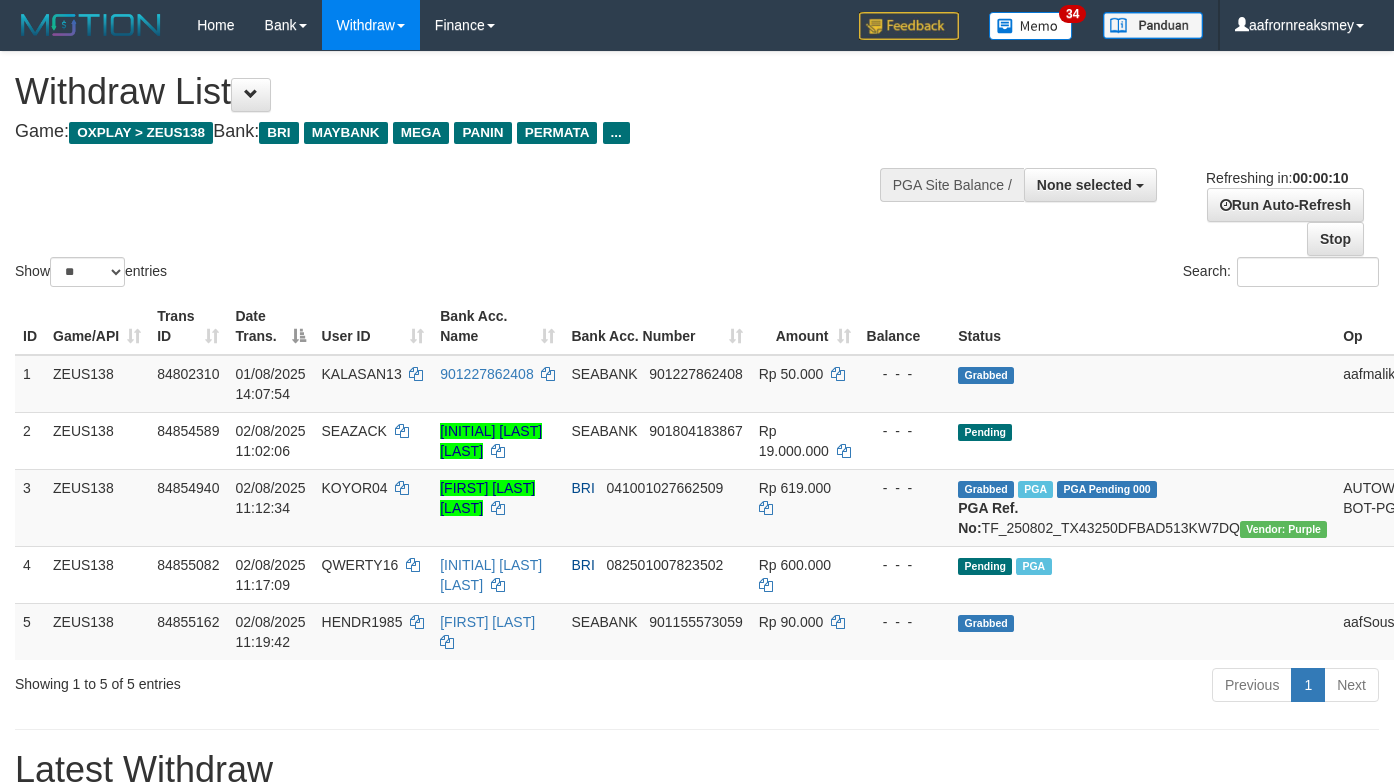 select 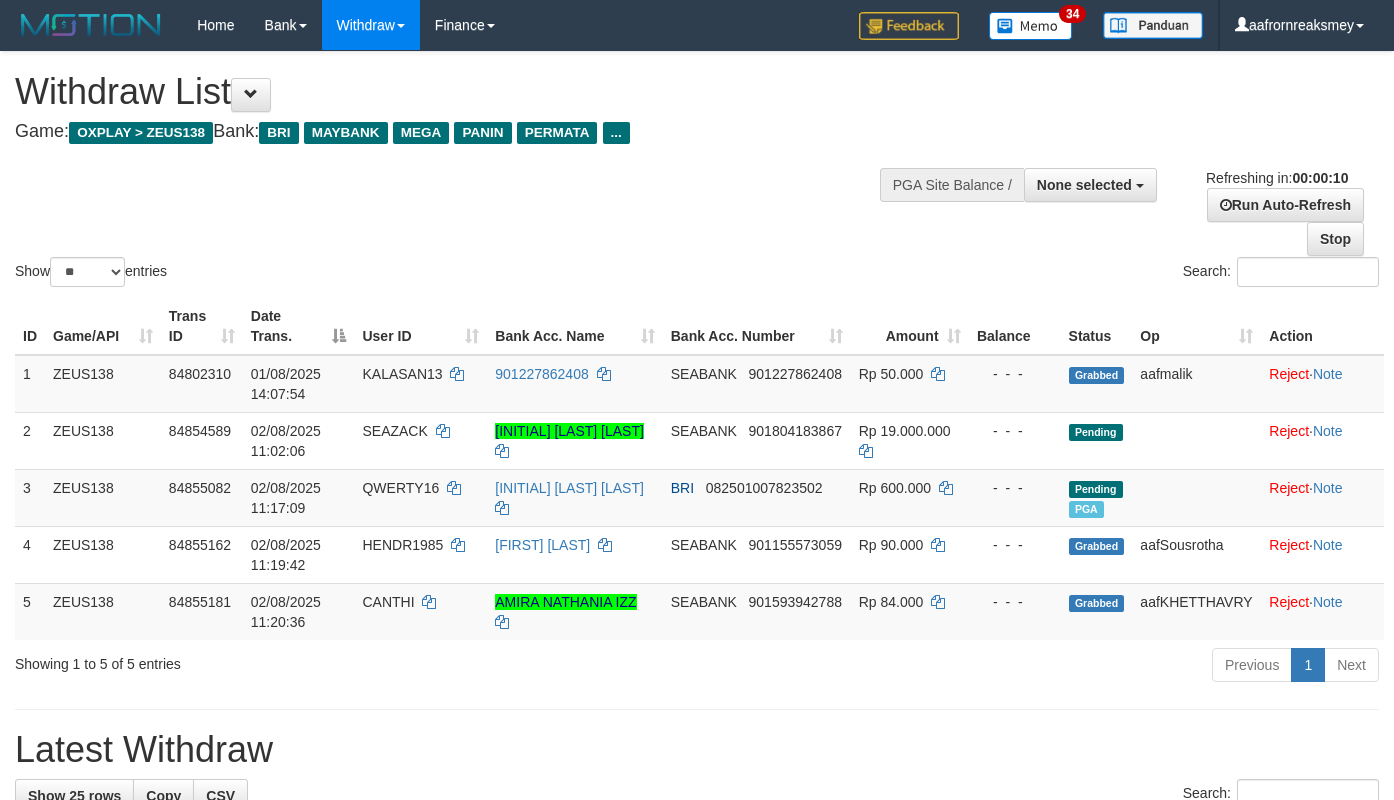 select 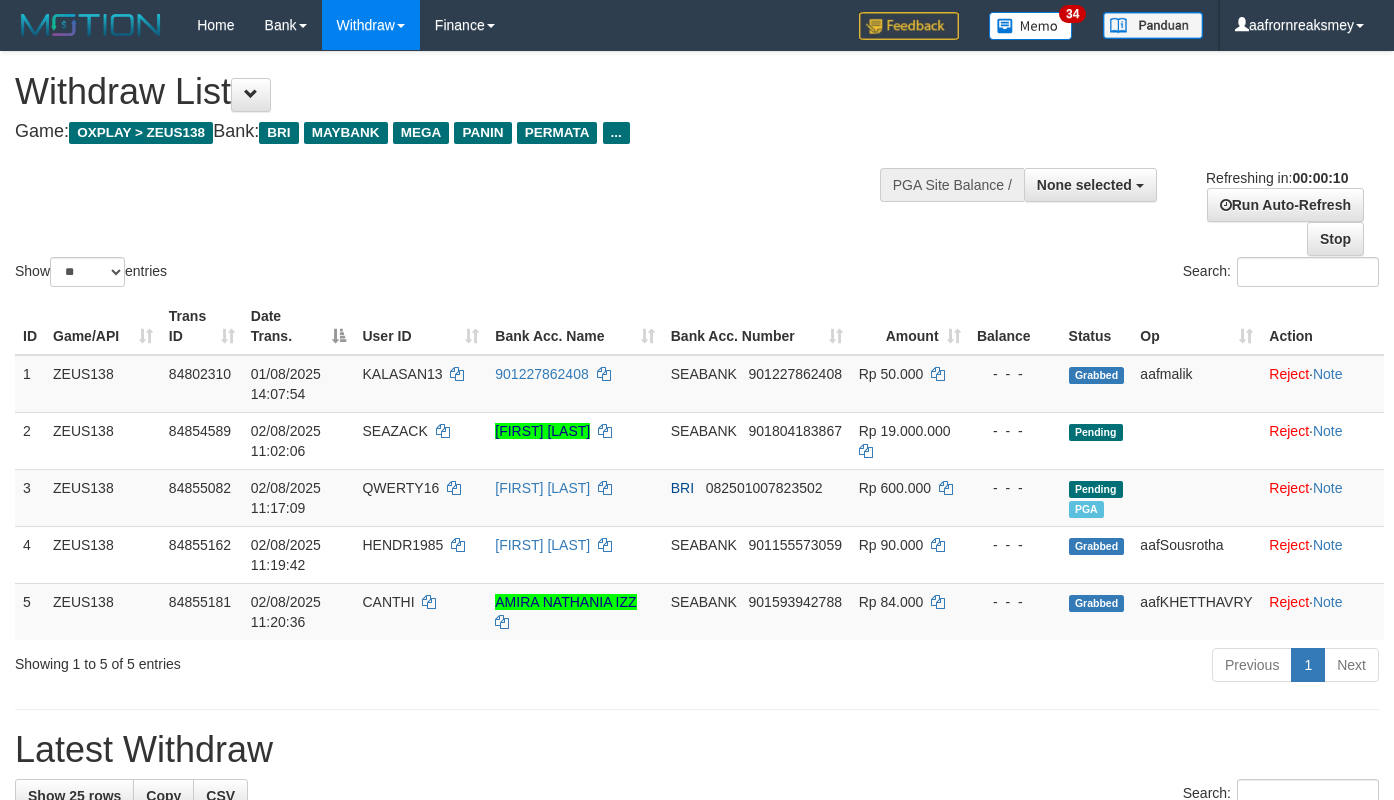 select 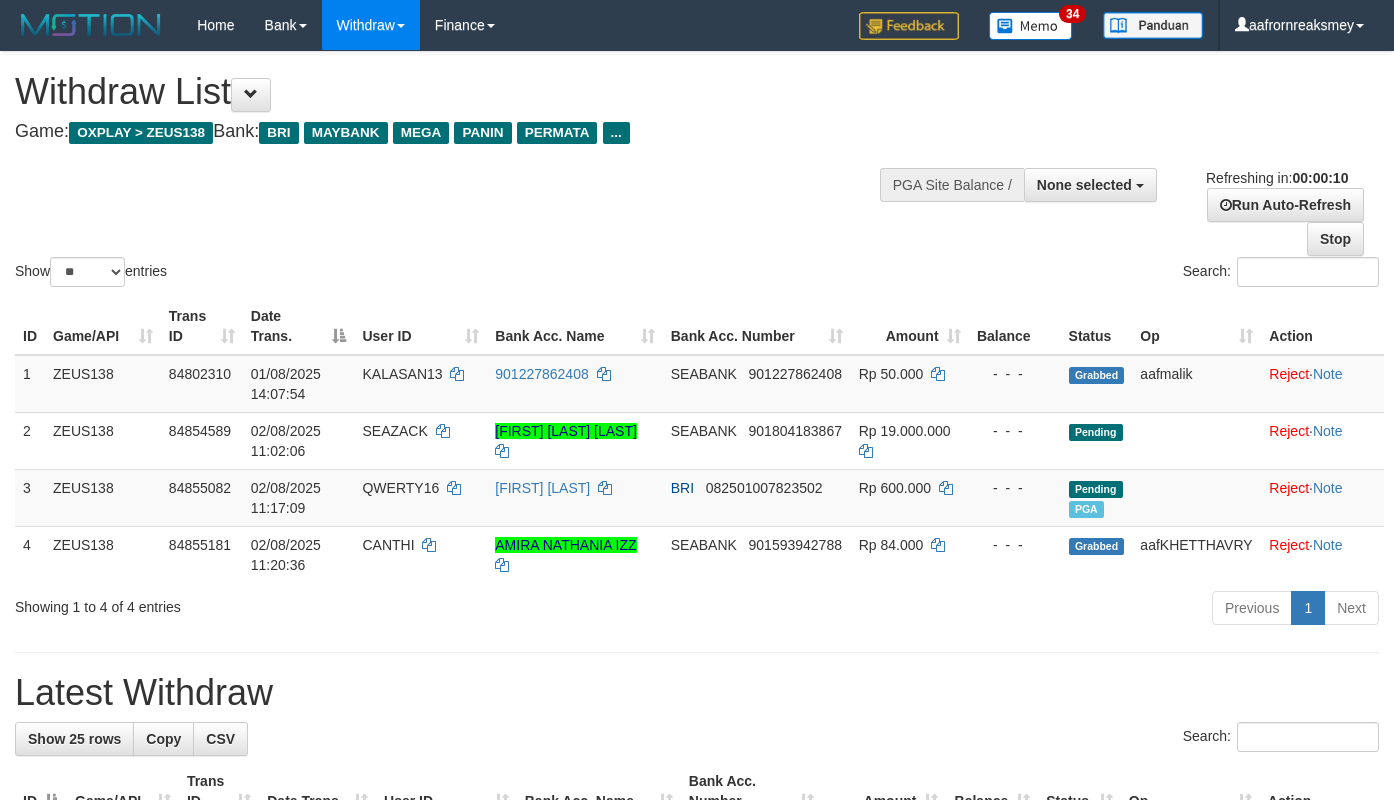 select 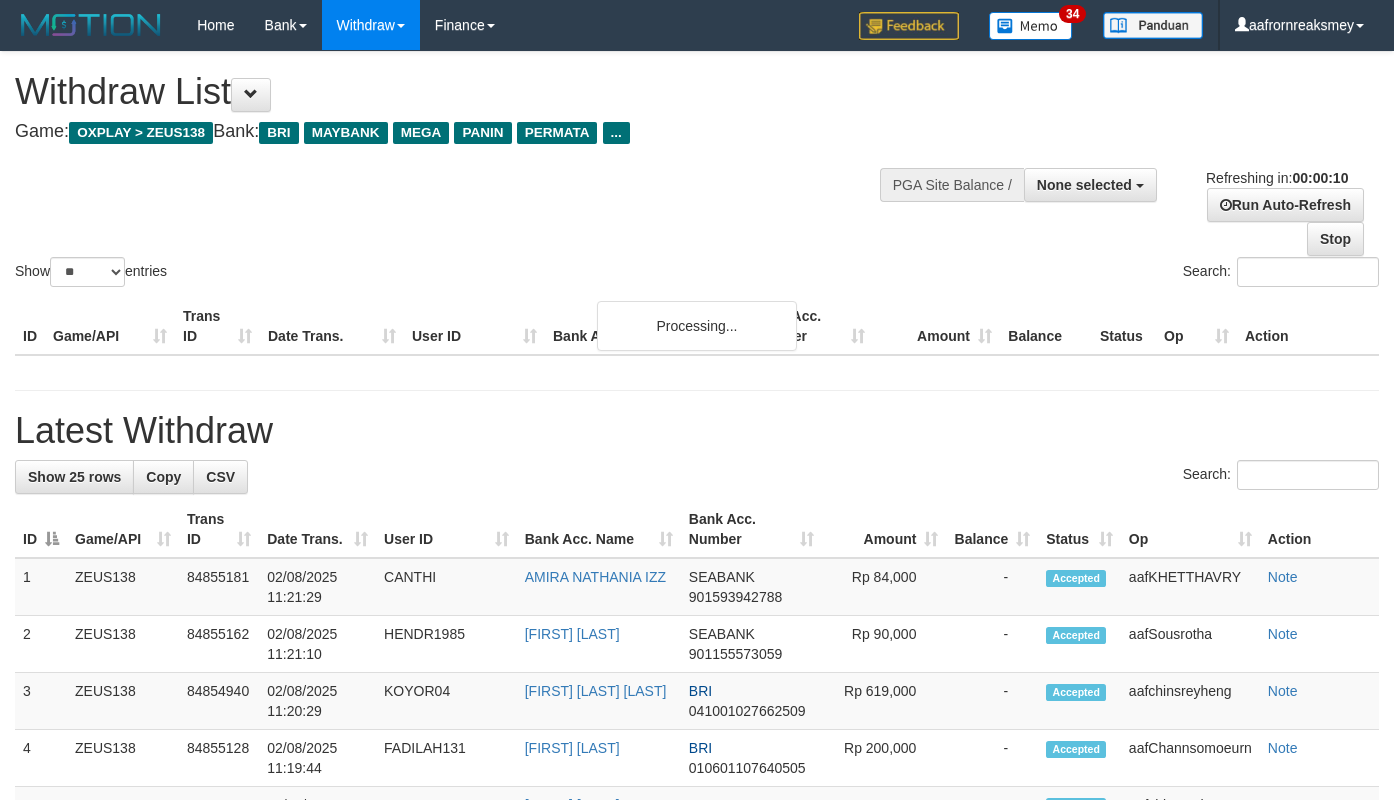 select 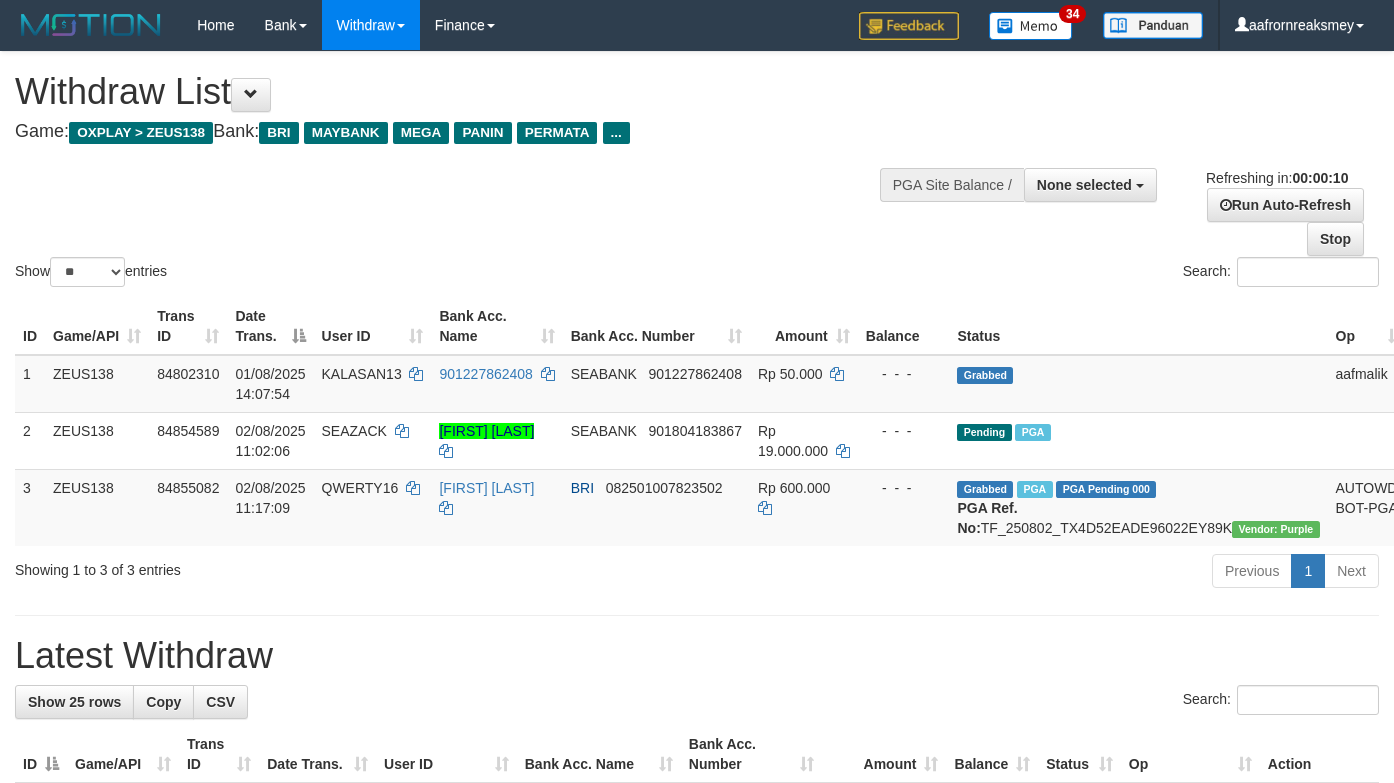 select 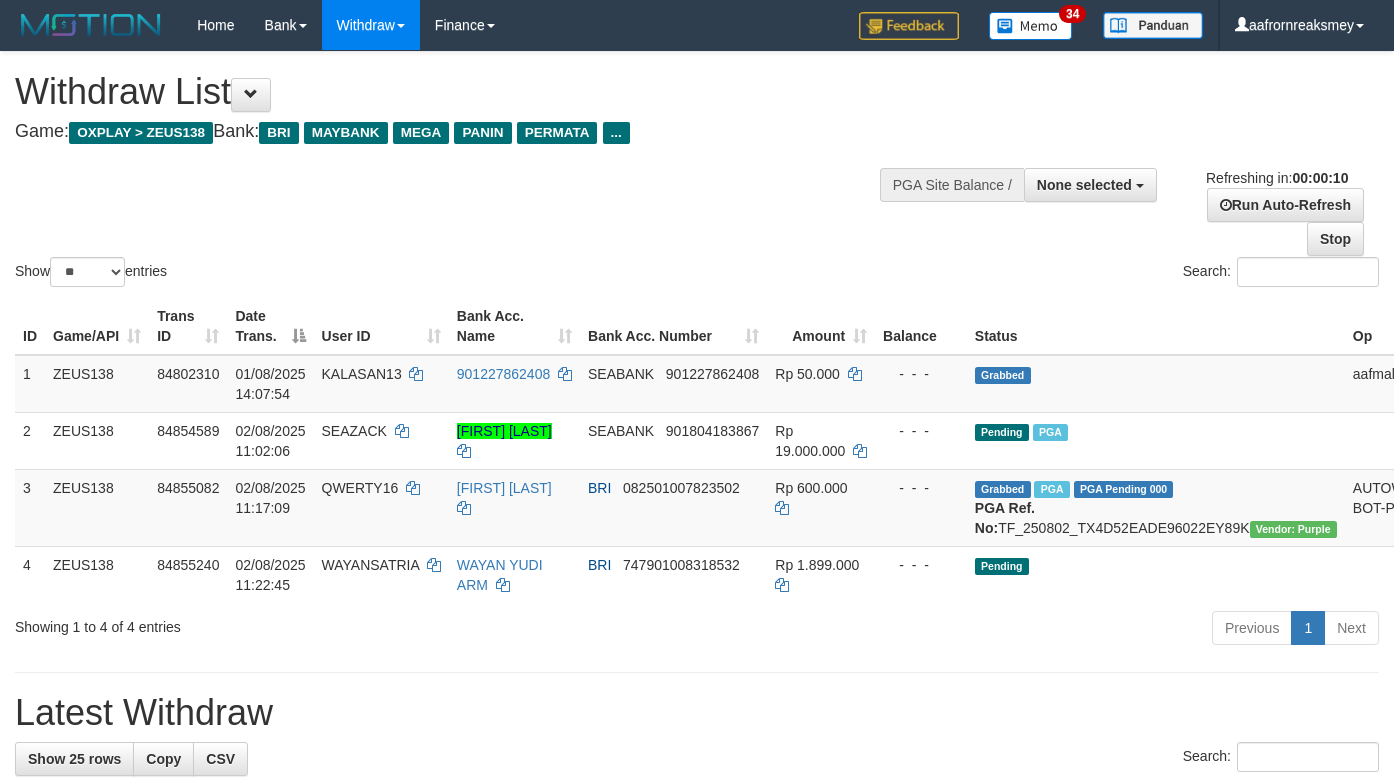 select 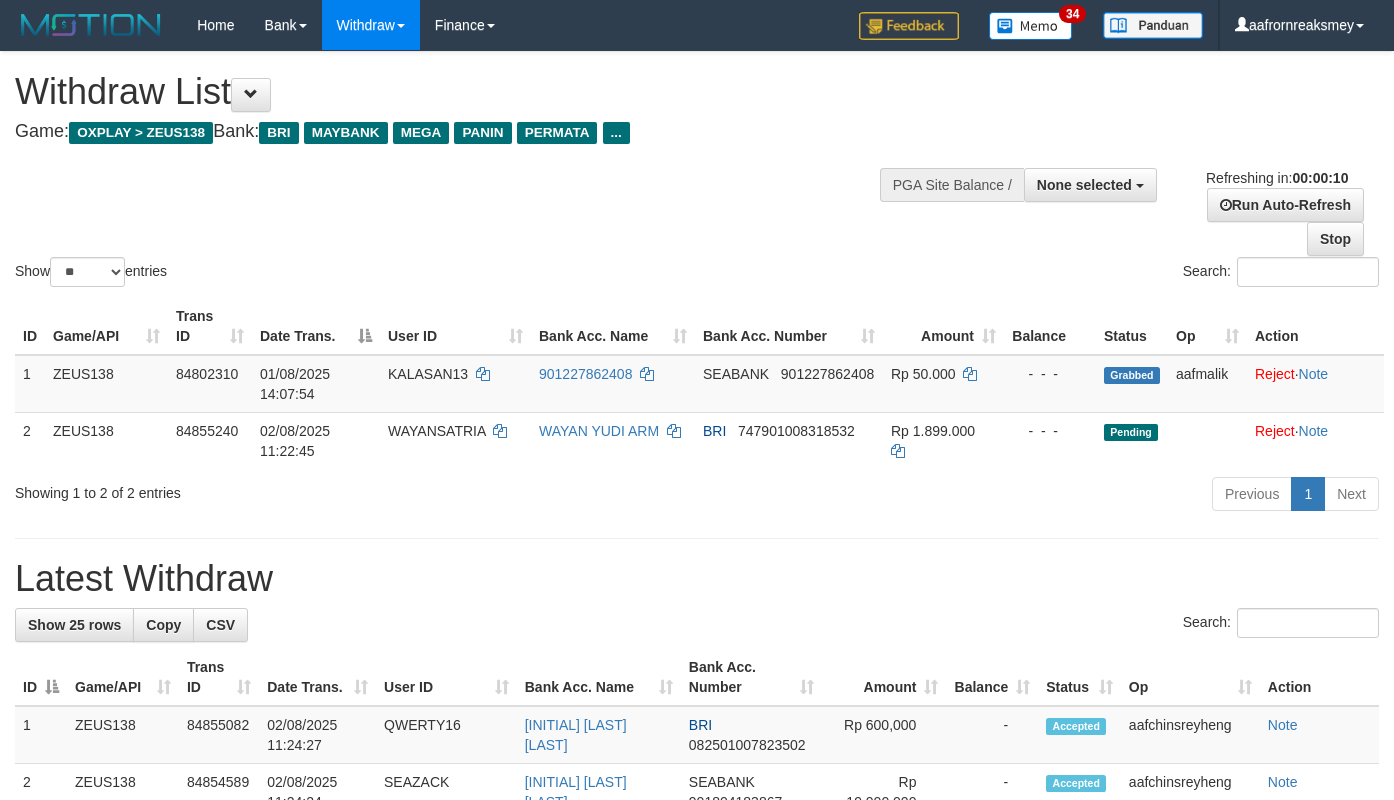 select 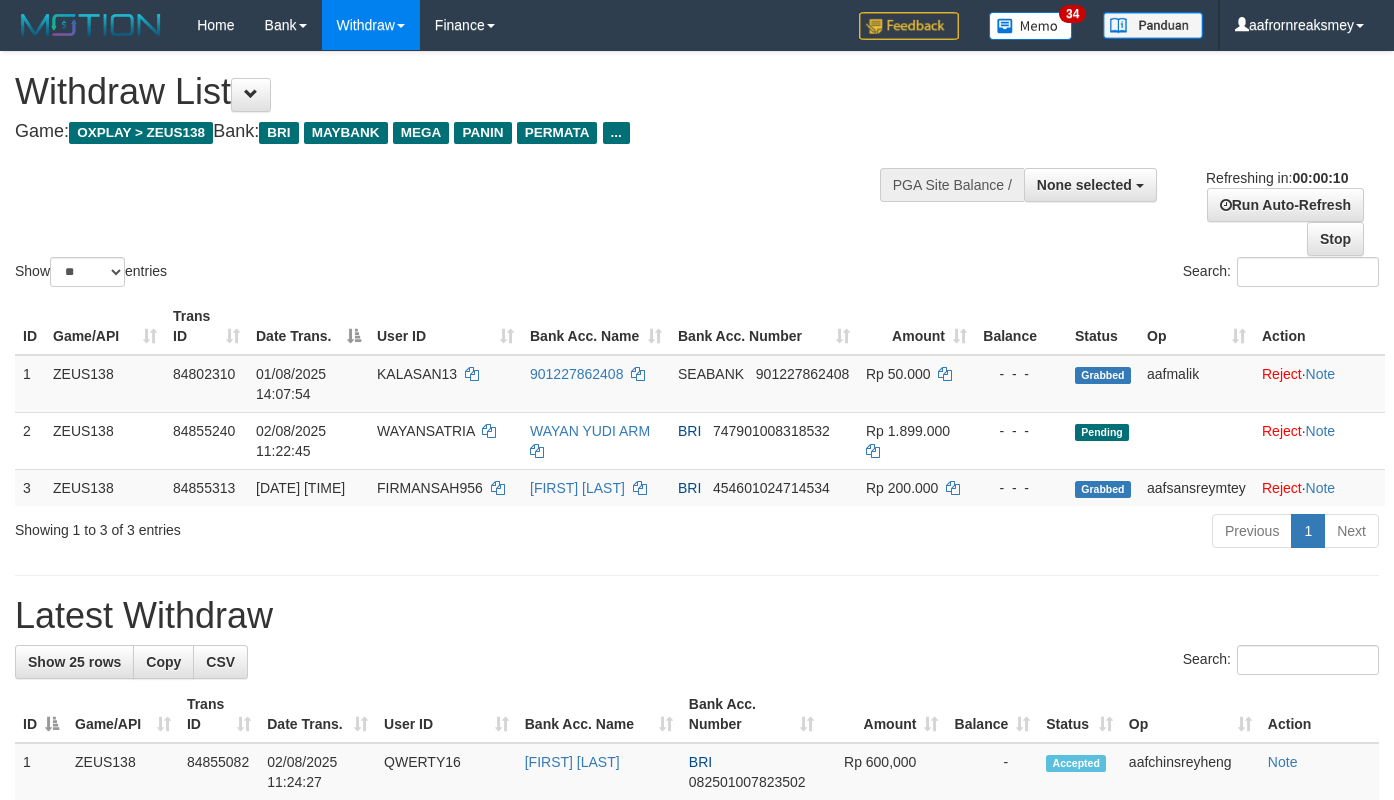 select 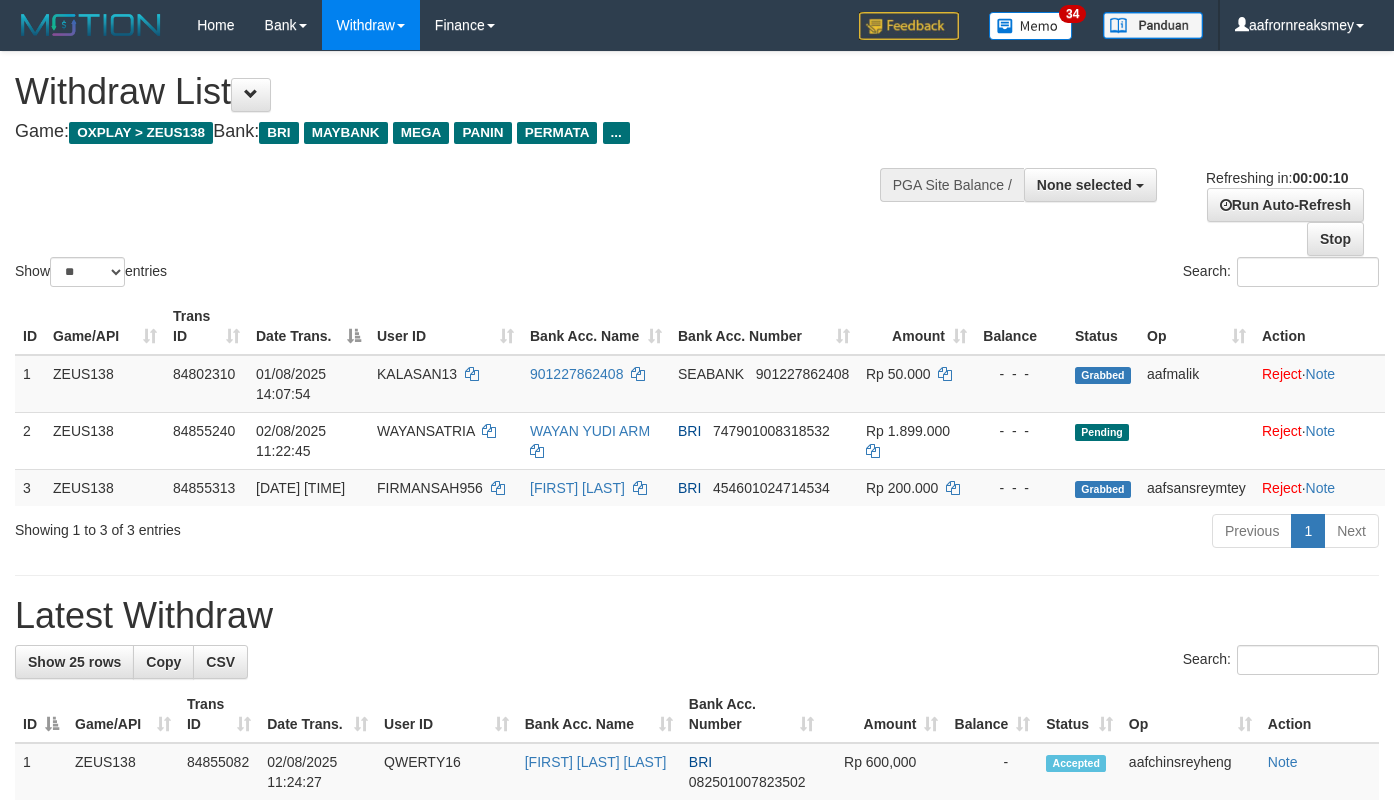 select 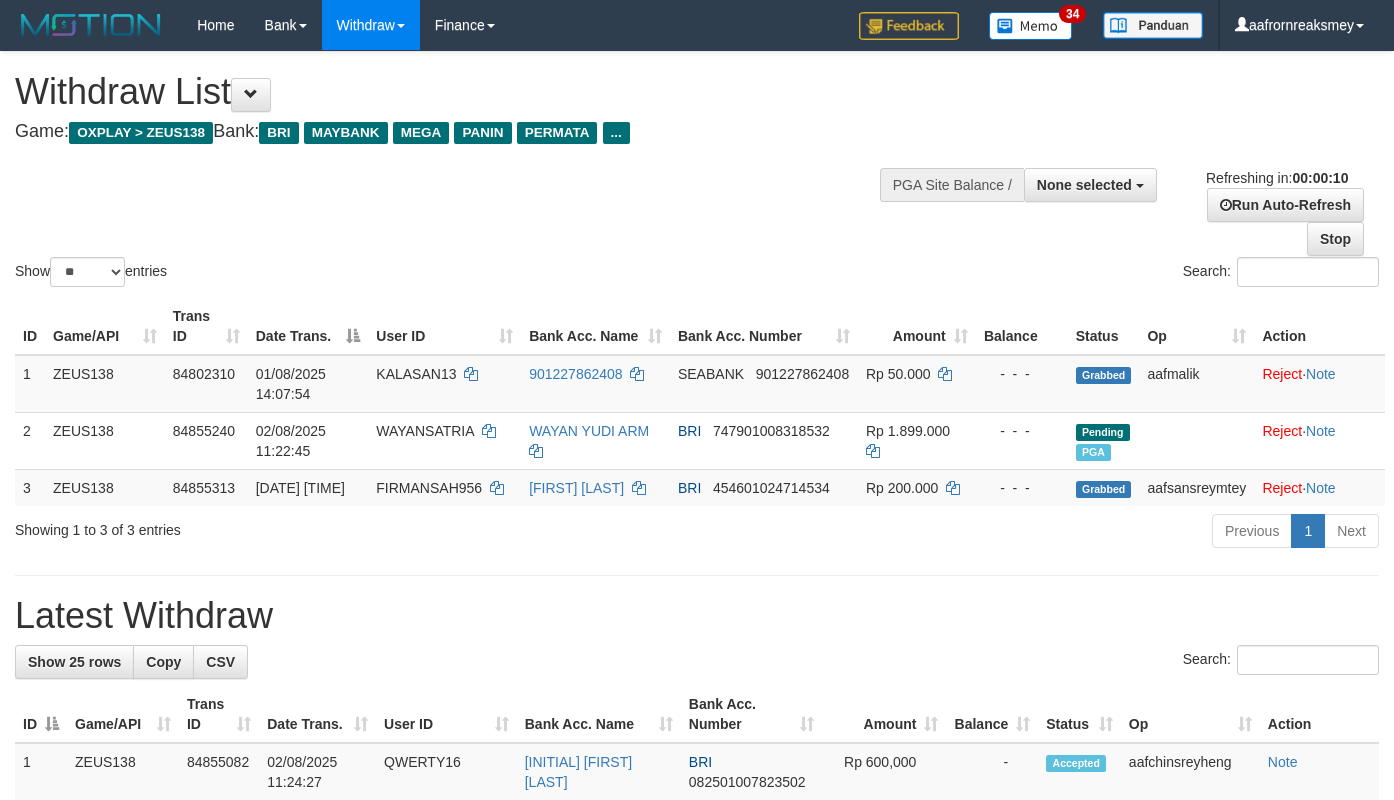 select 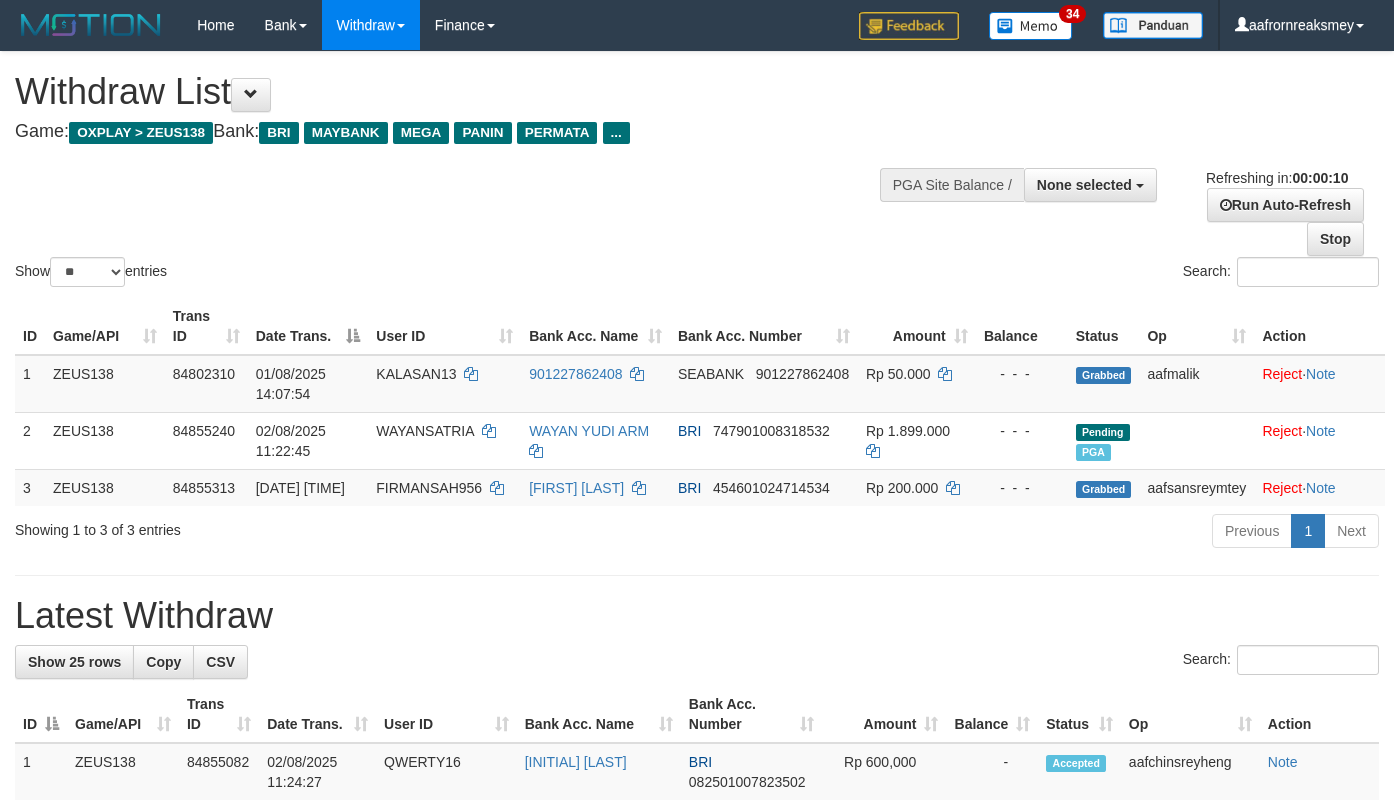 select 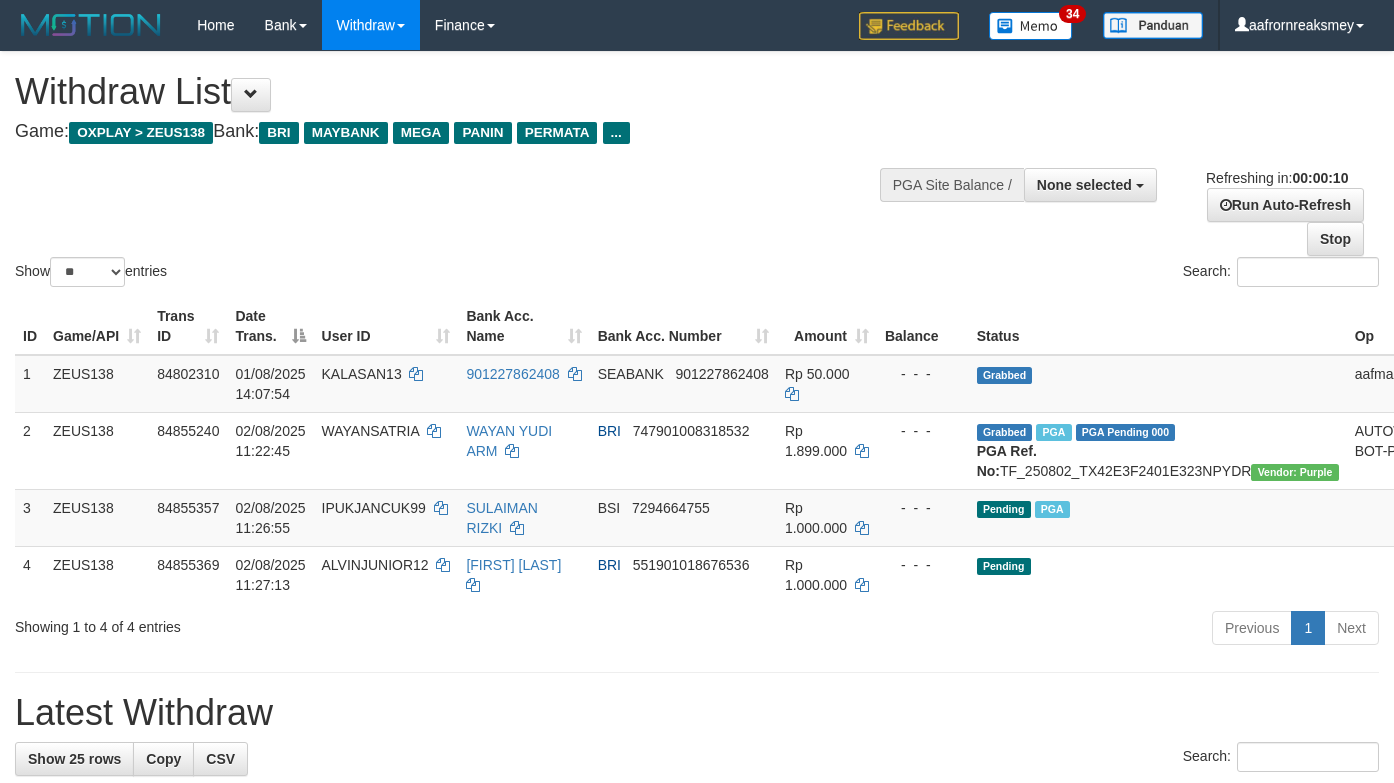 select 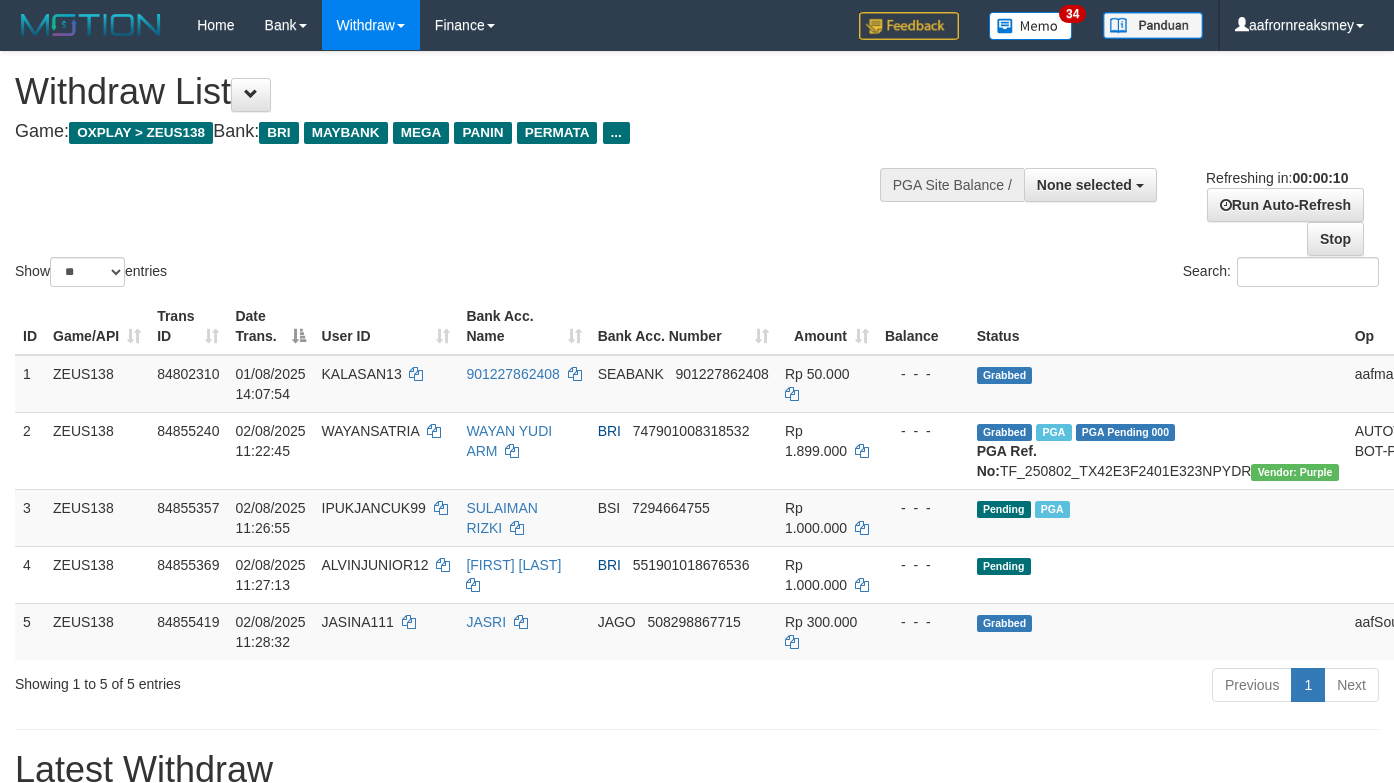 select 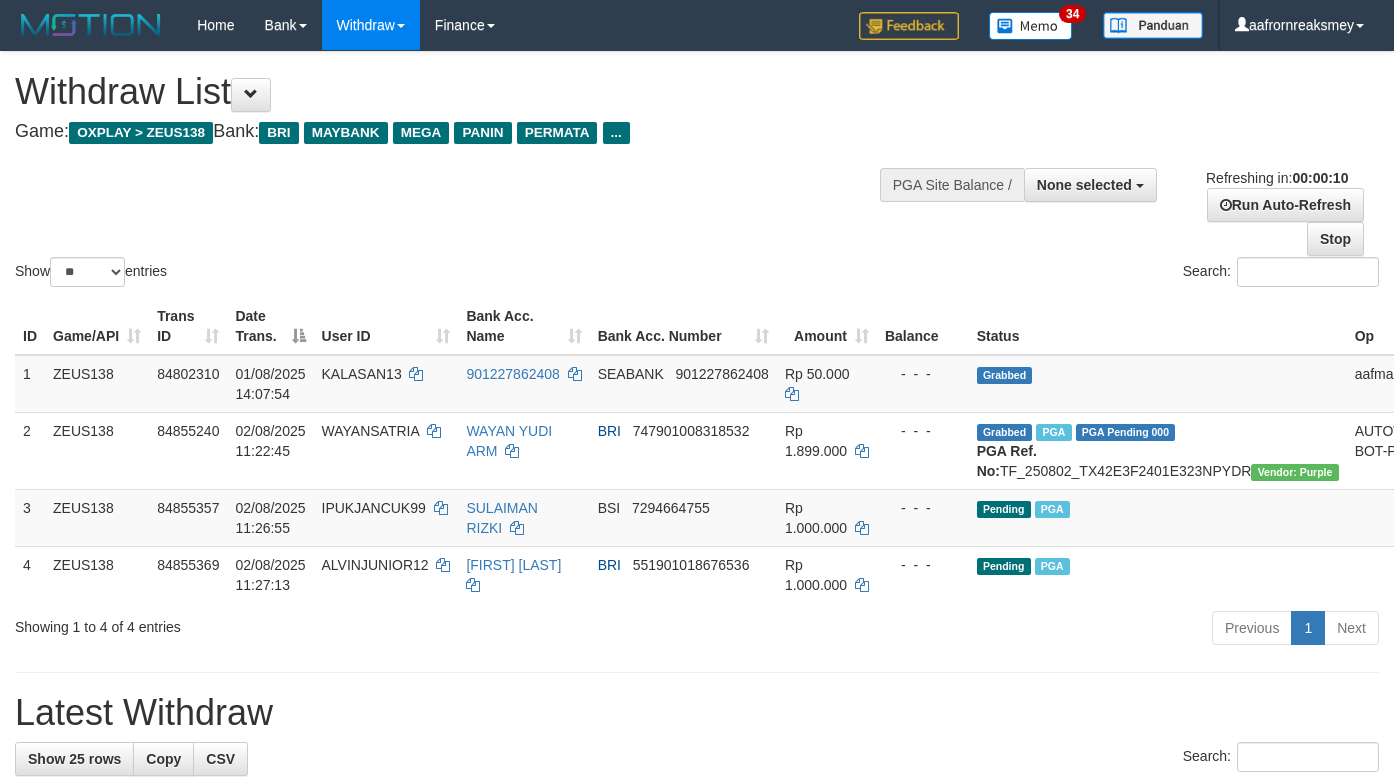 select 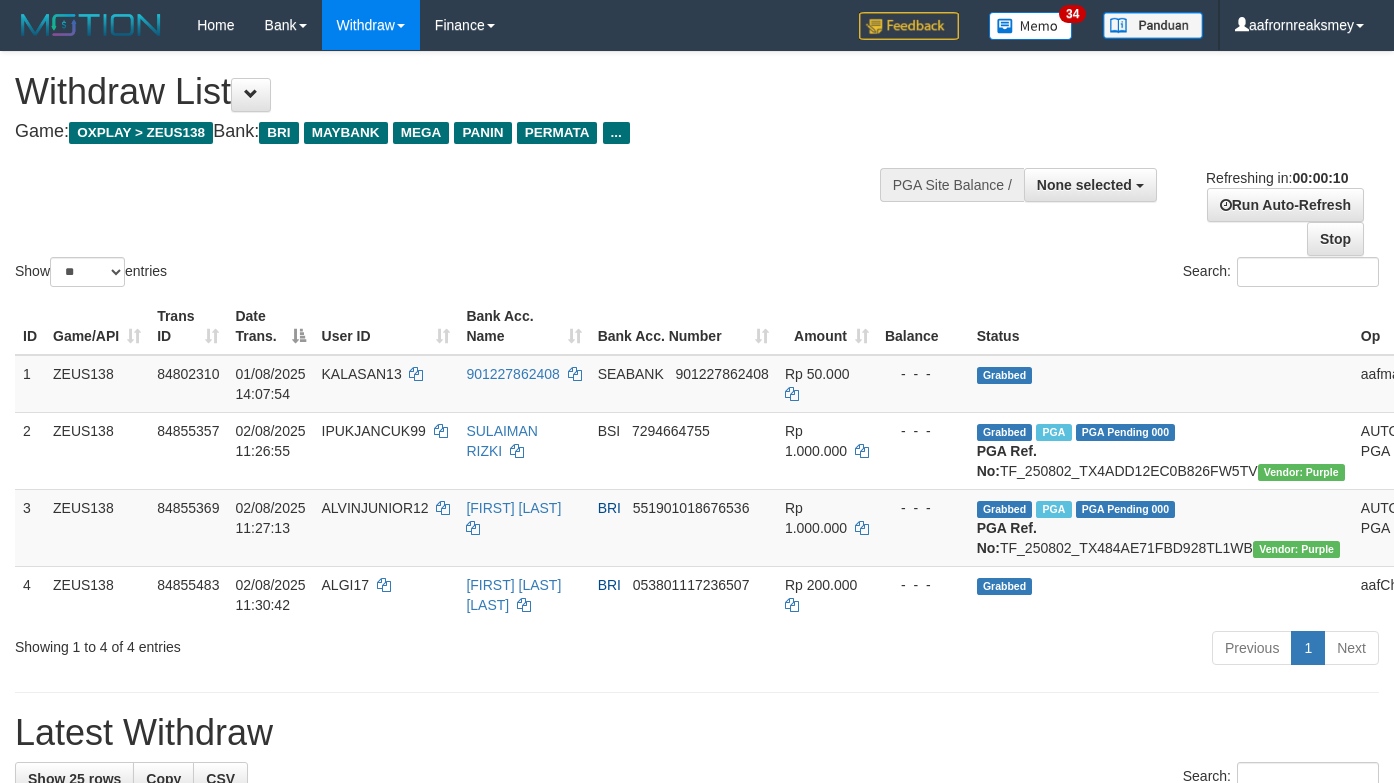 select 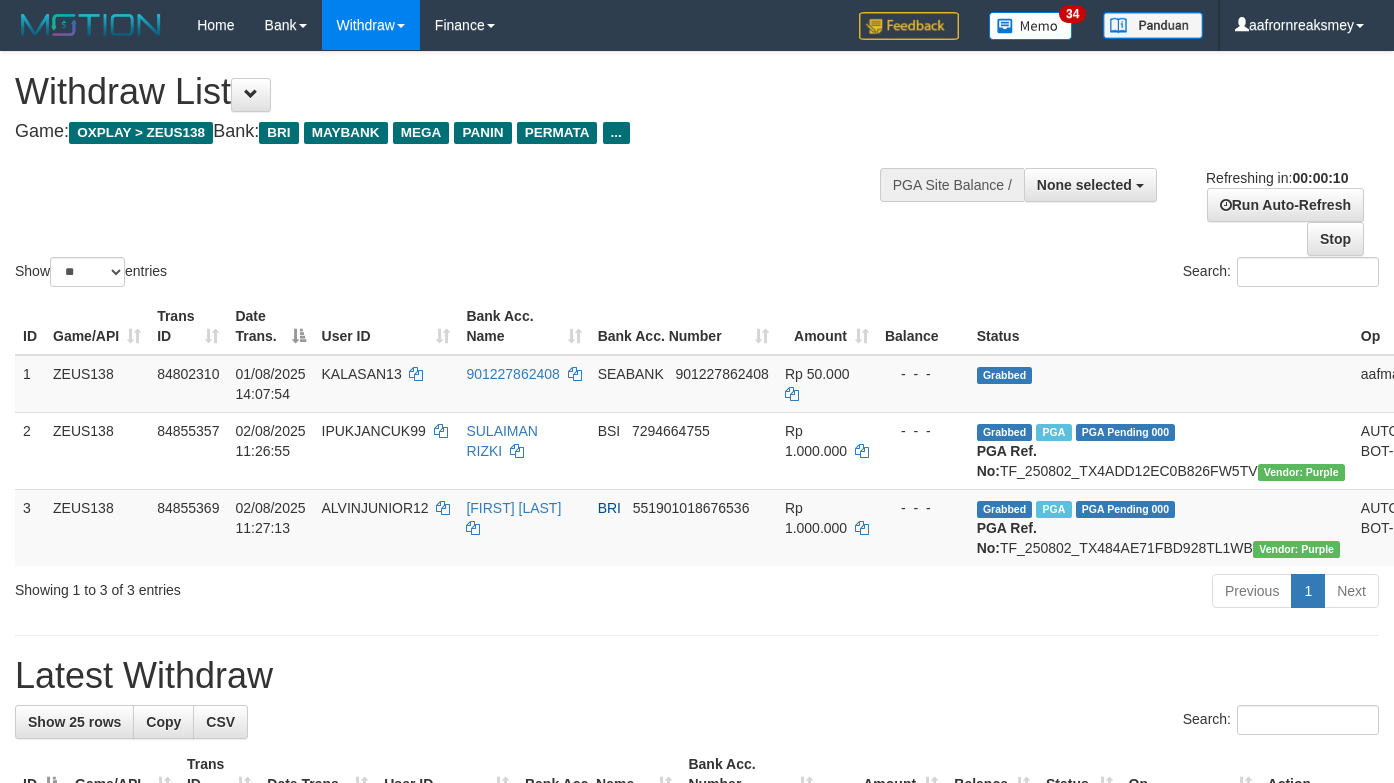 select 